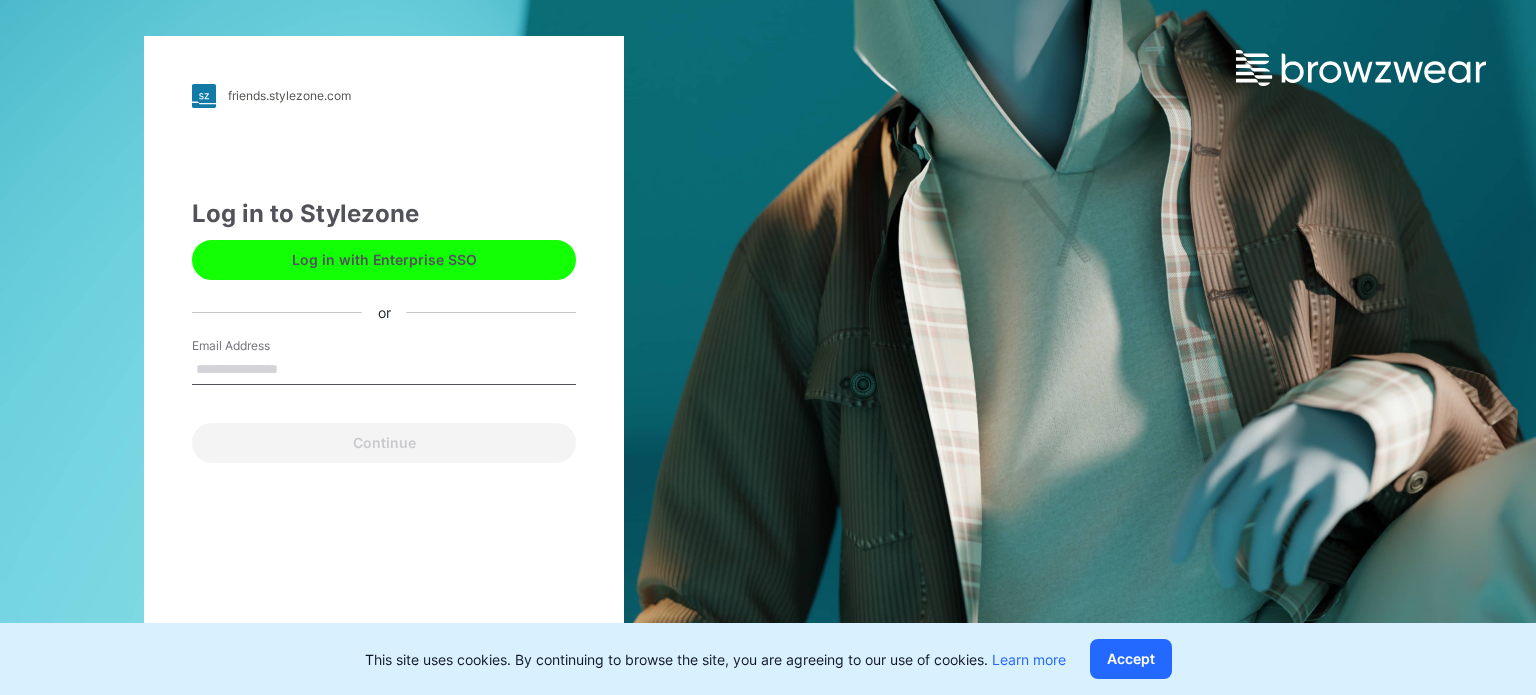 scroll, scrollTop: 0, scrollLeft: 0, axis: both 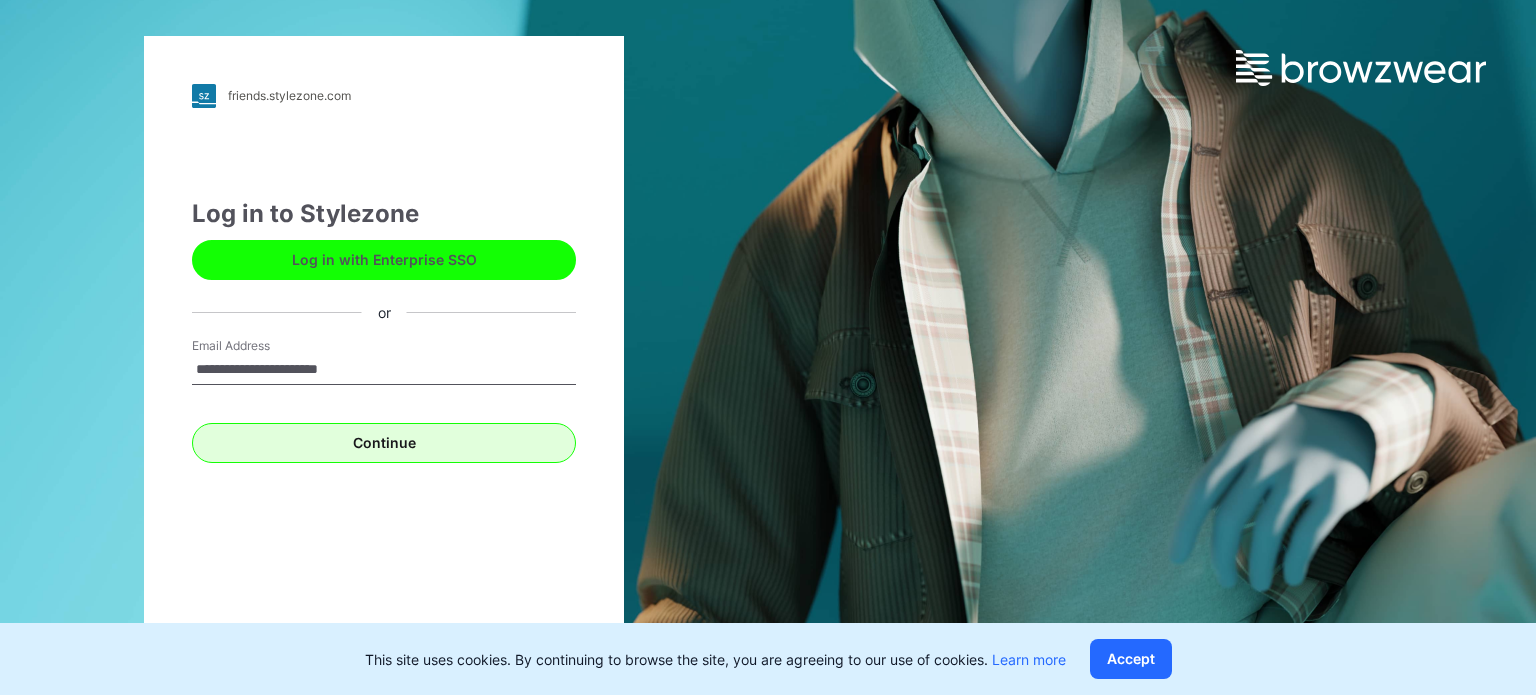 type on "**********" 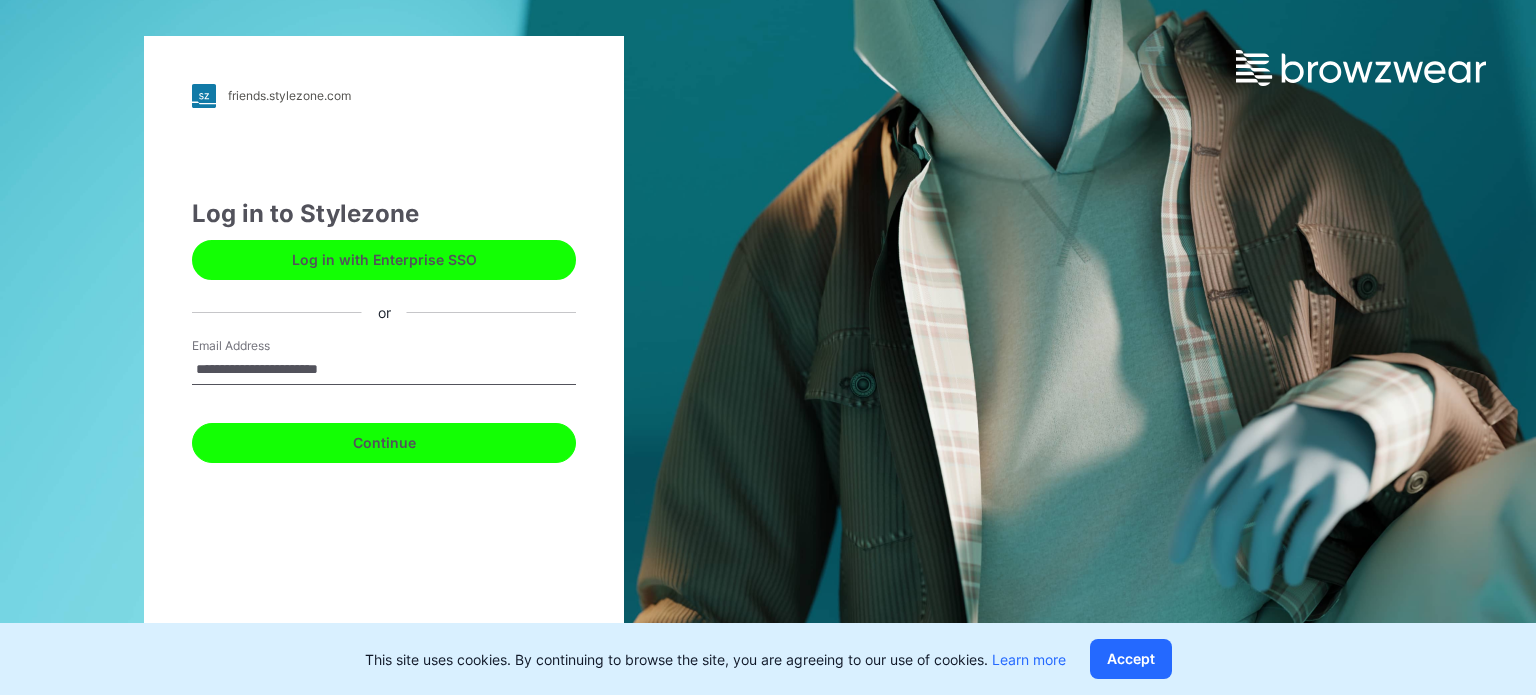 click on "Continue" at bounding box center [384, 443] 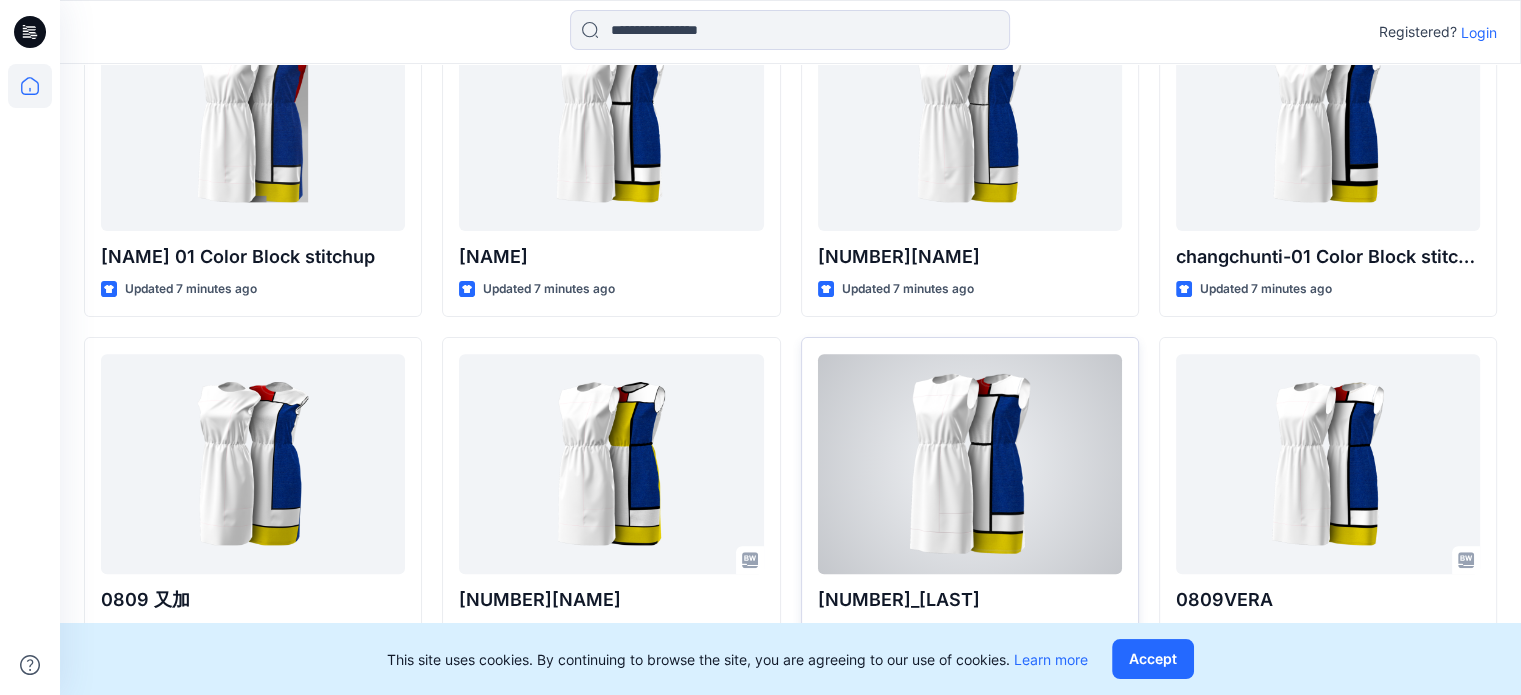 scroll, scrollTop: 500, scrollLeft: 0, axis: vertical 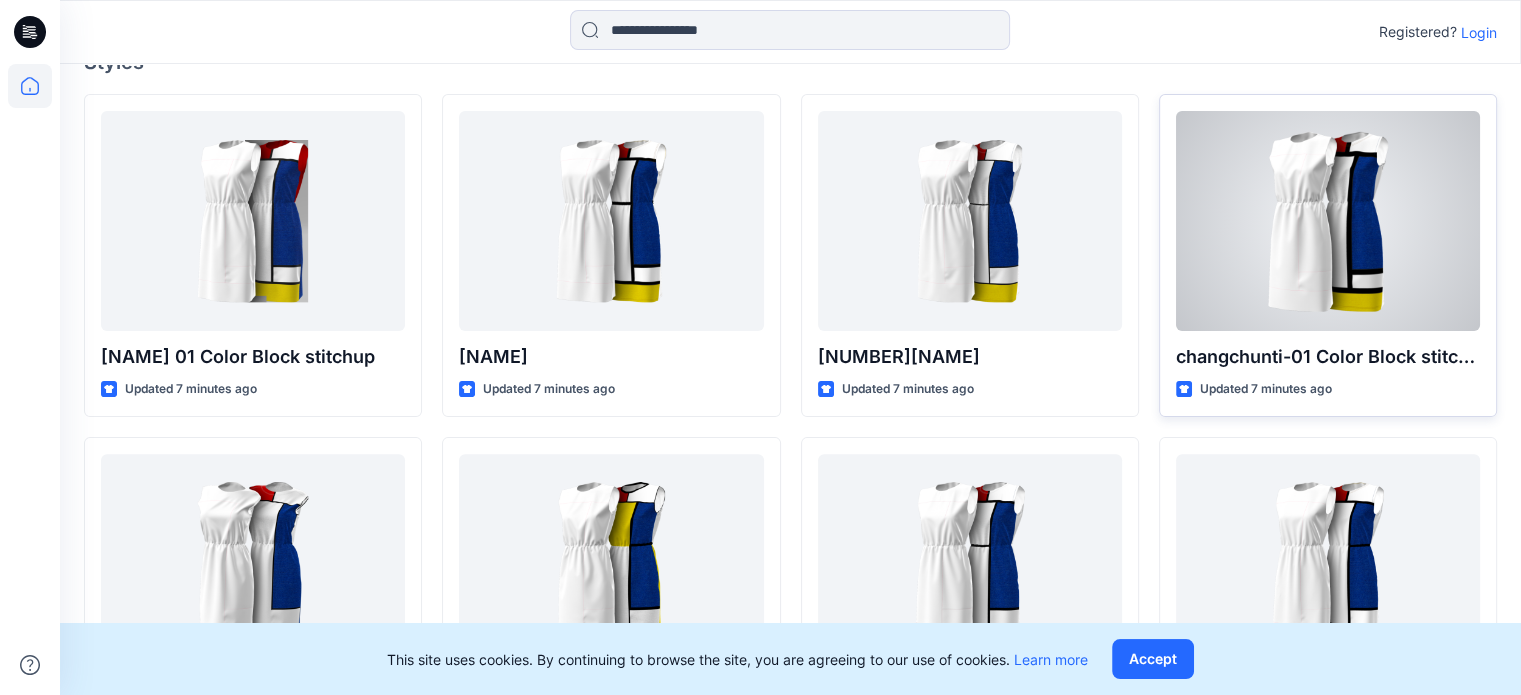 click at bounding box center (1328, 221) 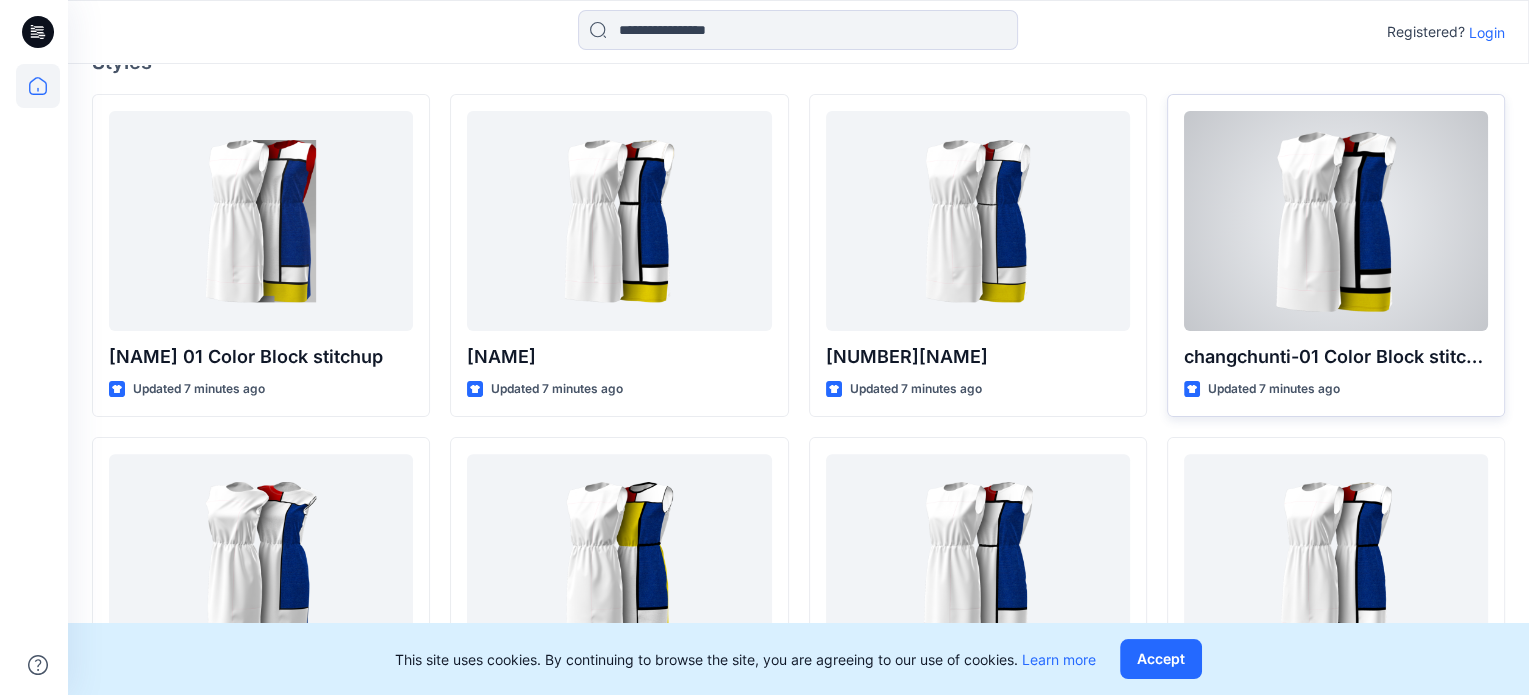 scroll, scrollTop: 0, scrollLeft: 0, axis: both 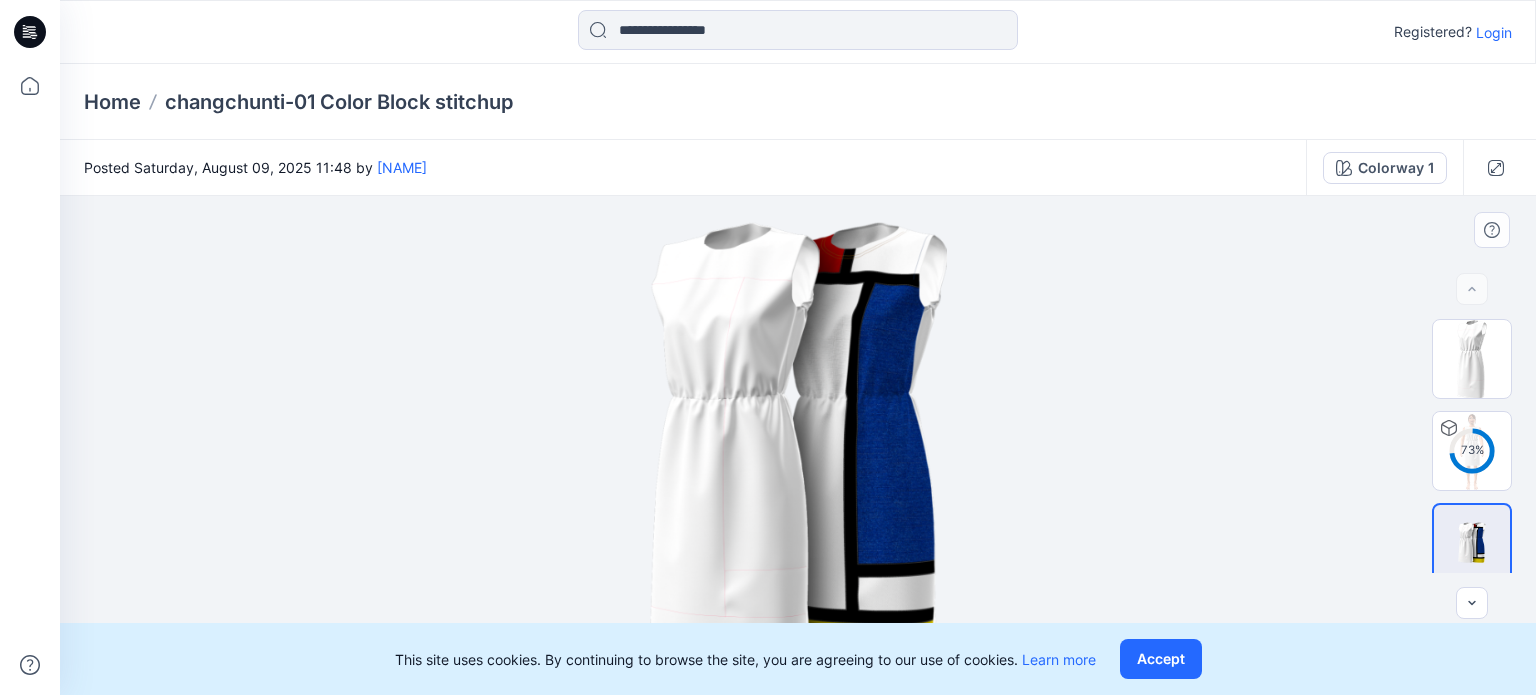 click at bounding box center (798, 445) 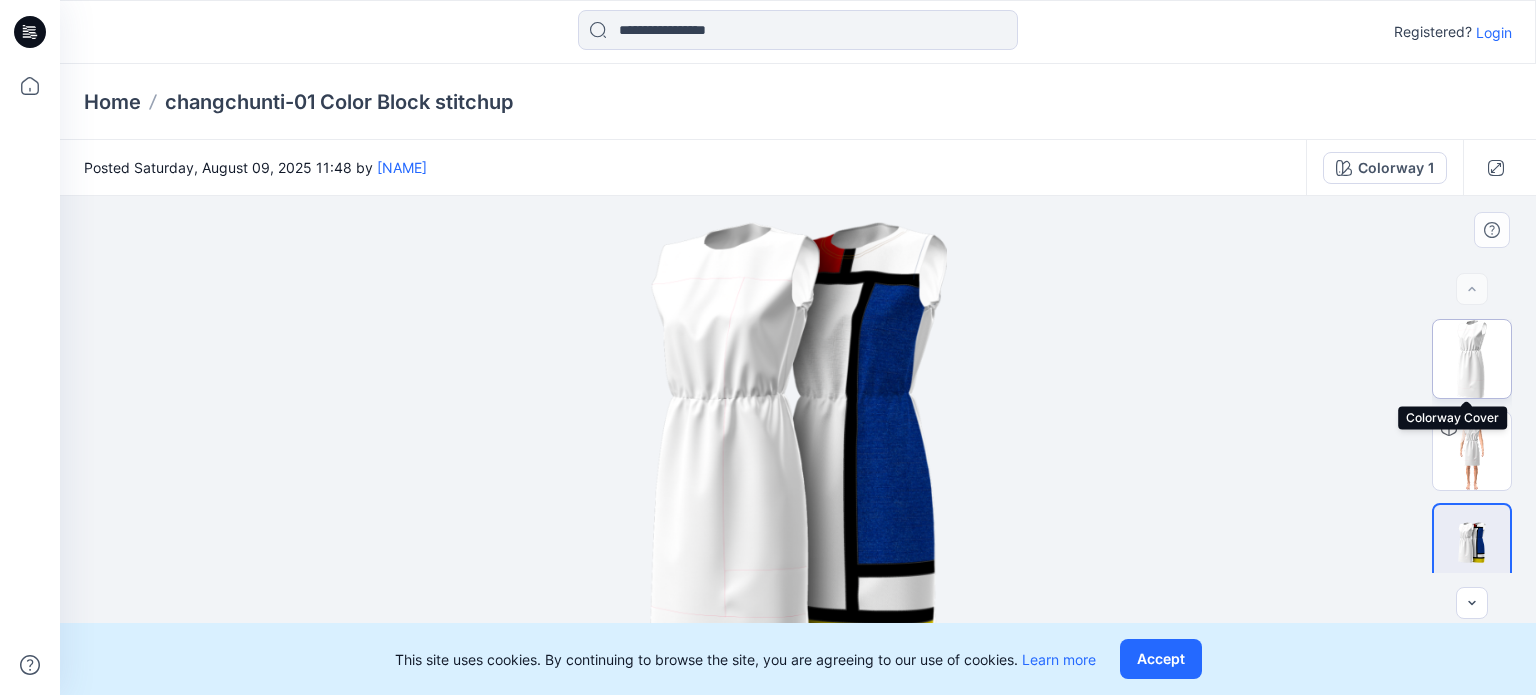 click at bounding box center [1472, 359] 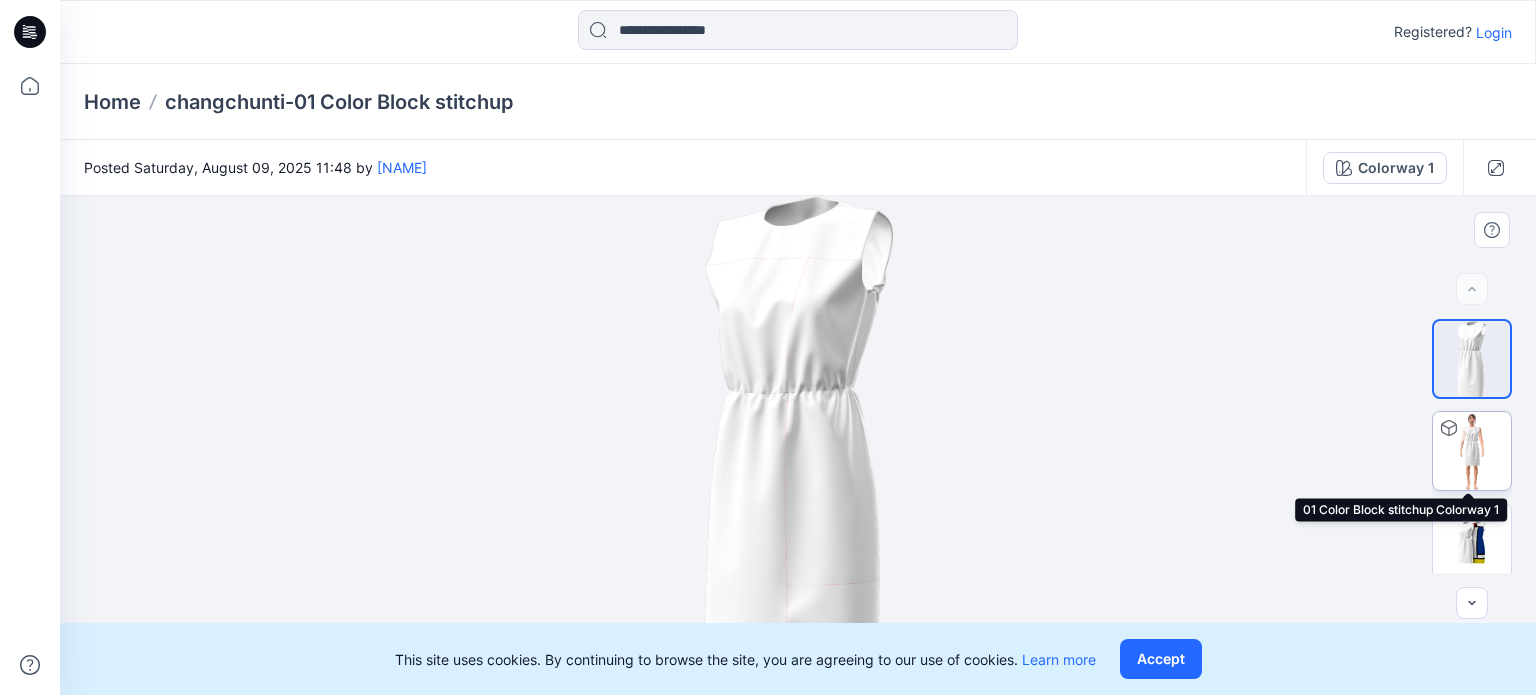 click at bounding box center [1472, 451] 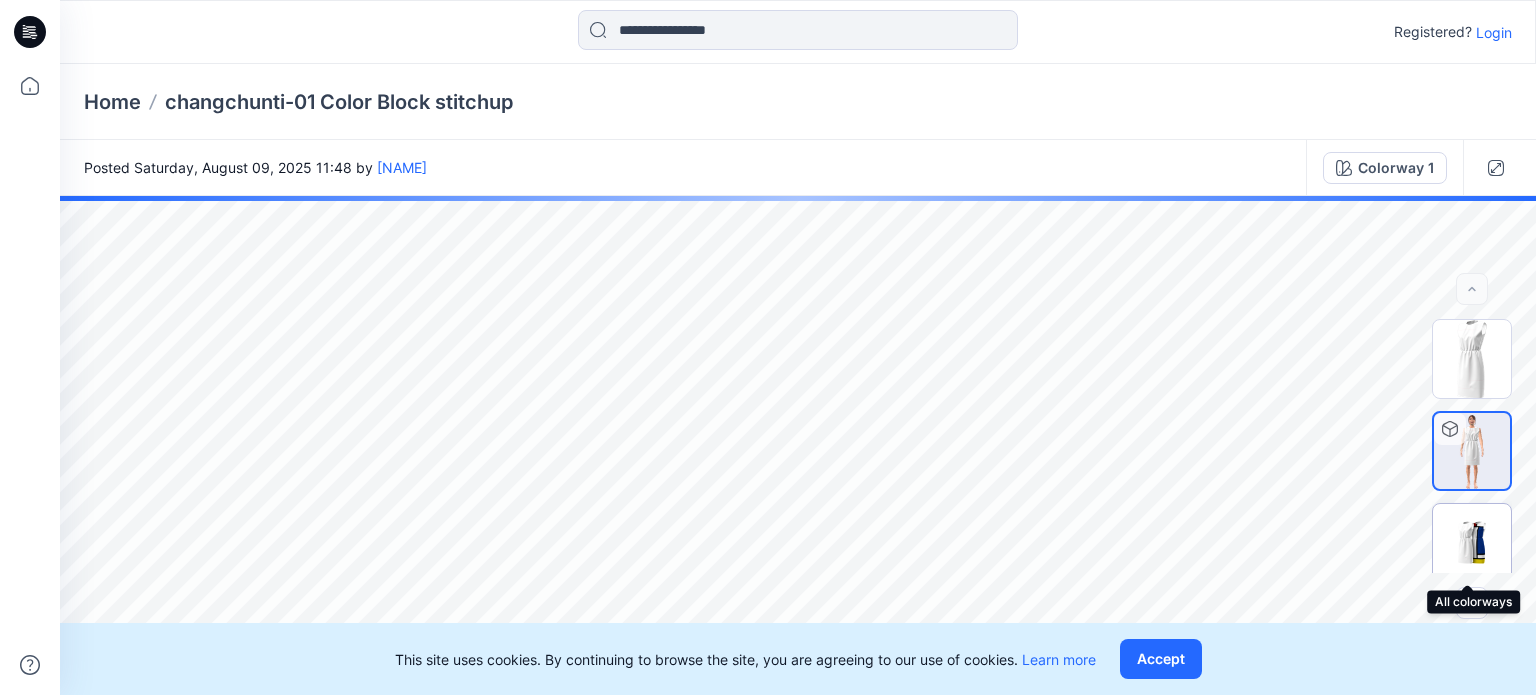click at bounding box center (1472, 542) 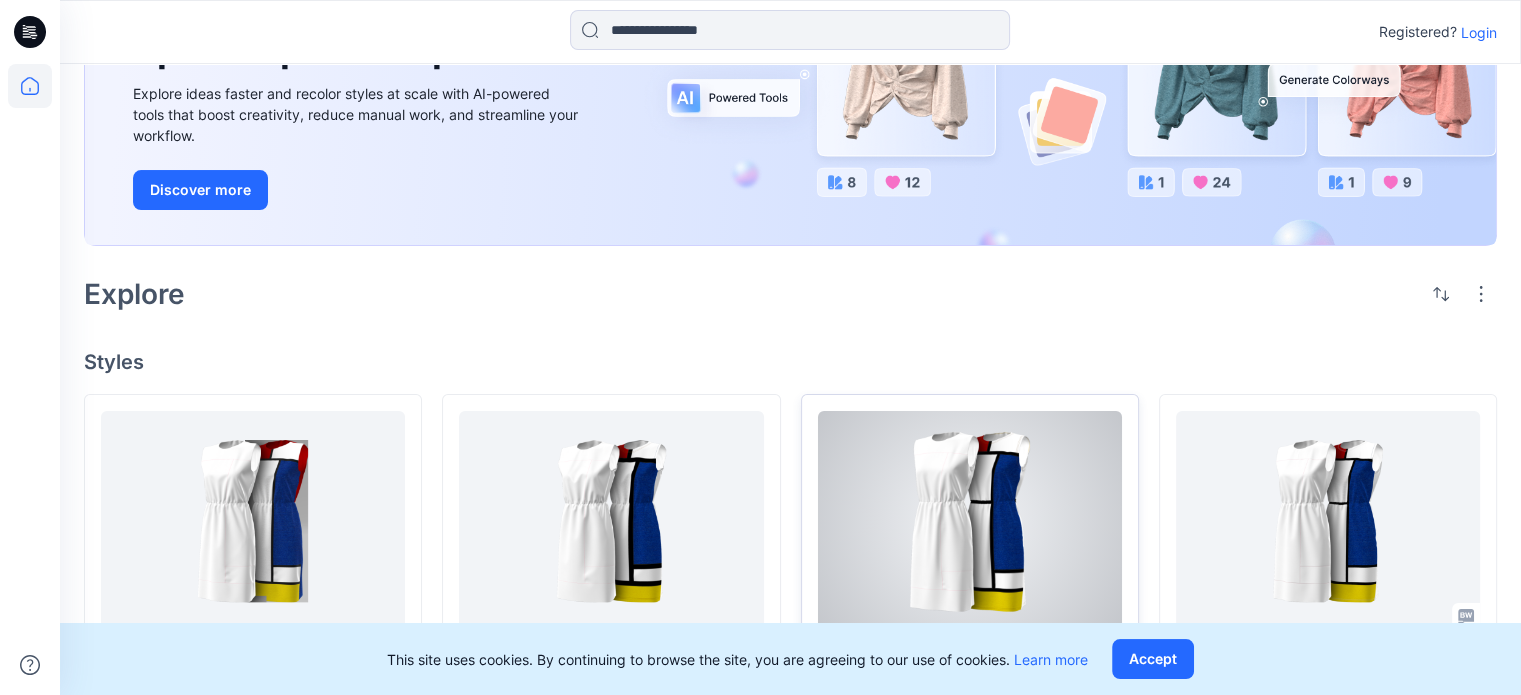 scroll, scrollTop: 500, scrollLeft: 0, axis: vertical 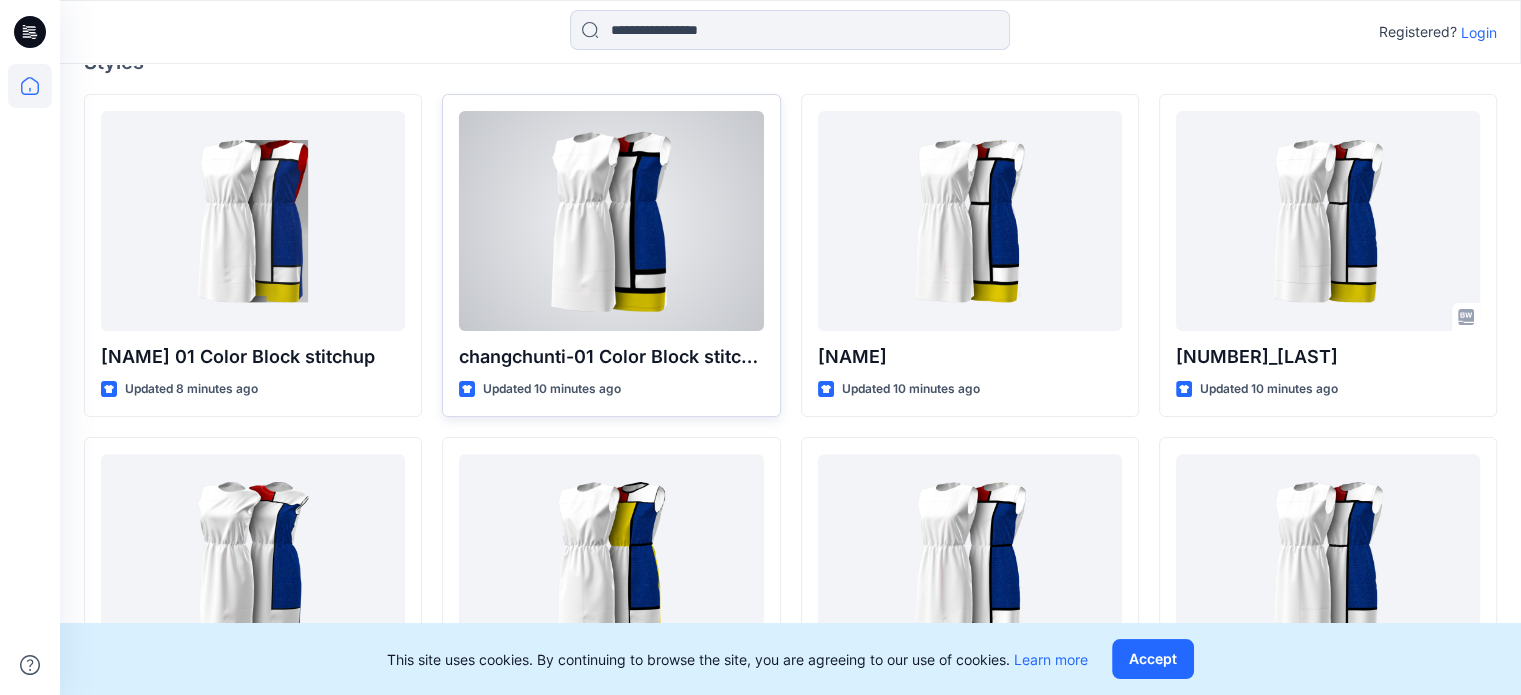 click at bounding box center (611, 221) 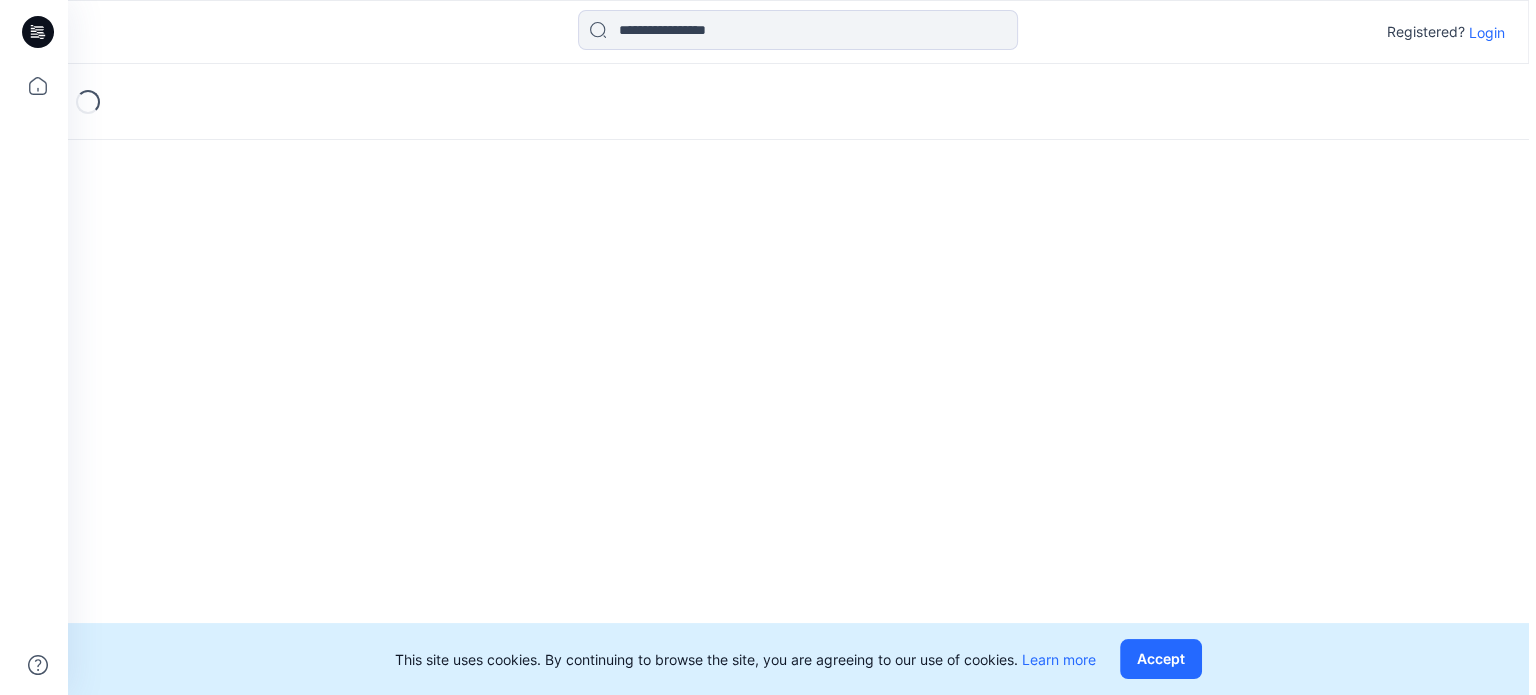 scroll, scrollTop: 0, scrollLeft: 0, axis: both 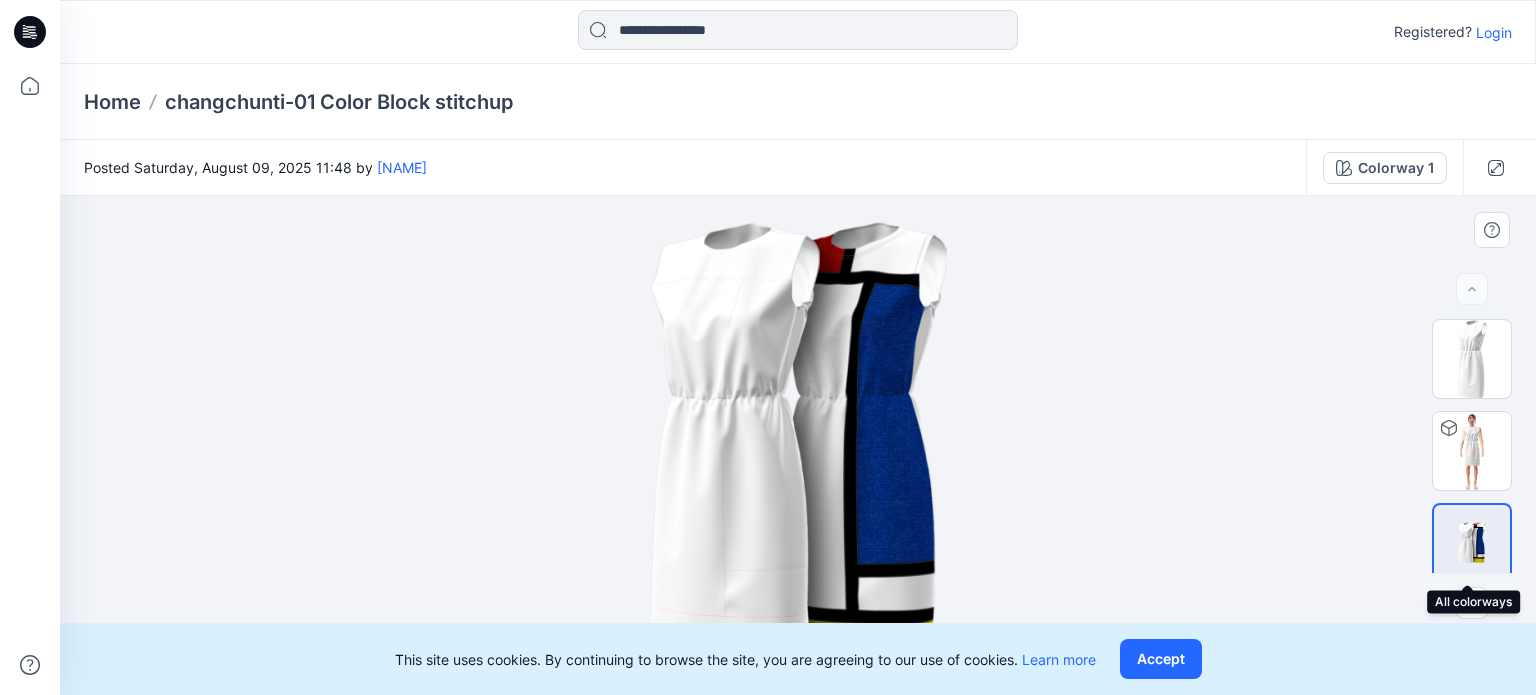 click at bounding box center (1472, 543) 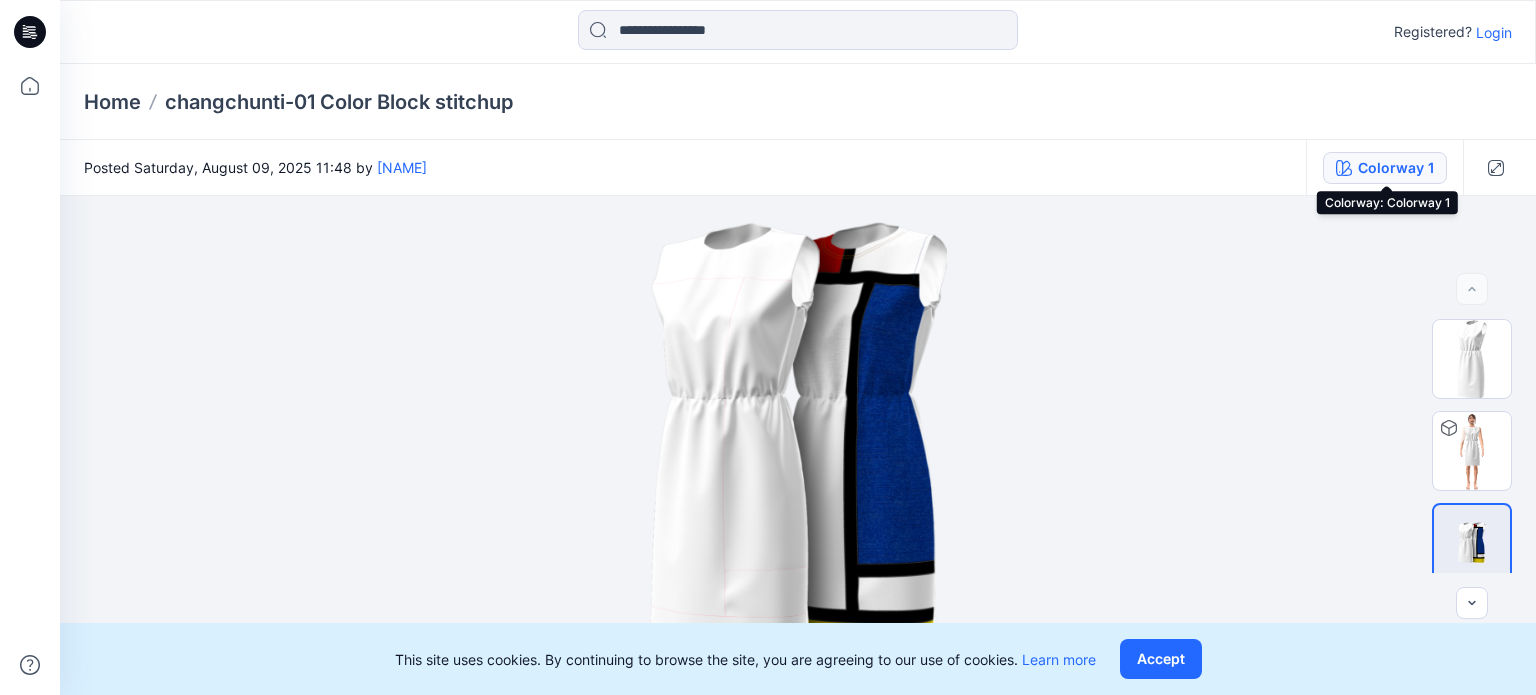click on "Colorway 1" at bounding box center (1396, 168) 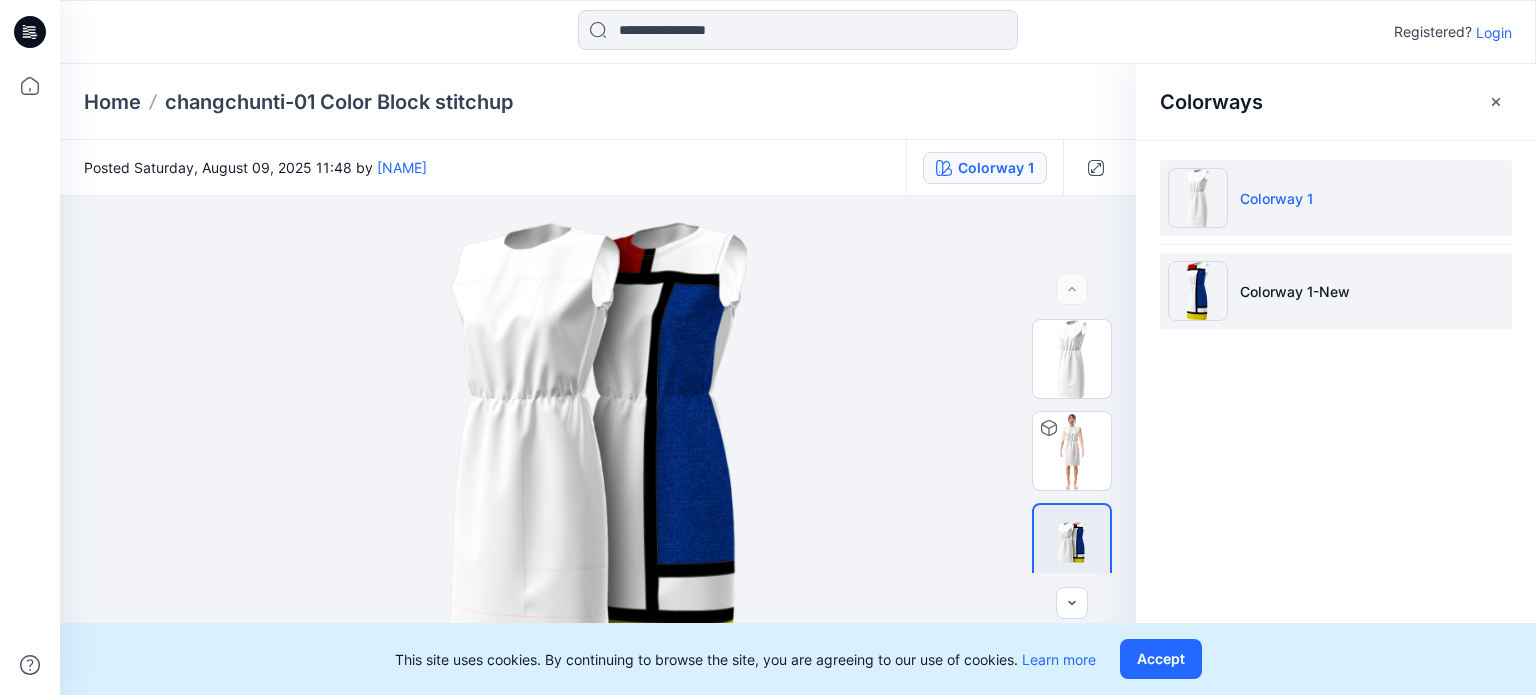 click on "Colorway 1-New" at bounding box center [1295, 291] 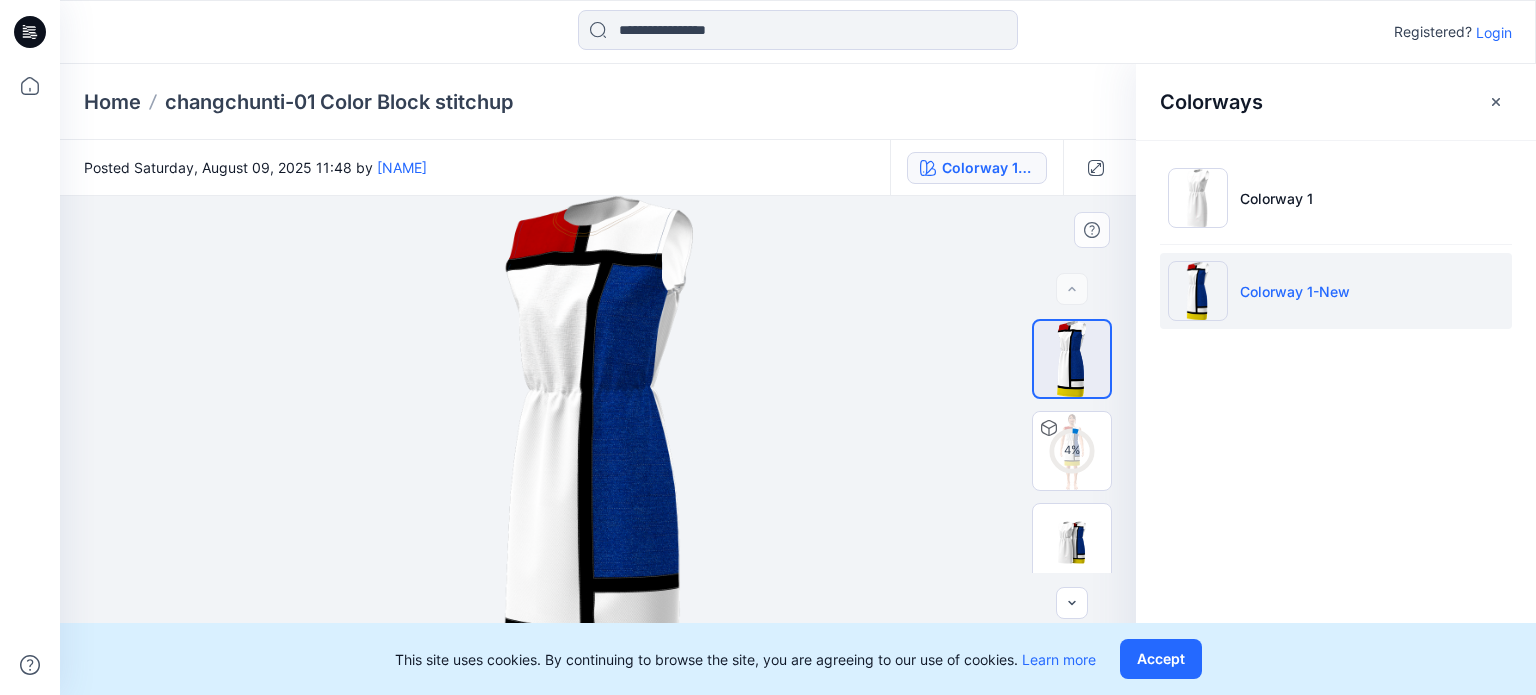 click at bounding box center (598, 445) 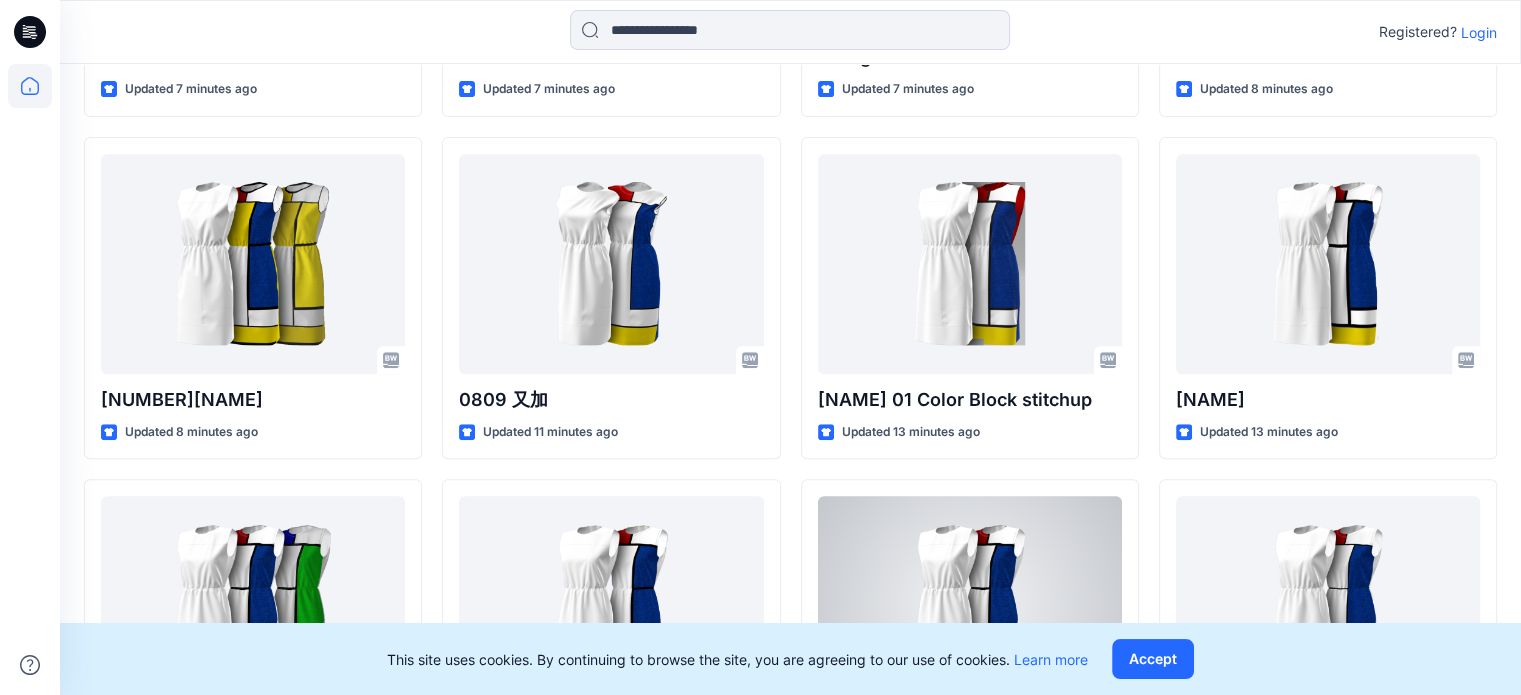 scroll, scrollTop: 500, scrollLeft: 0, axis: vertical 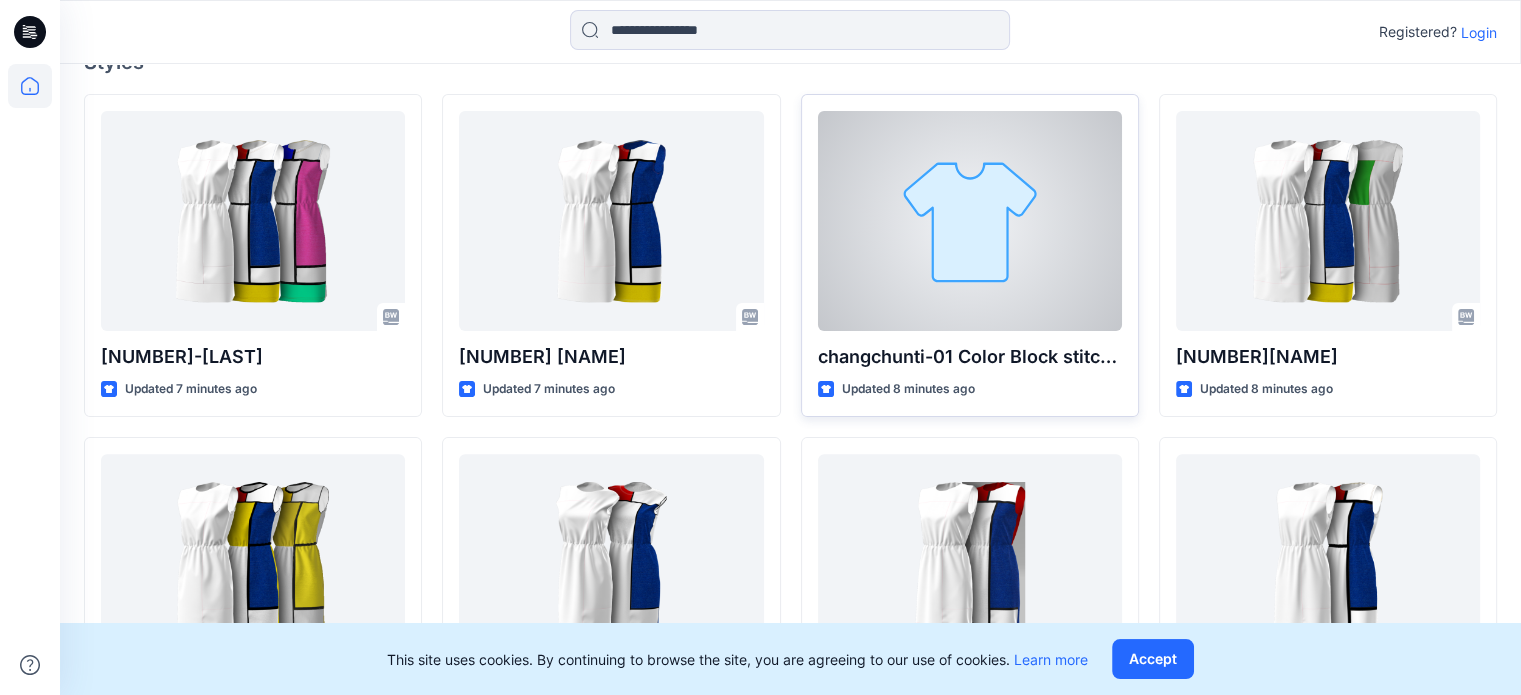 click at bounding box center (970, 221) 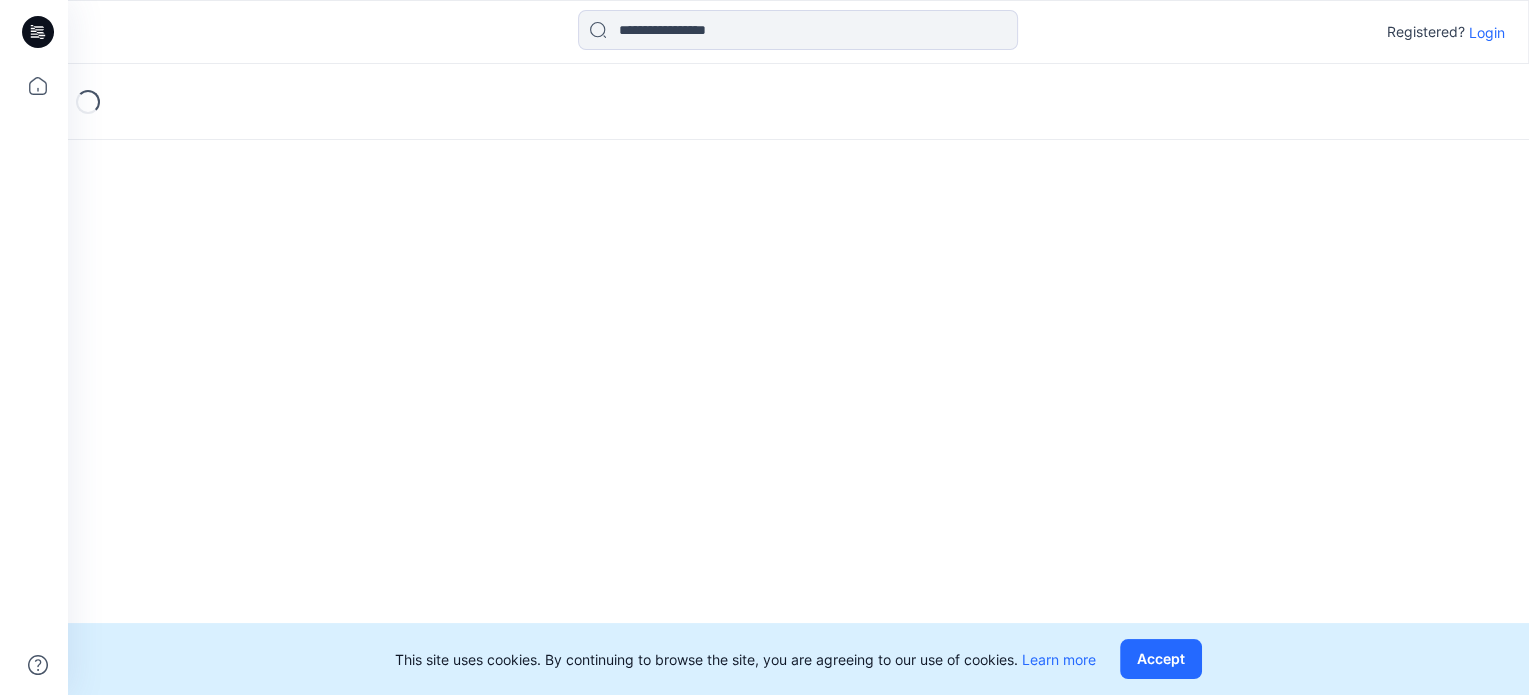 scroll, scrollTop: 0, scrollLeft: 0, axis: both 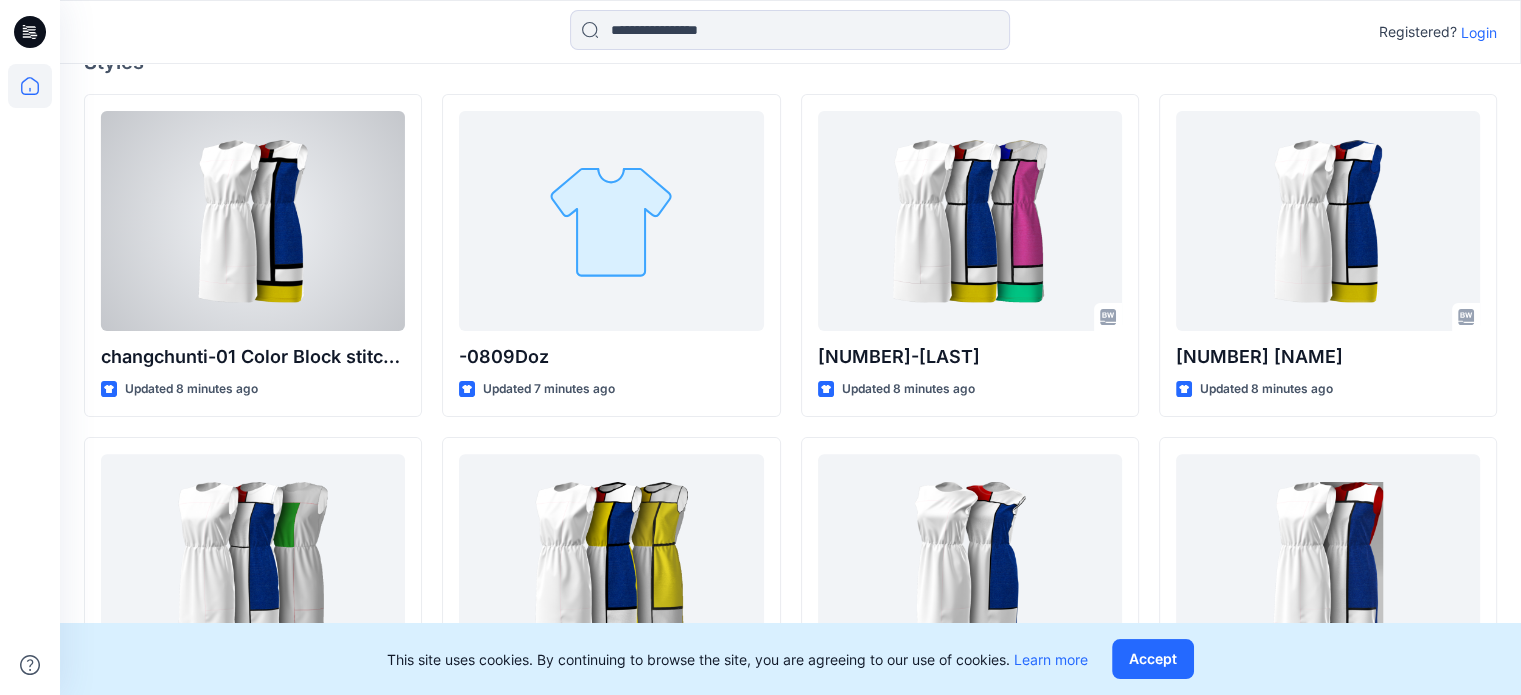 click at bounding box center (253, 221) 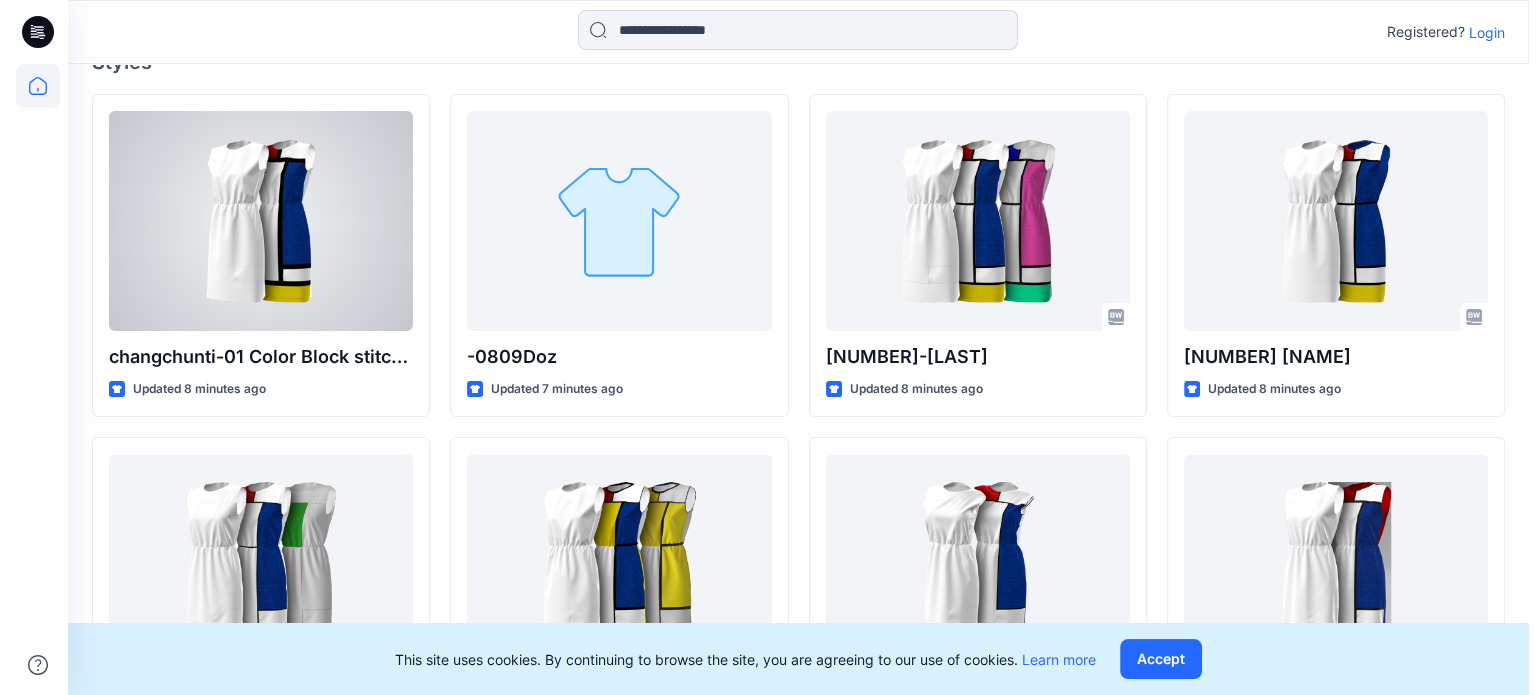 scroll, scrollTop: 0, scrollLeft: 0, axis: both 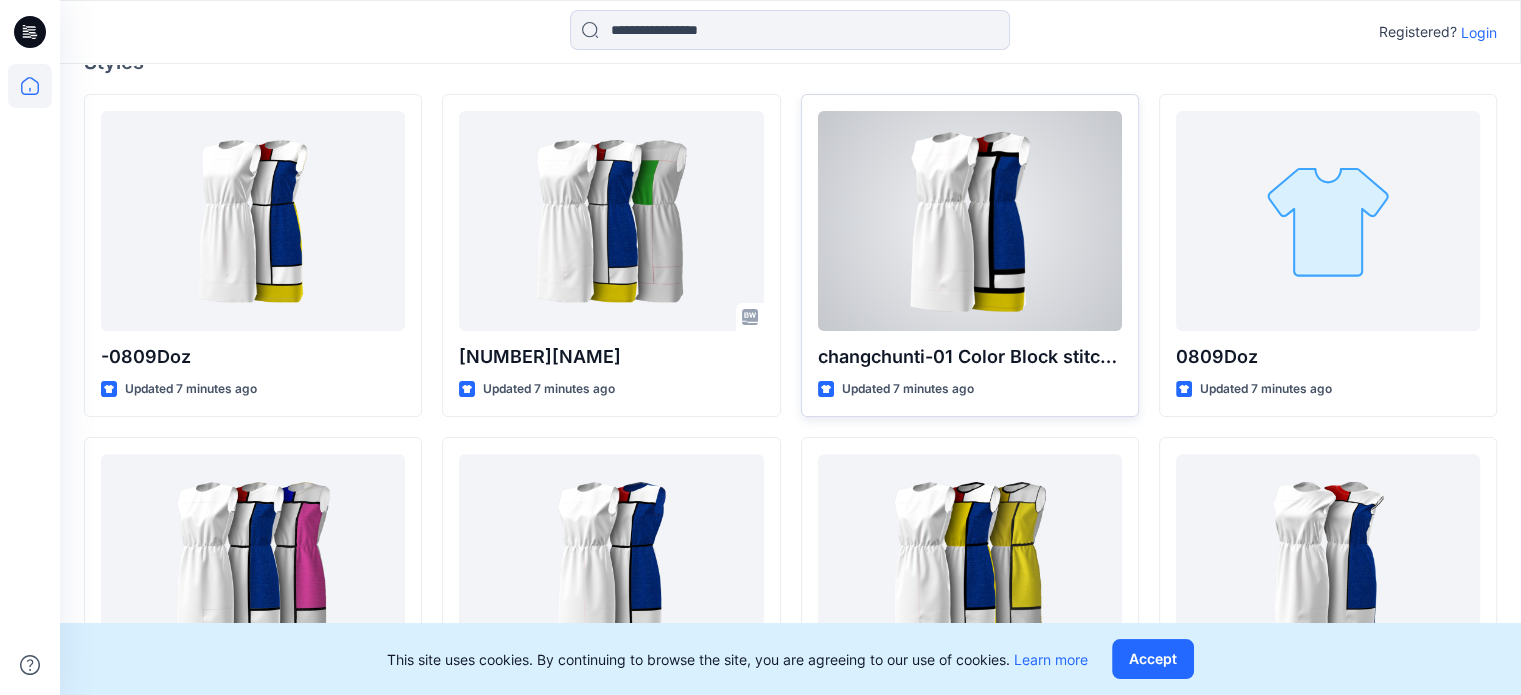 click at bounding box center [970, 221] 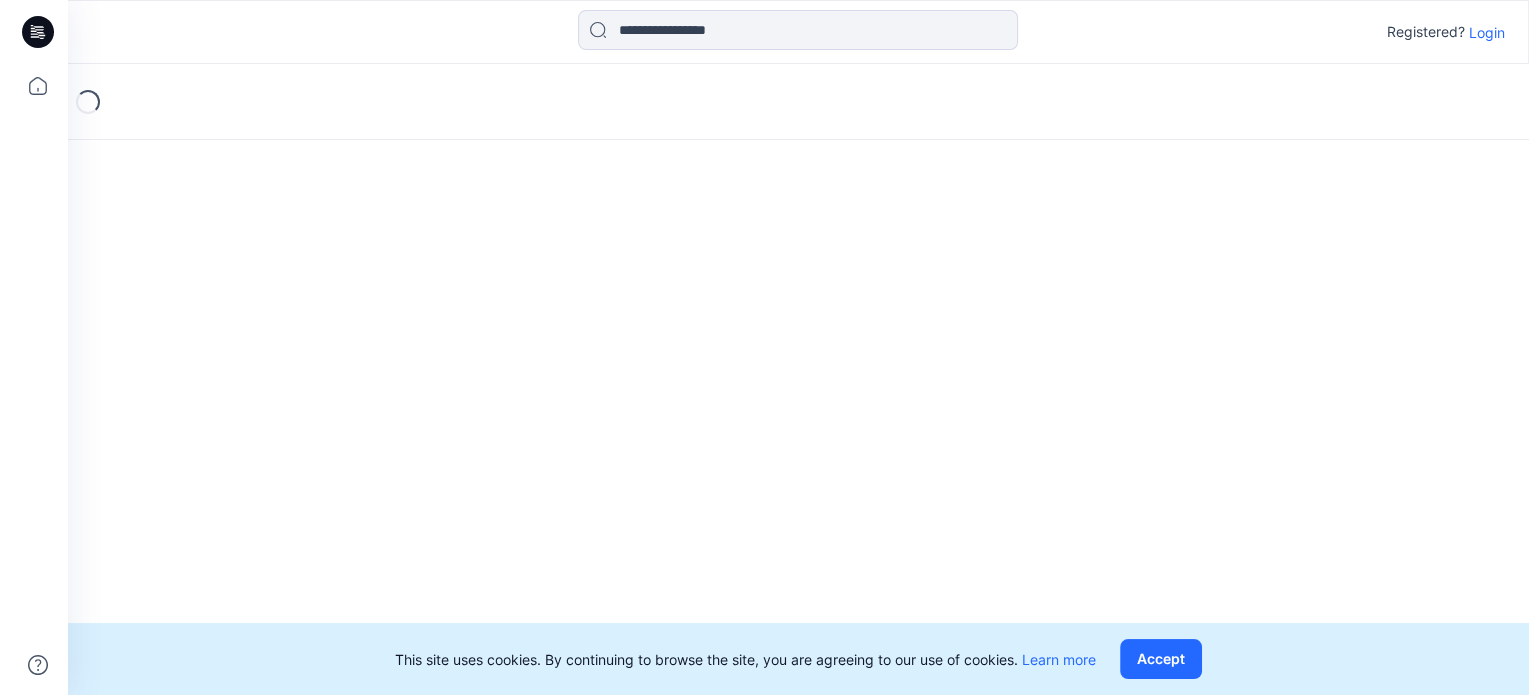 scroll, scrollTop: 0, scrollLeft: 0, axis: both 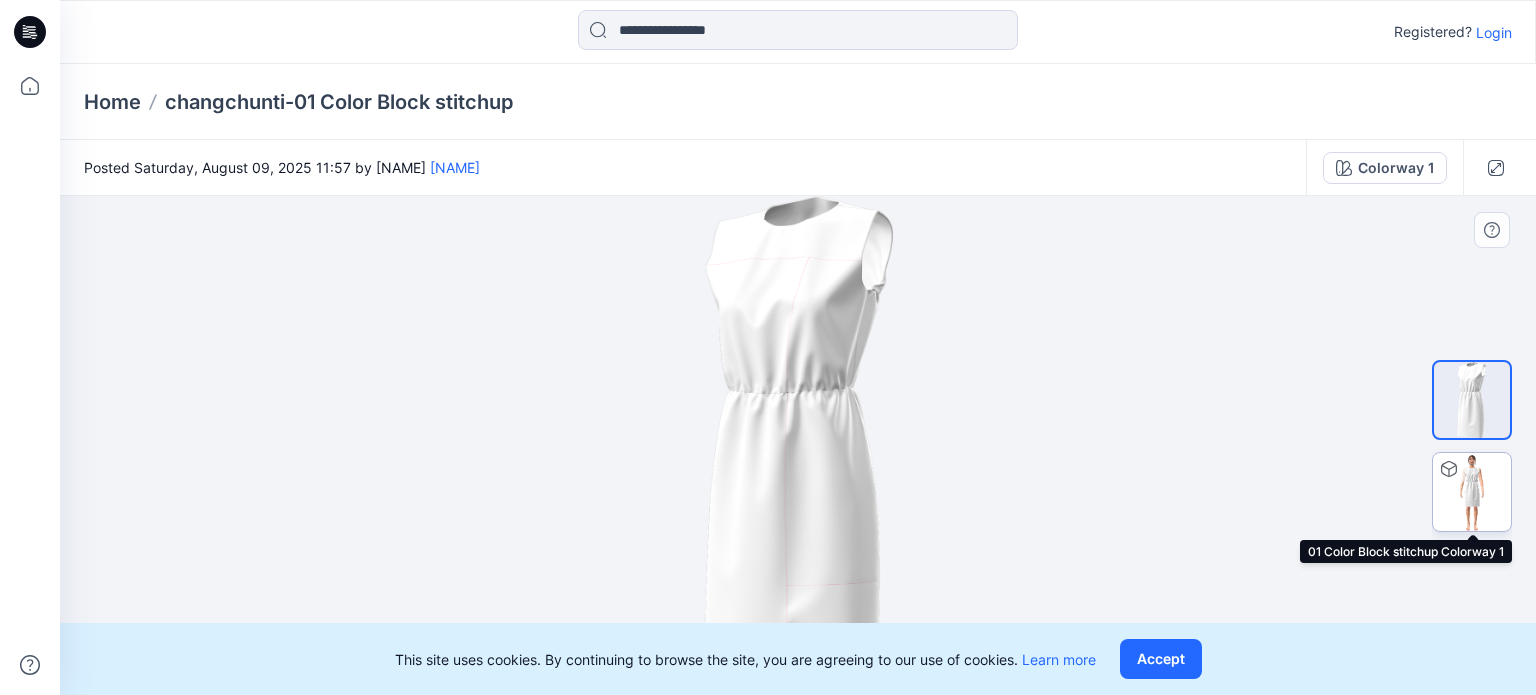 click at bounding box center [1472, 492] 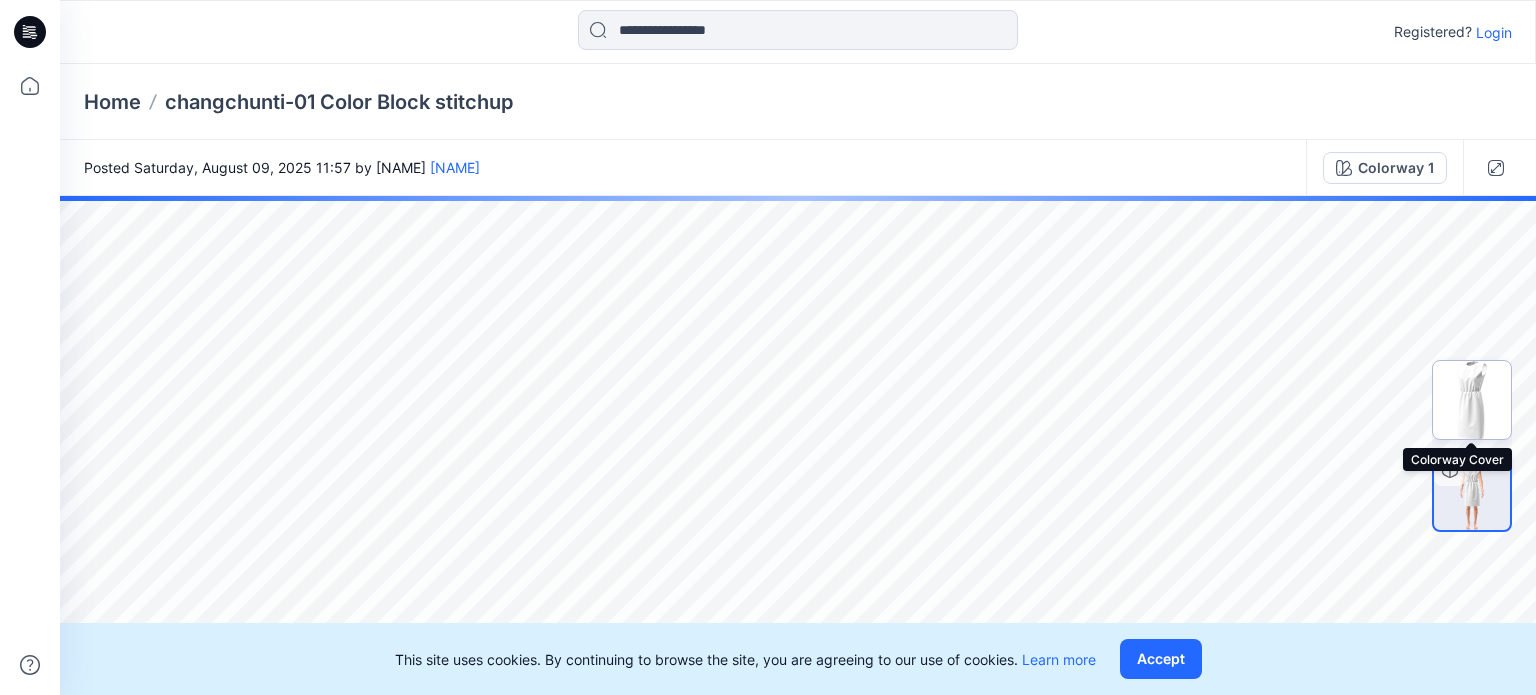 click at bounding box center [1472, 400] 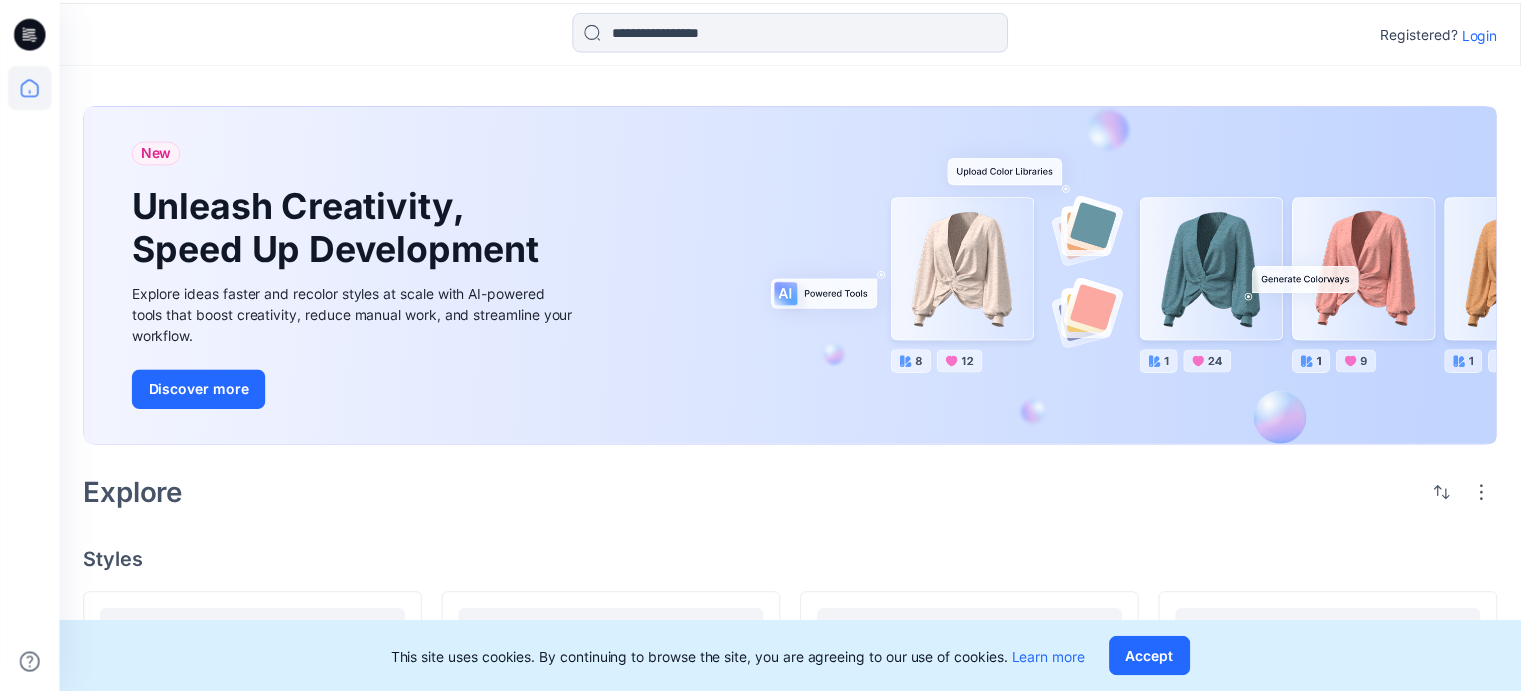 scroll, scrollTop: 500, scrollLeft: 0, axis: vertical 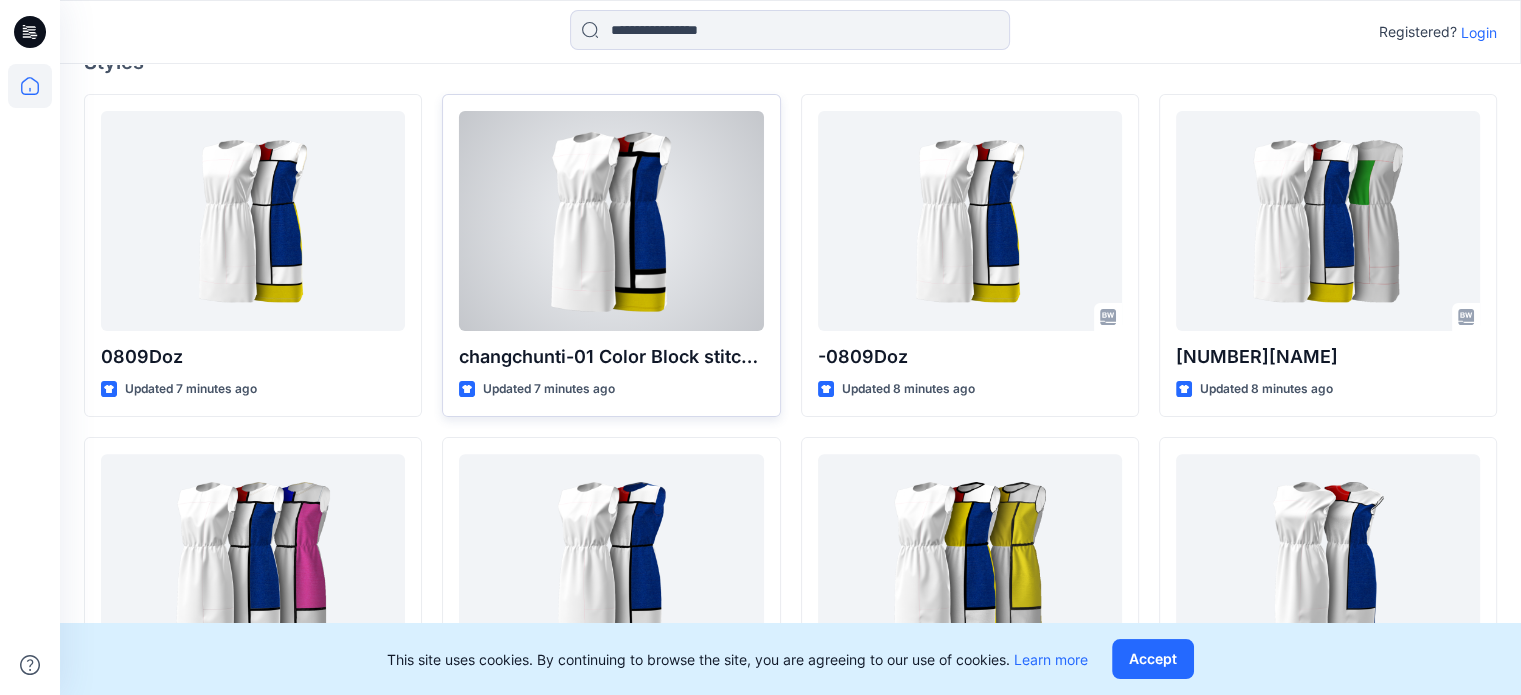 click at bounding box center [611, 221] 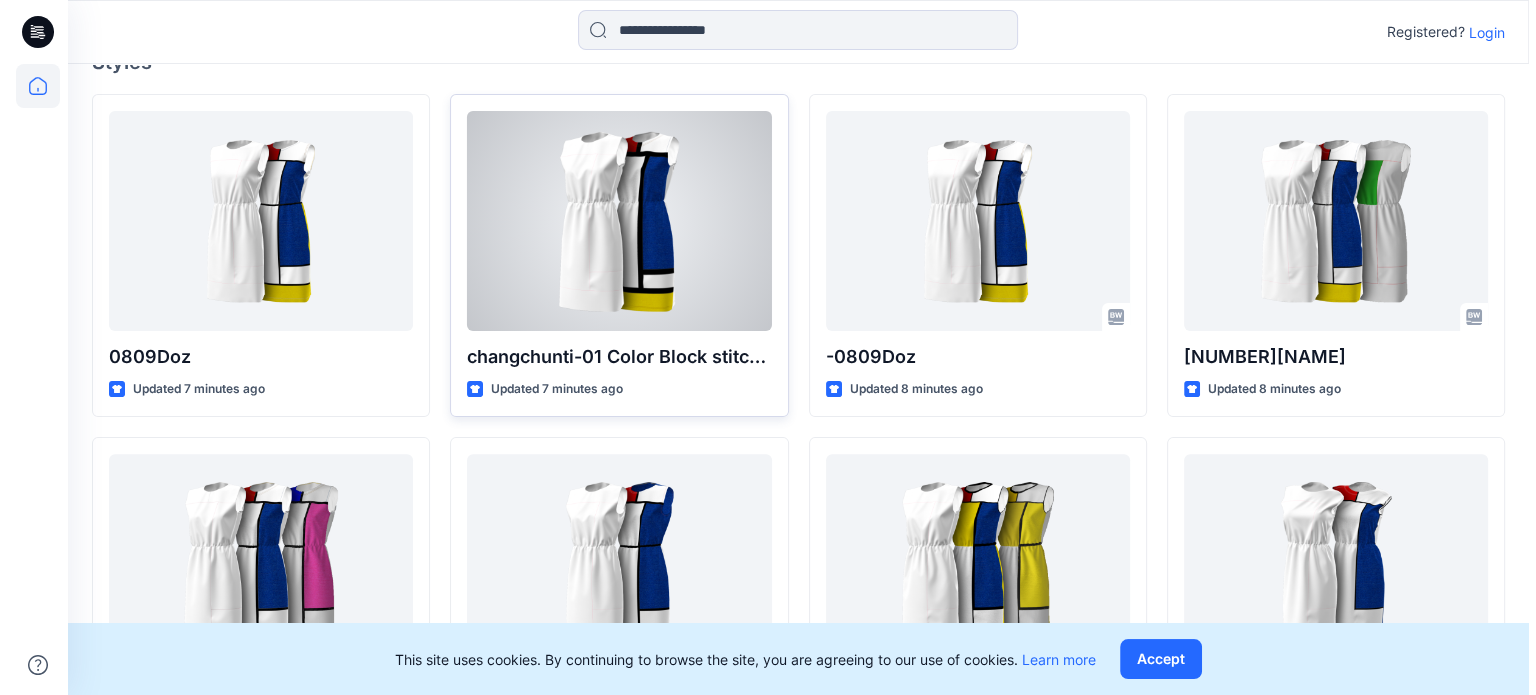 scroll, scrollTop: 0, scrollLeft: 0, axis: both 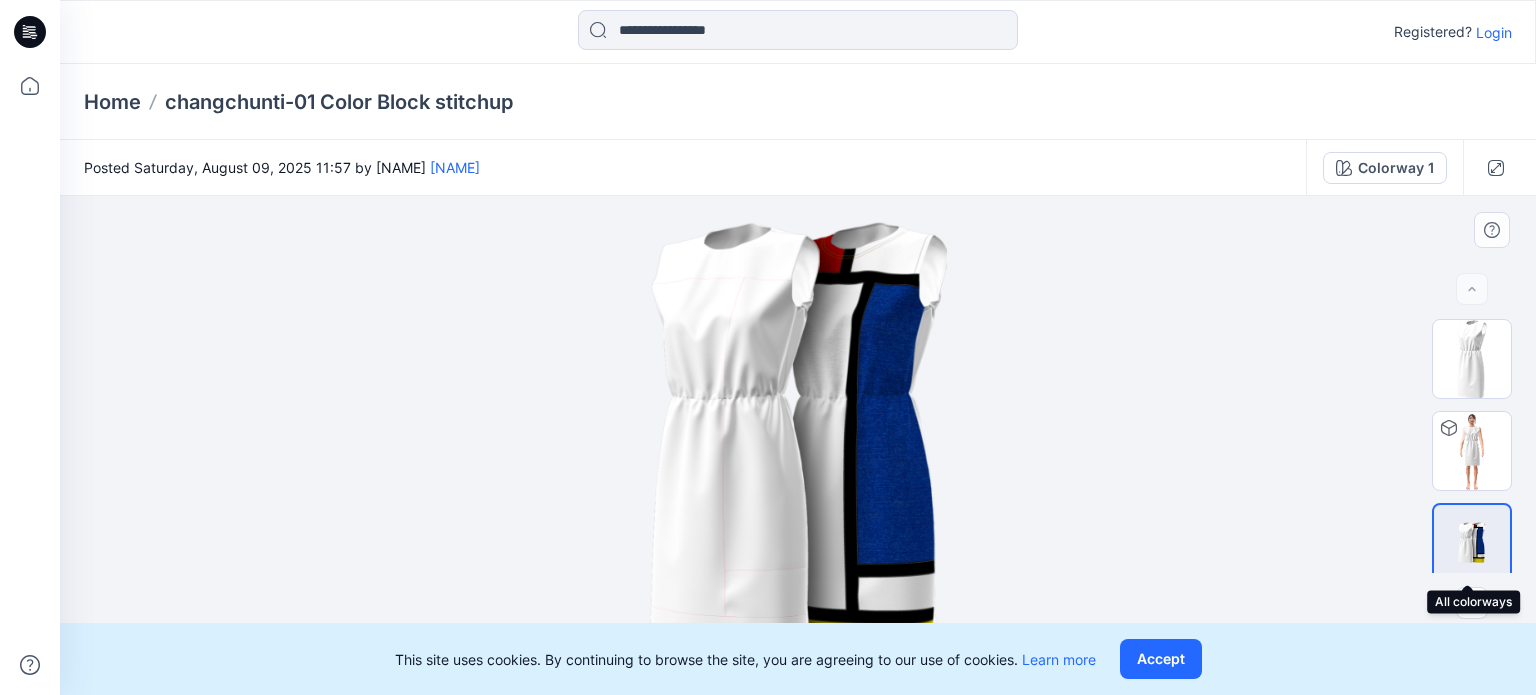 click at bounding box center [1472, 543] 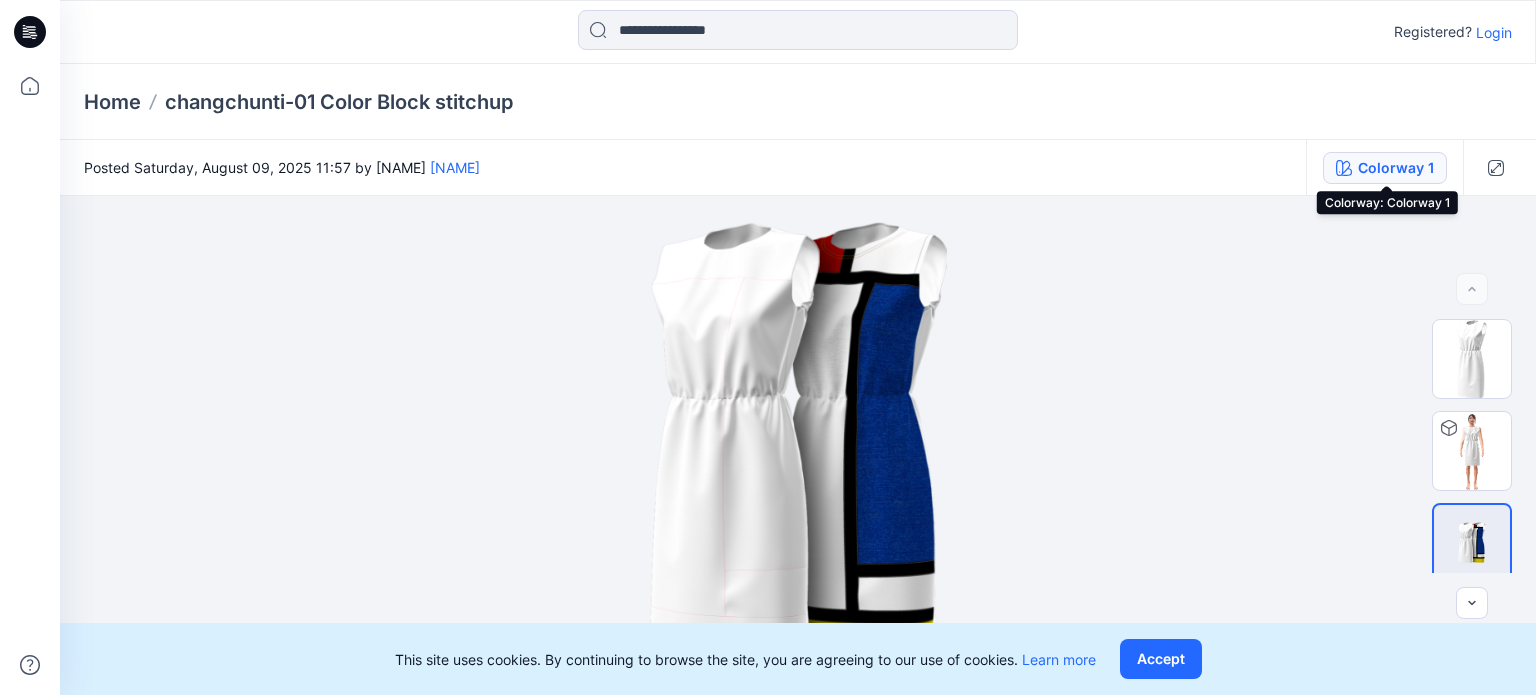 click on "Colorway 1" at bounding box center [1396, 168] 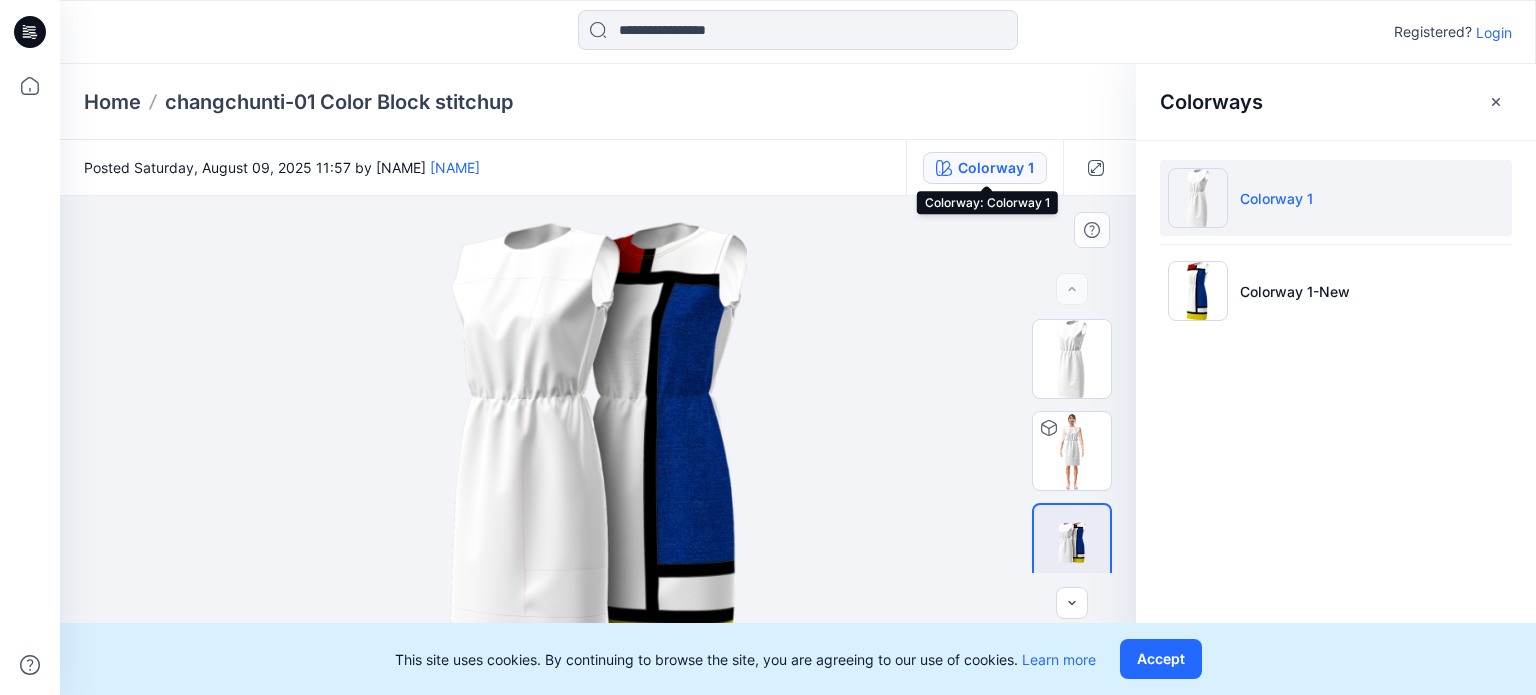 click at bounding box center [598, 445] 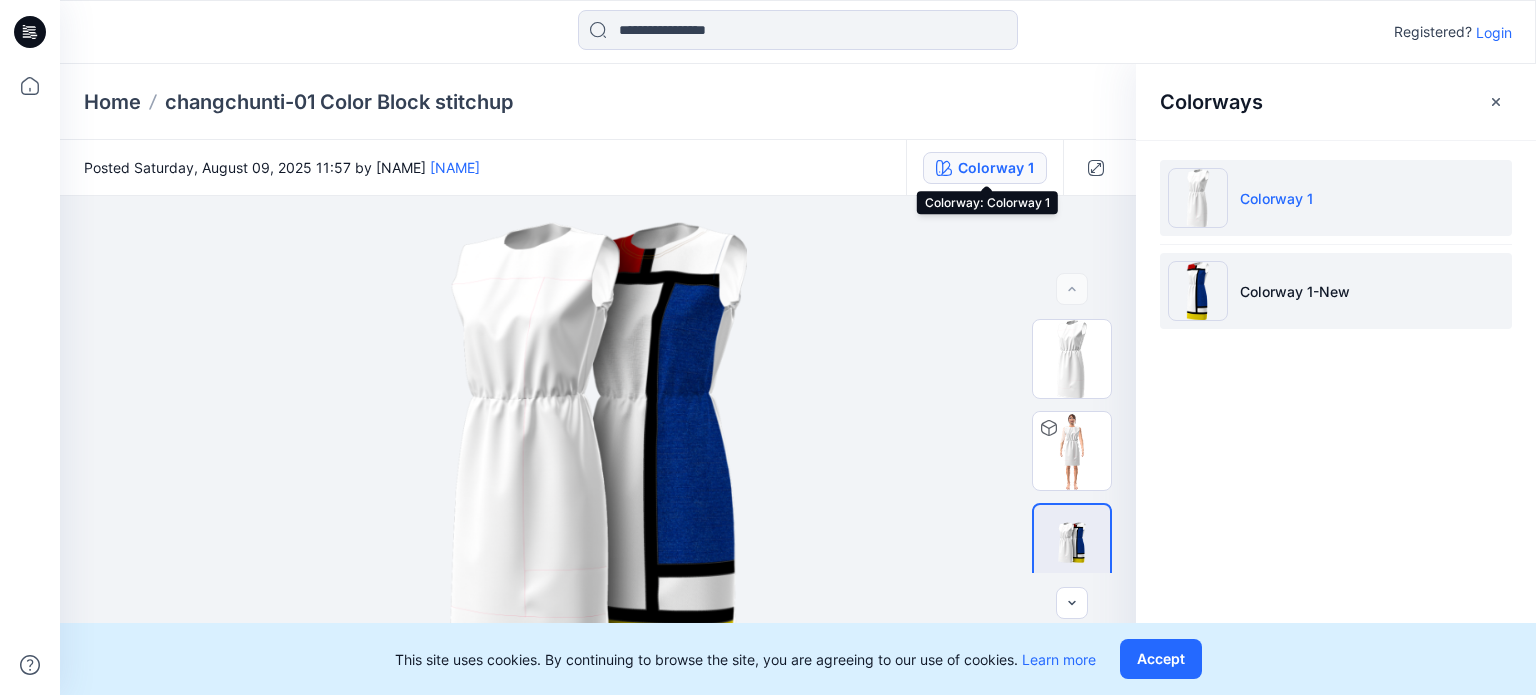 click at bounding box center [1198, 291] 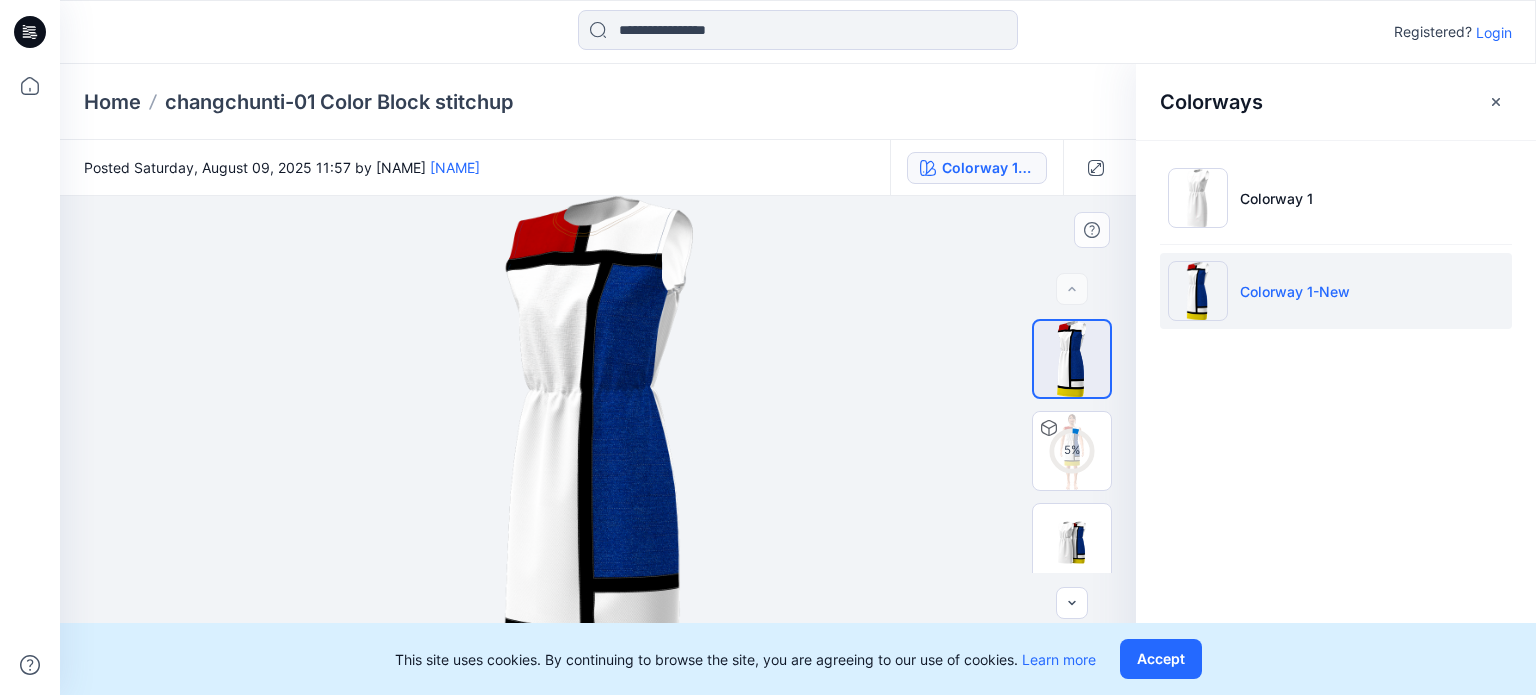 click at bounding box center (598, 445) 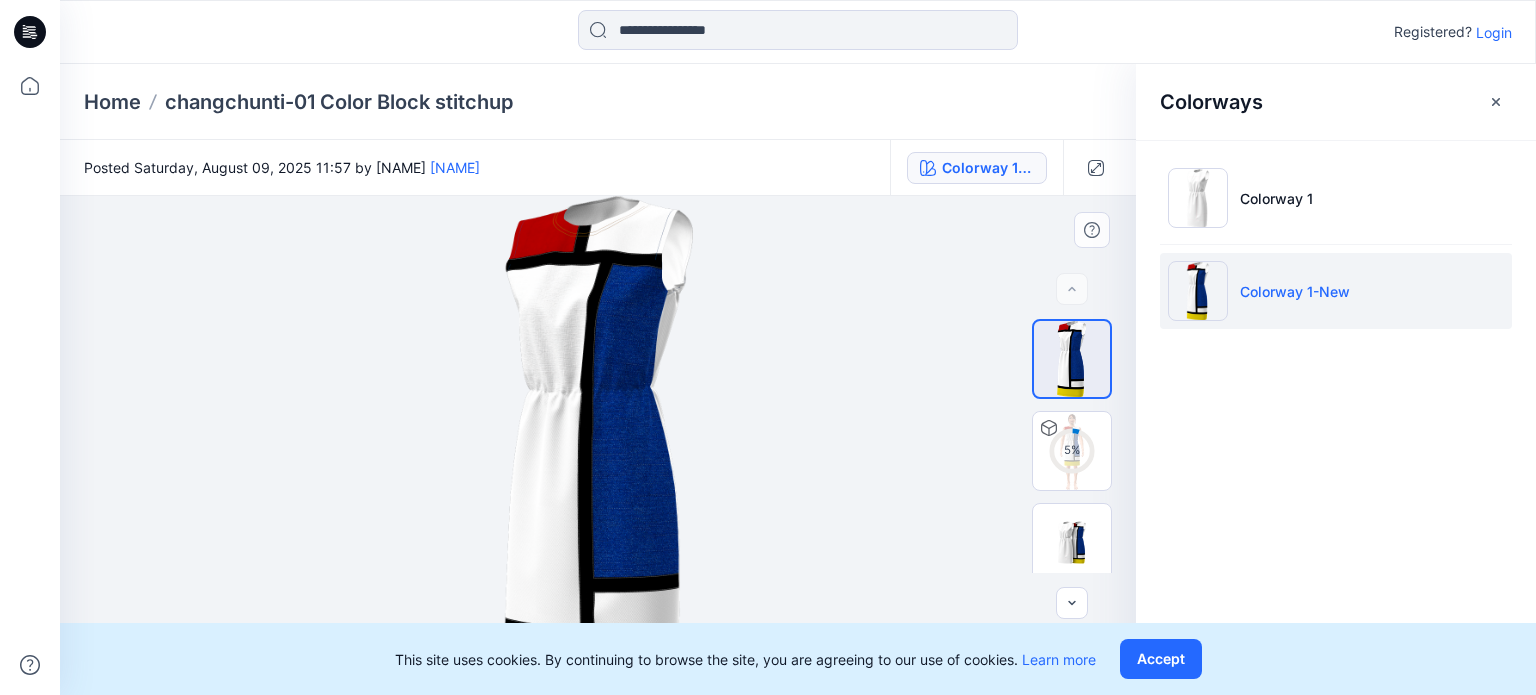 click at bounding box center (598, 445) 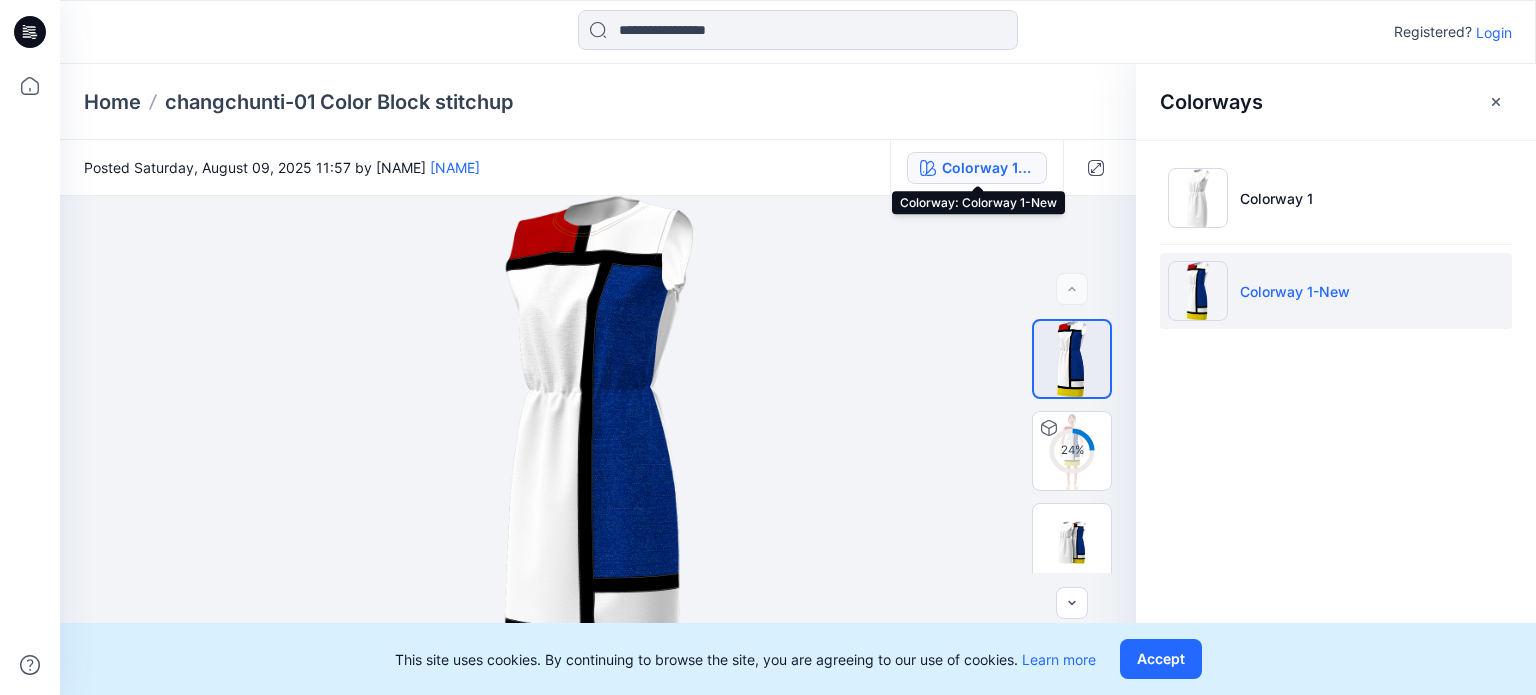 click on "Colorway 1-New" at bounding box center (988, 168) 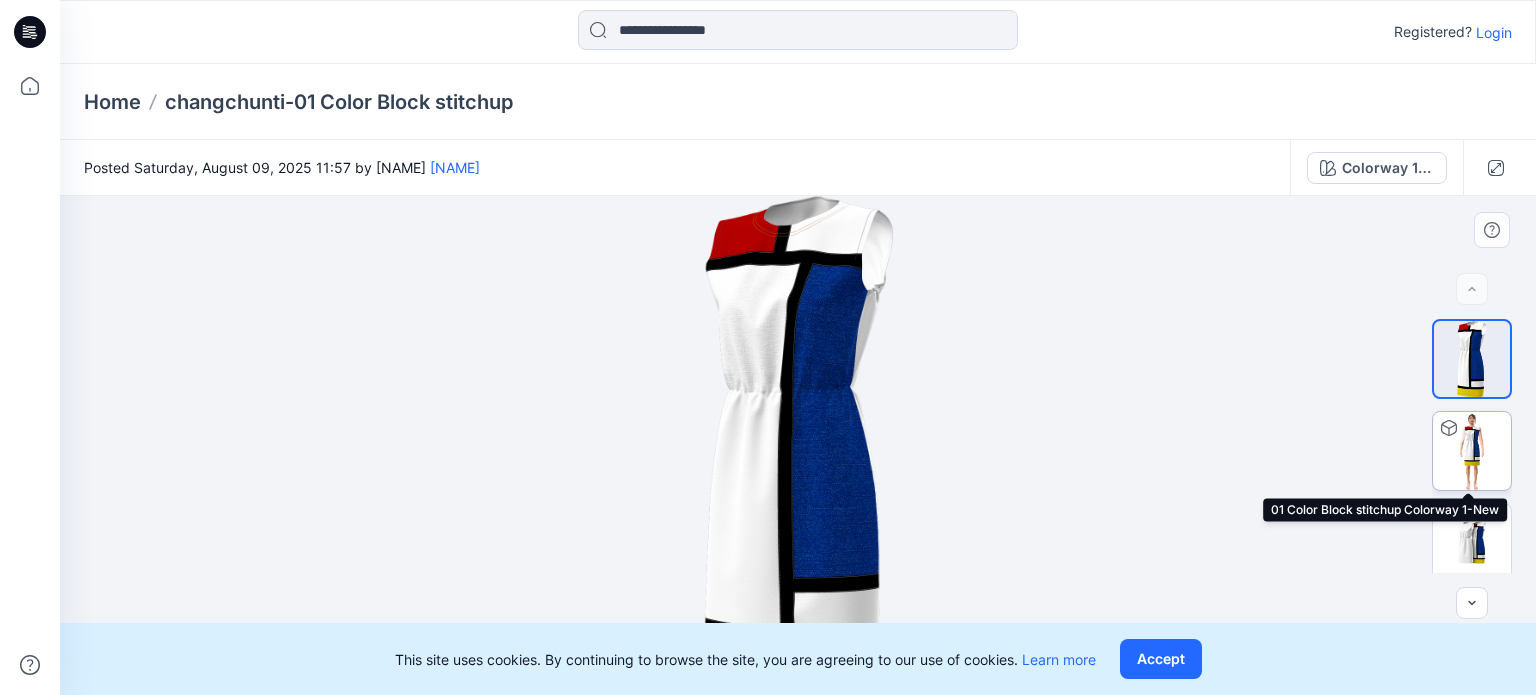 click at bounding box center [1472, 451] 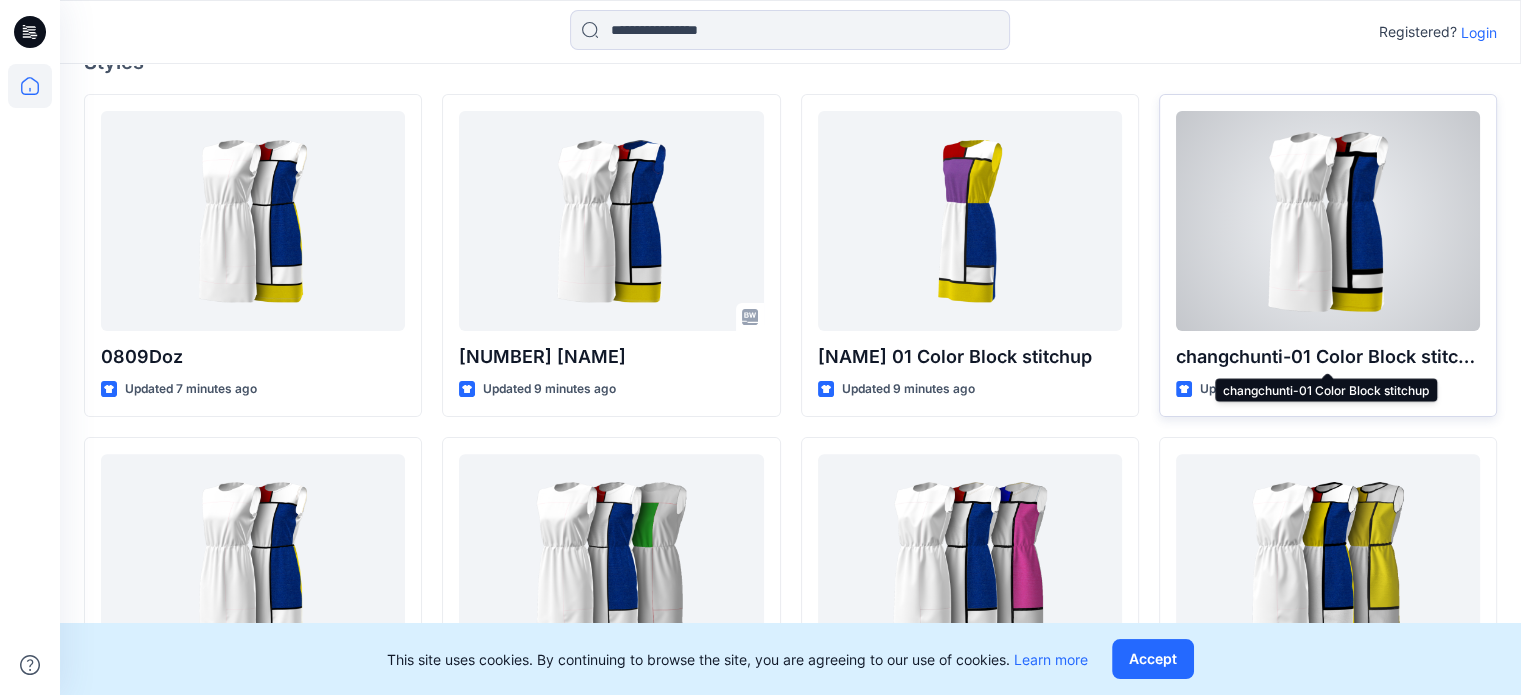 scroll, scrollTop: 400, scrollLeft: 0, axis: vertical 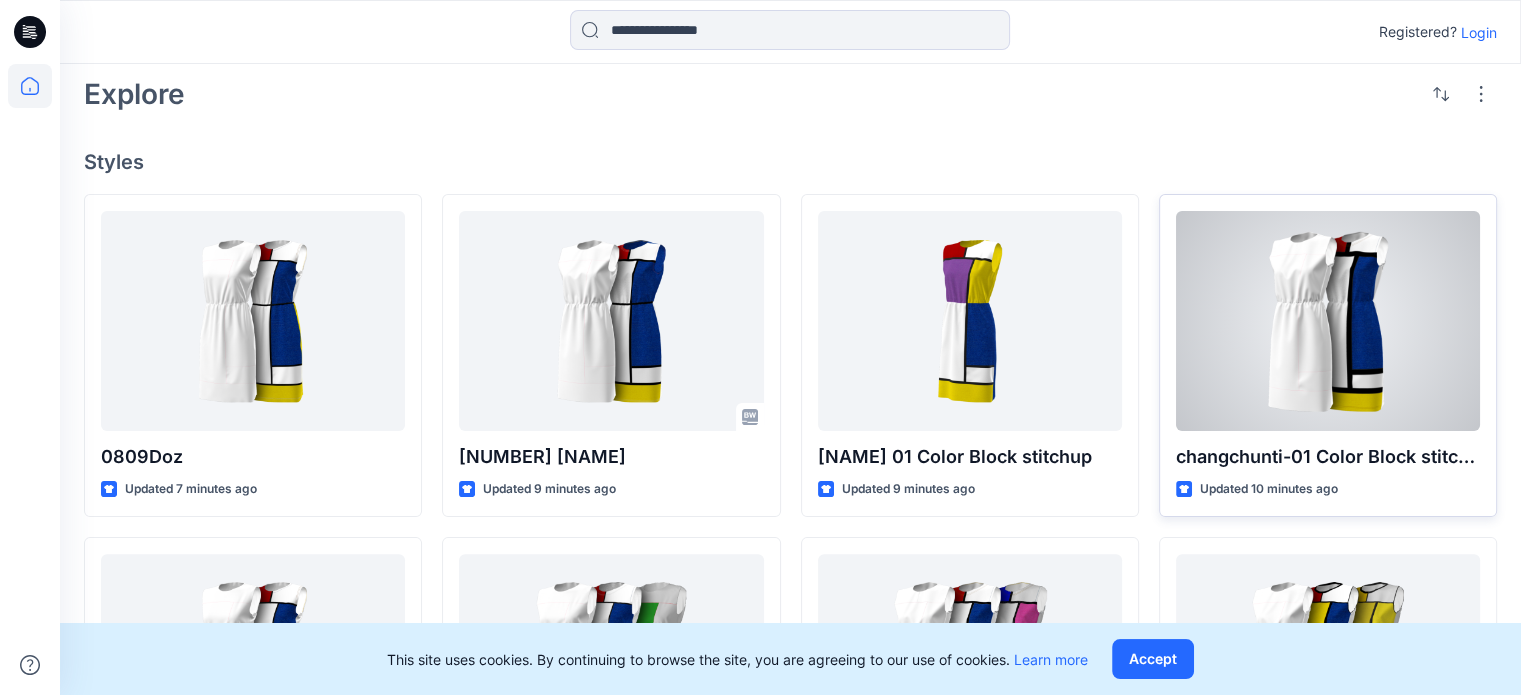 click at bounding box center (1328, 321) 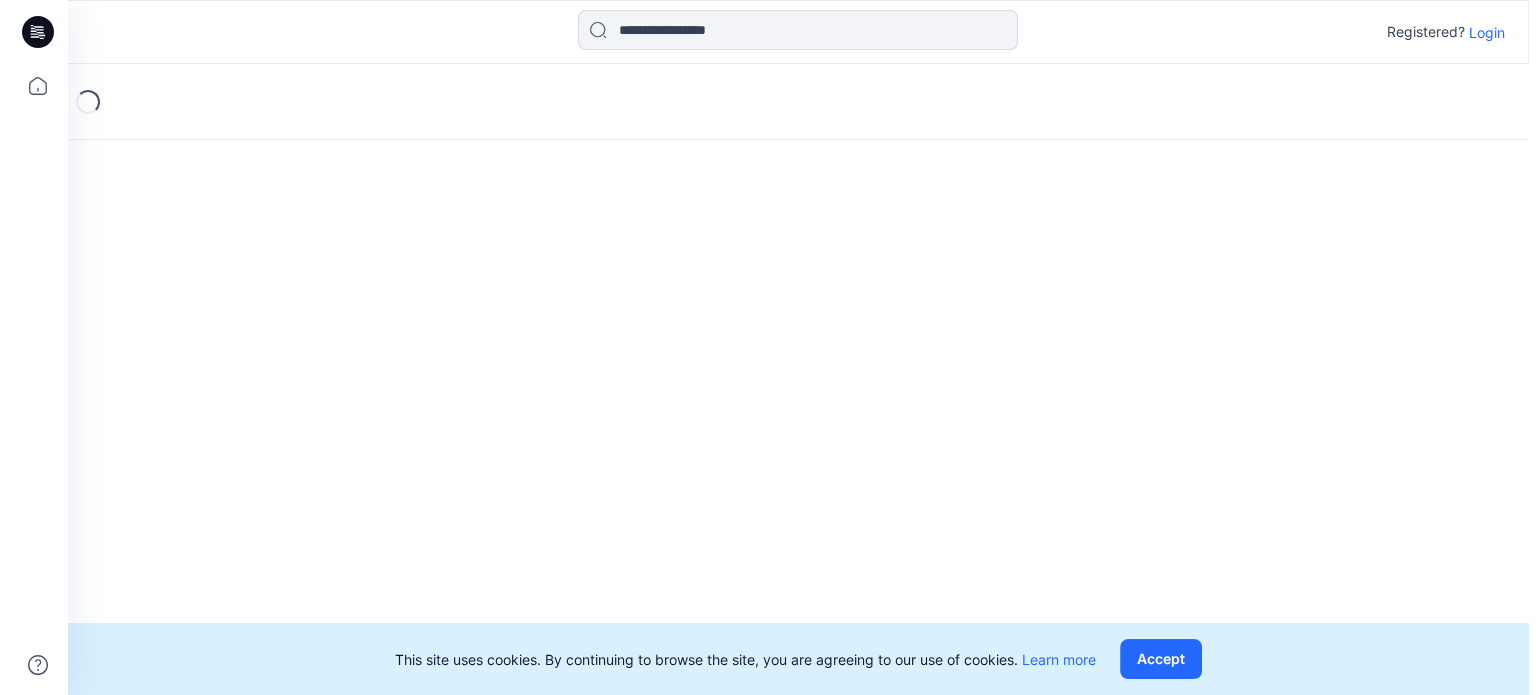 scroll, scrollTop: 0, scrollLeft: 0, axis: both 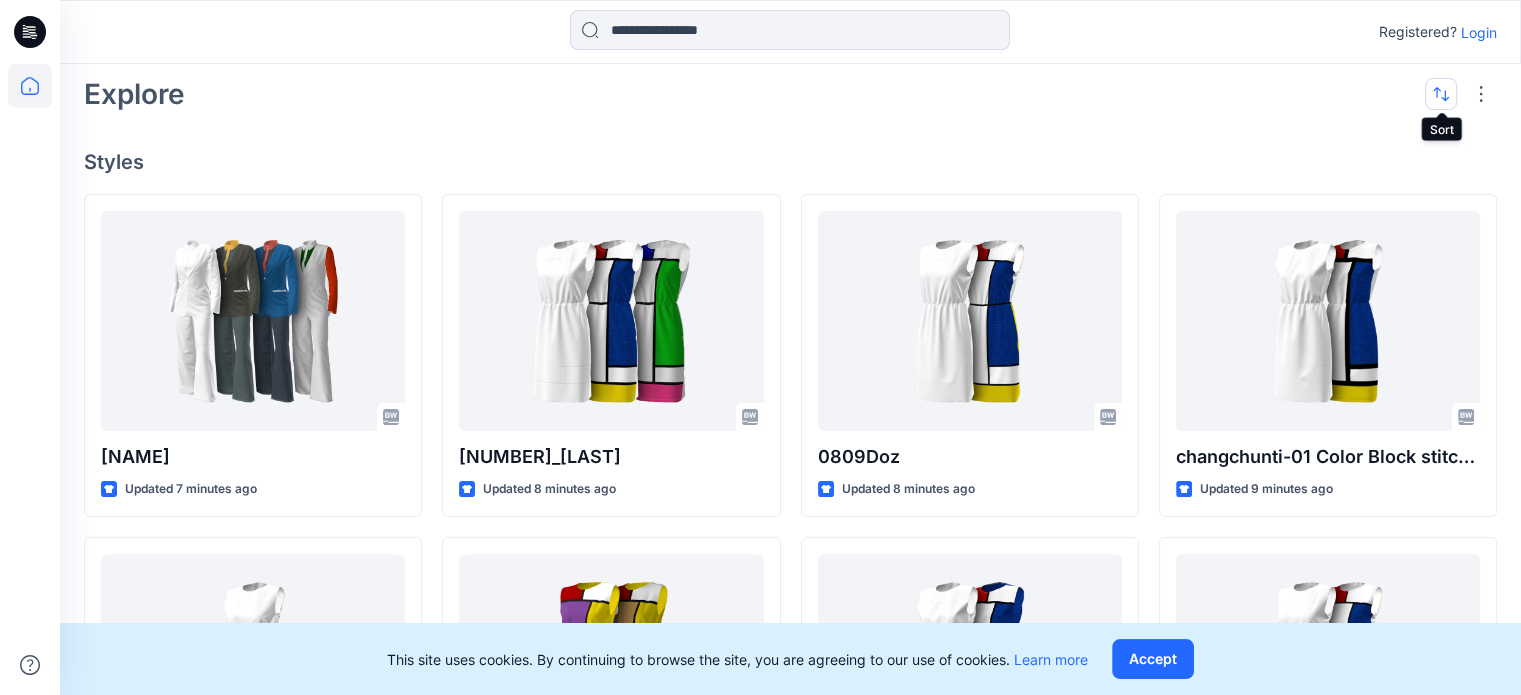 click at bounding box center [1441, 94] 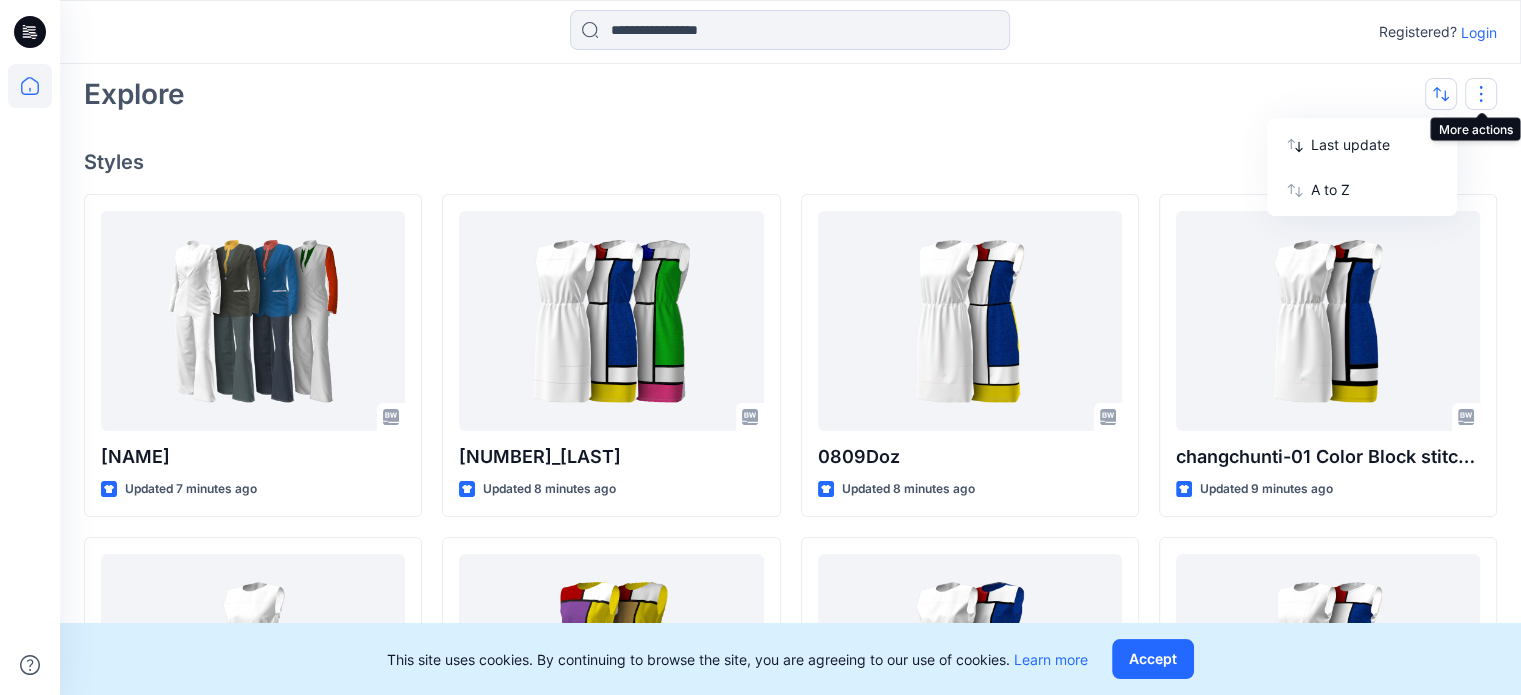 click at bounding box center (1481, 94) 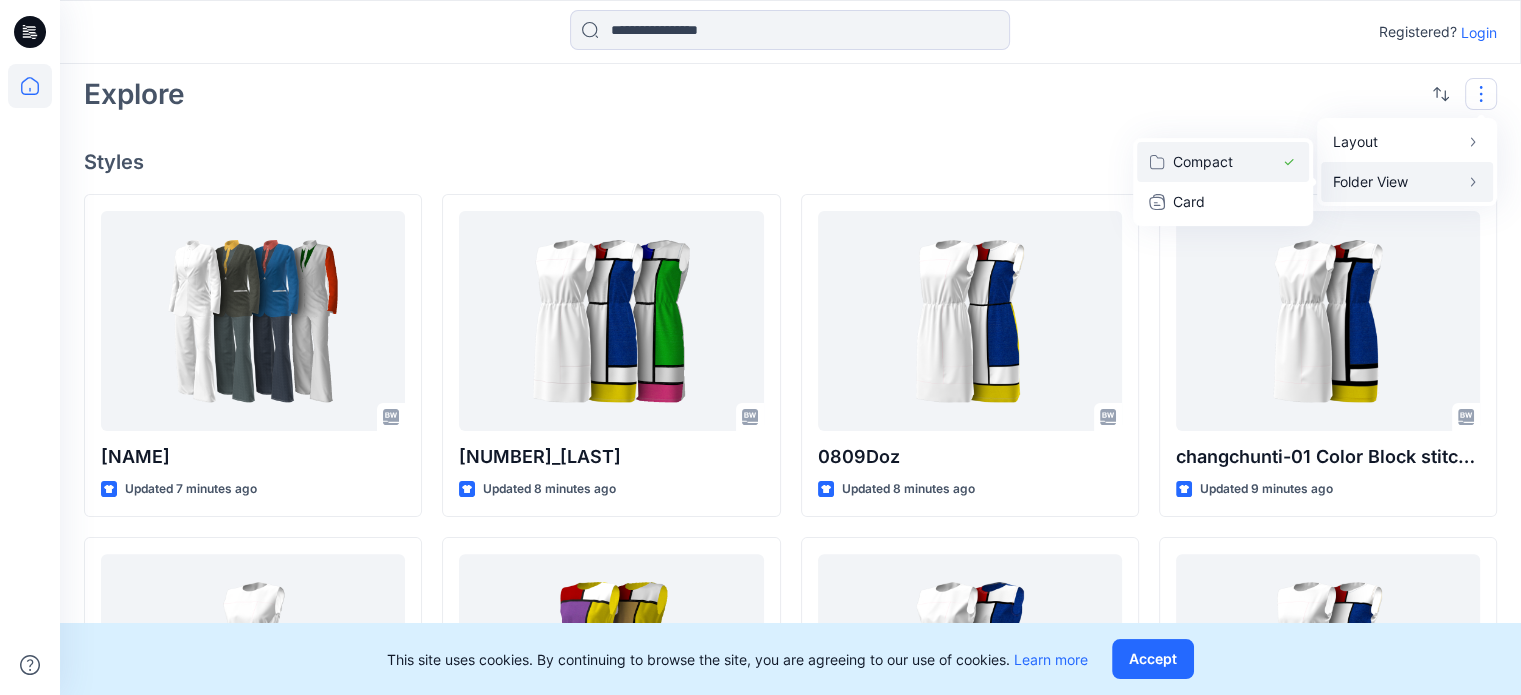 click 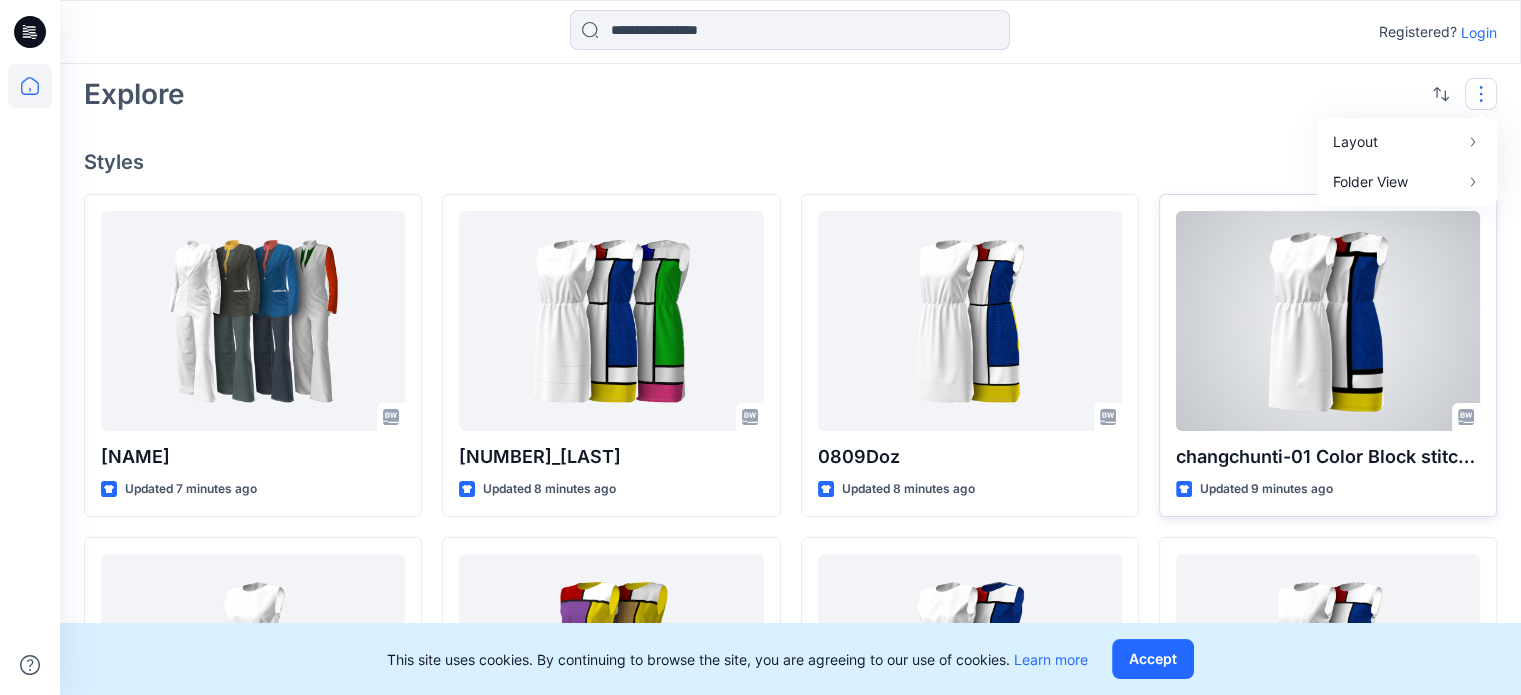 click at bounding box center [1328, 321] 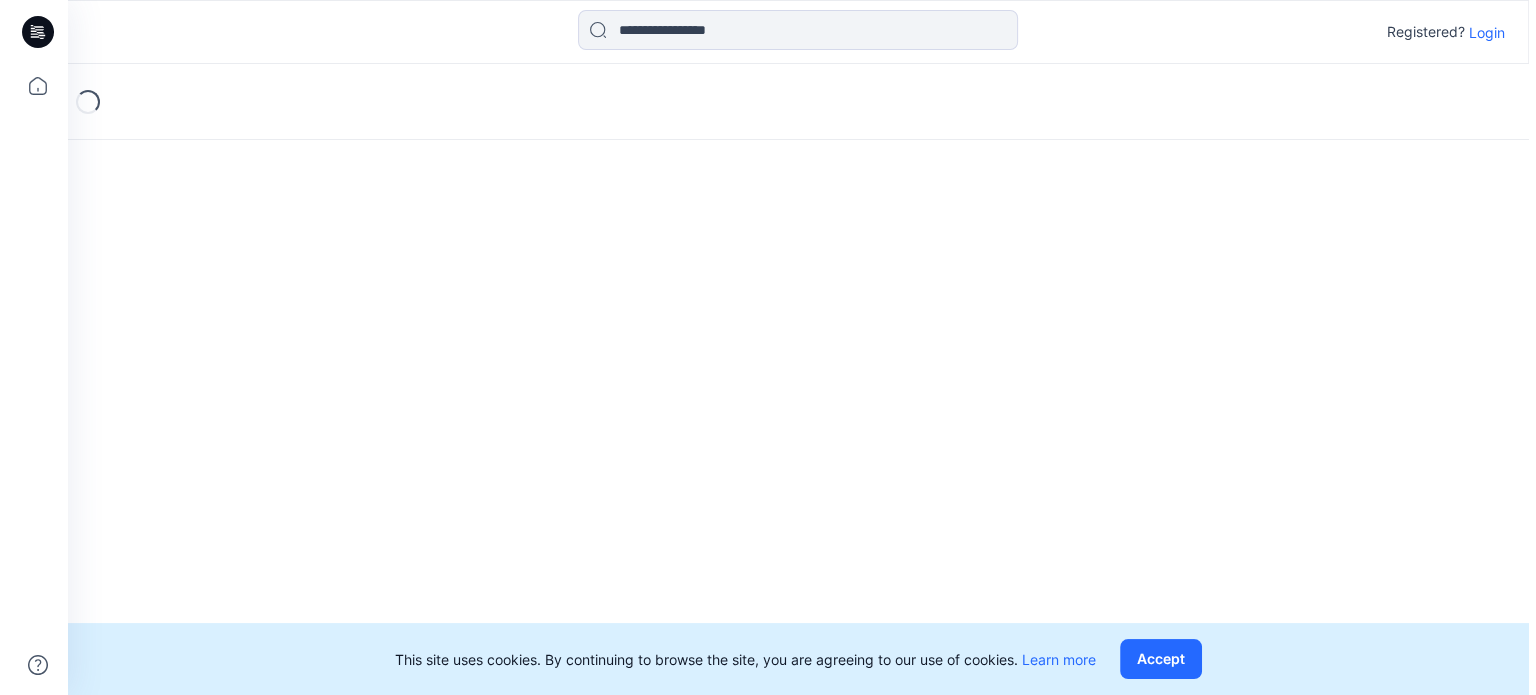 scroll, scrollTop: 0, scrollLeft: 0, axis: both 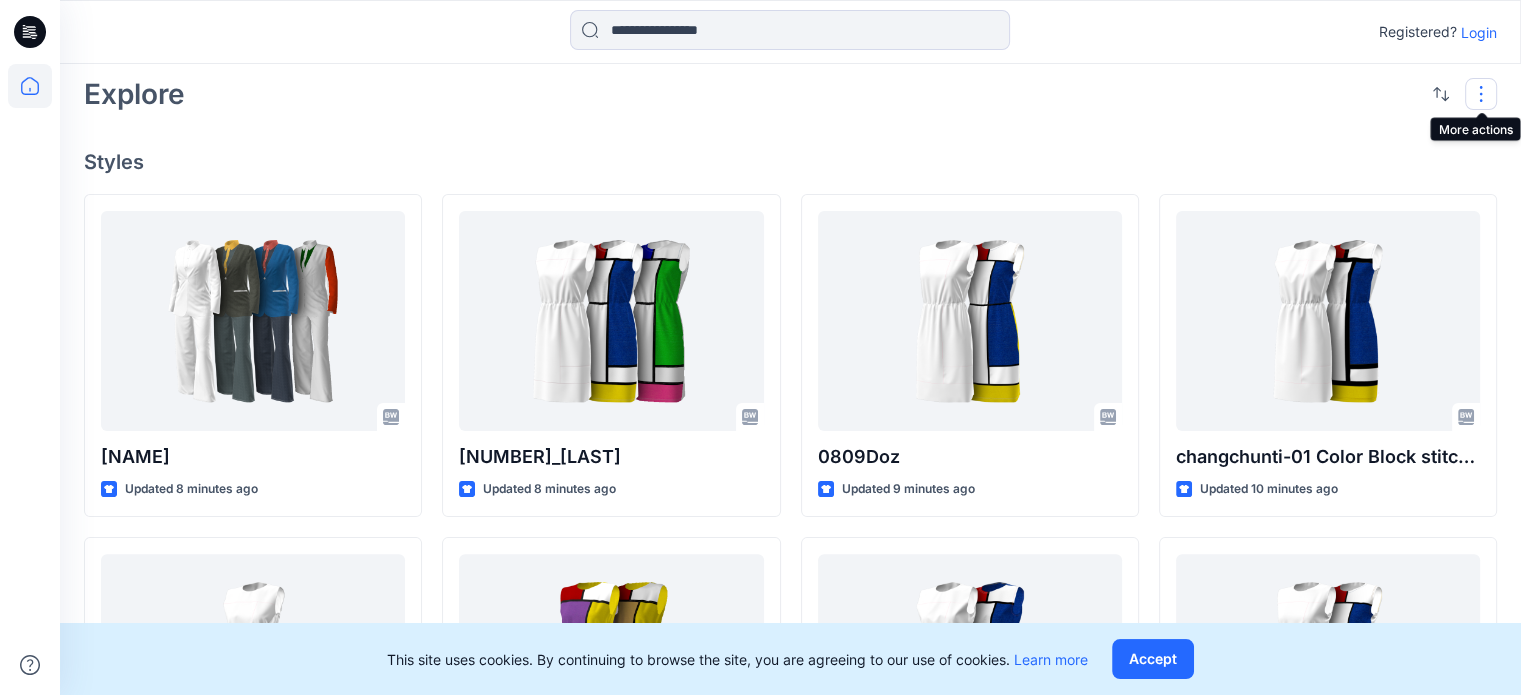 click at bounding box center [1481, 94] 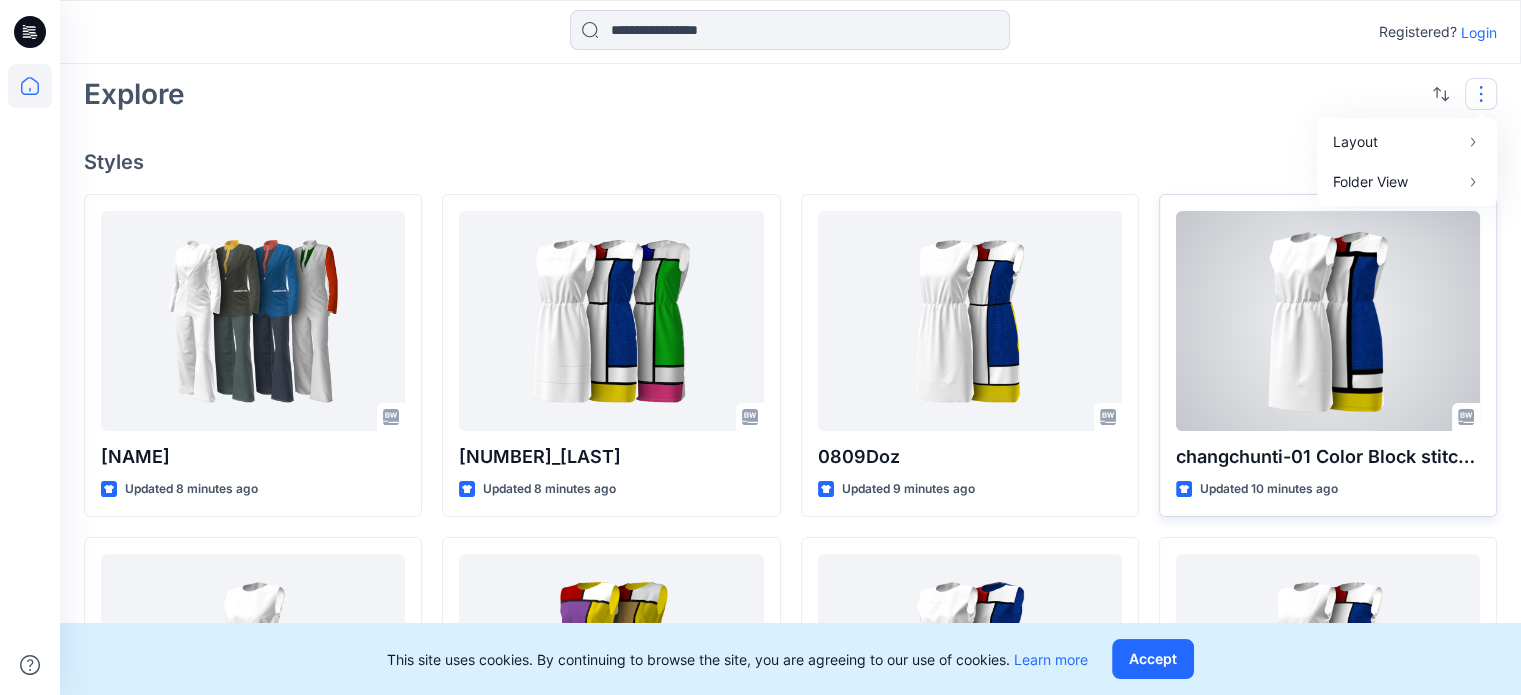 click at bounding box center (1328, 321) 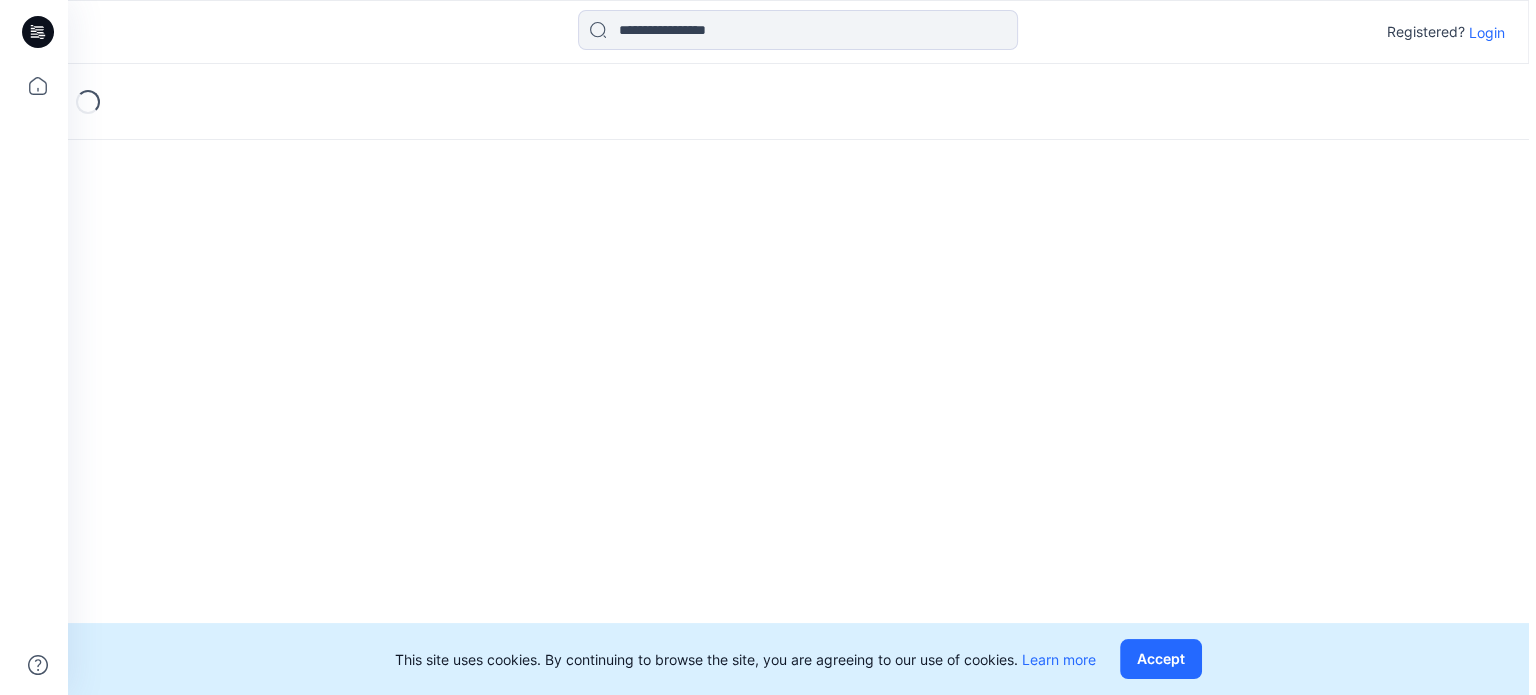 scroll, scrollTop: 0, scrollLeft: 0, axis: both 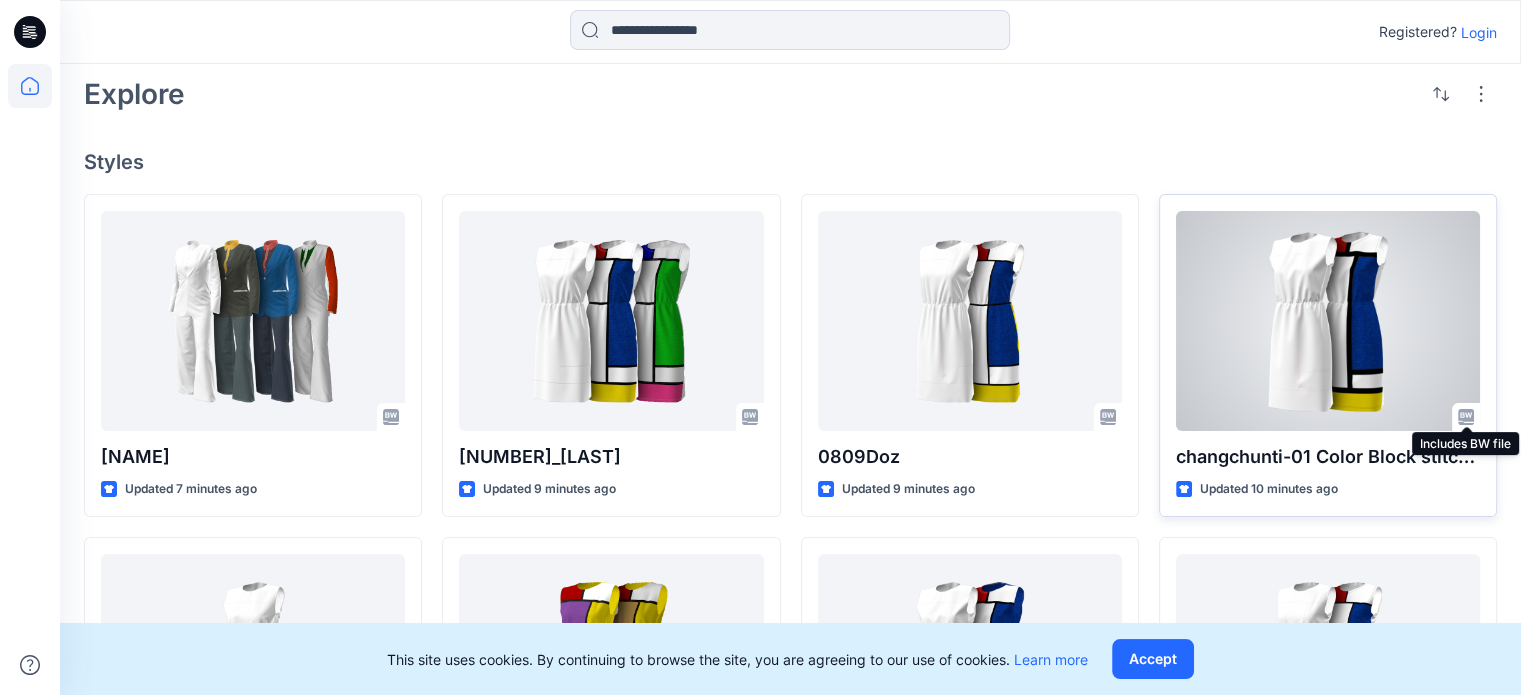 click 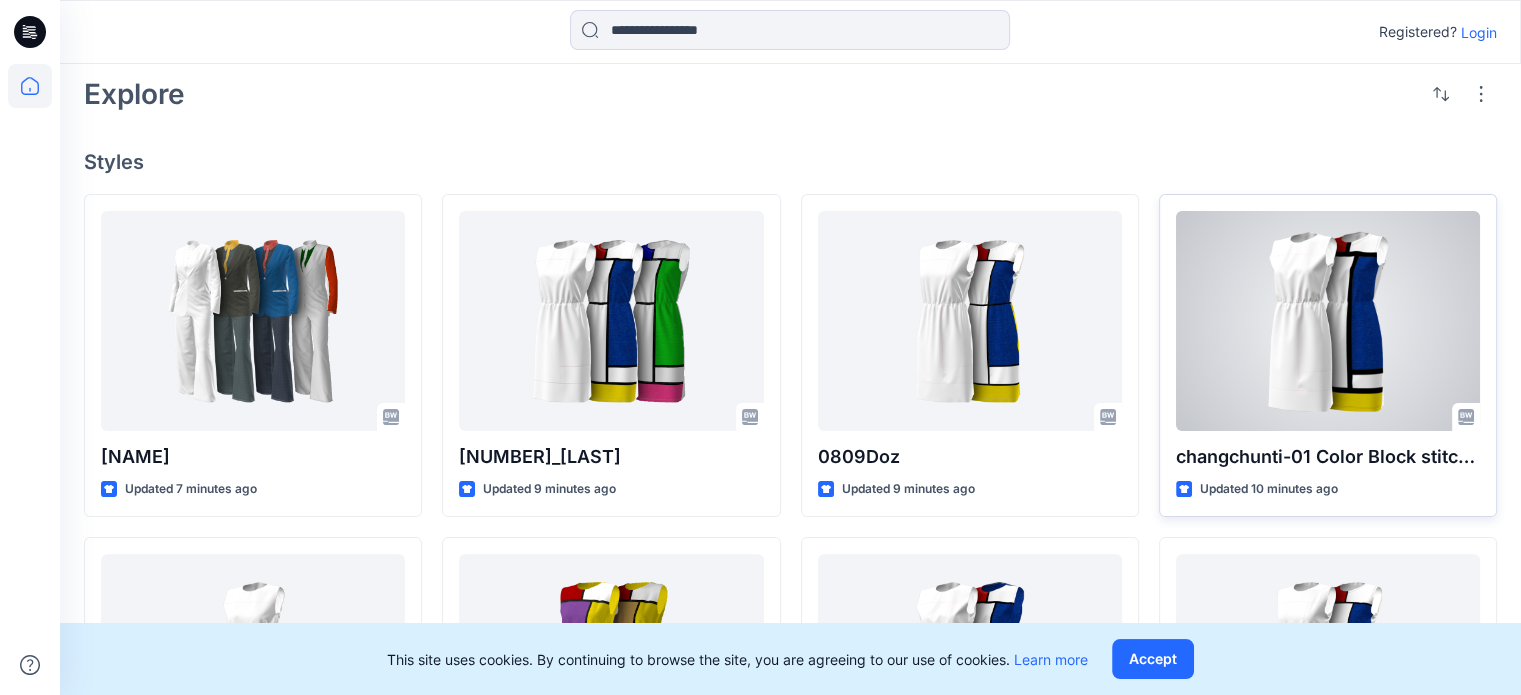 click 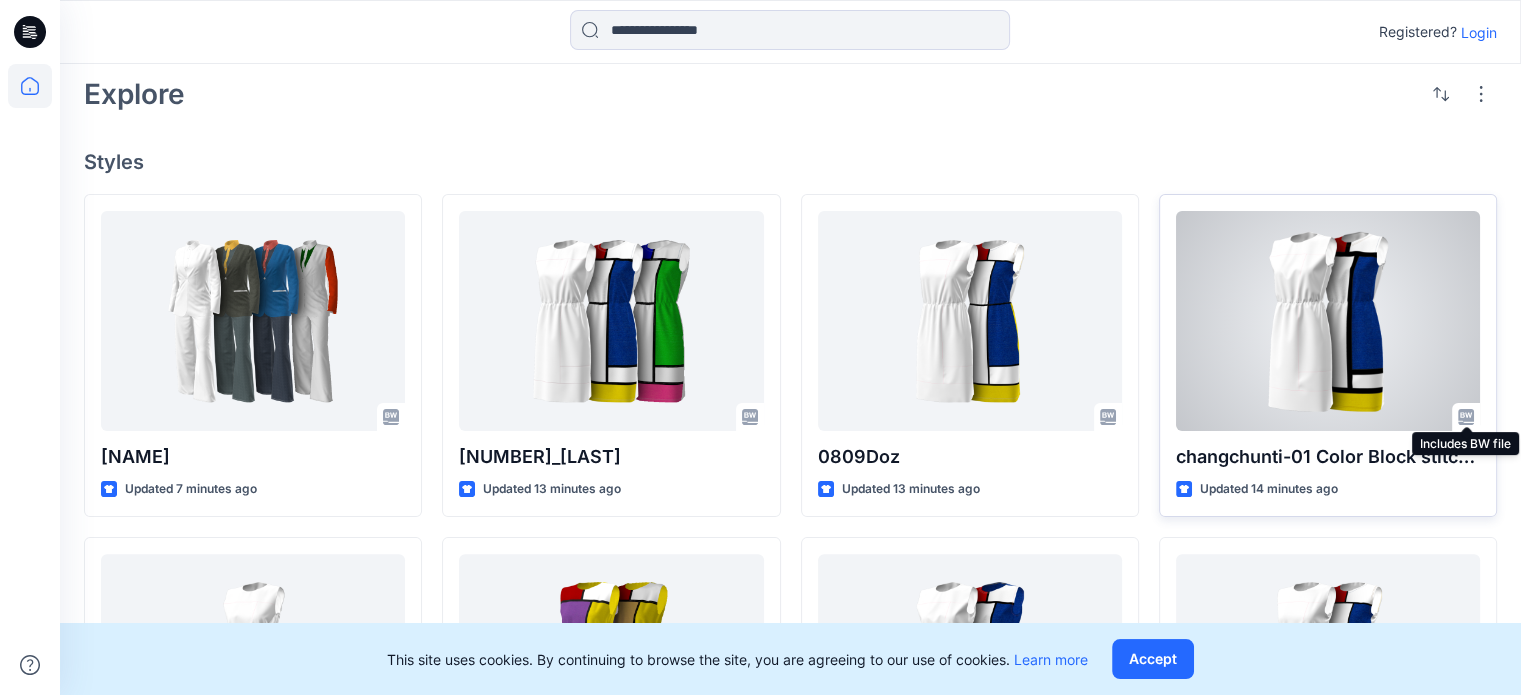 click 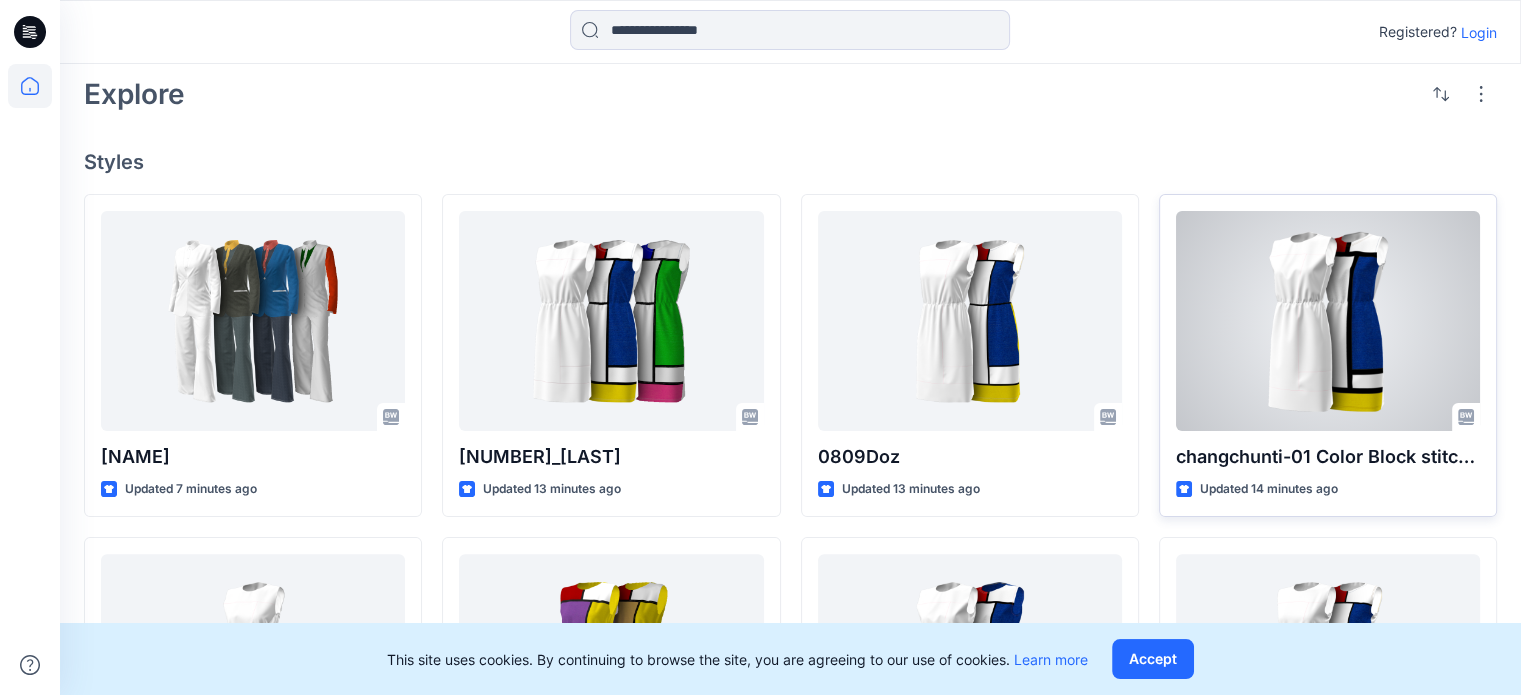 click 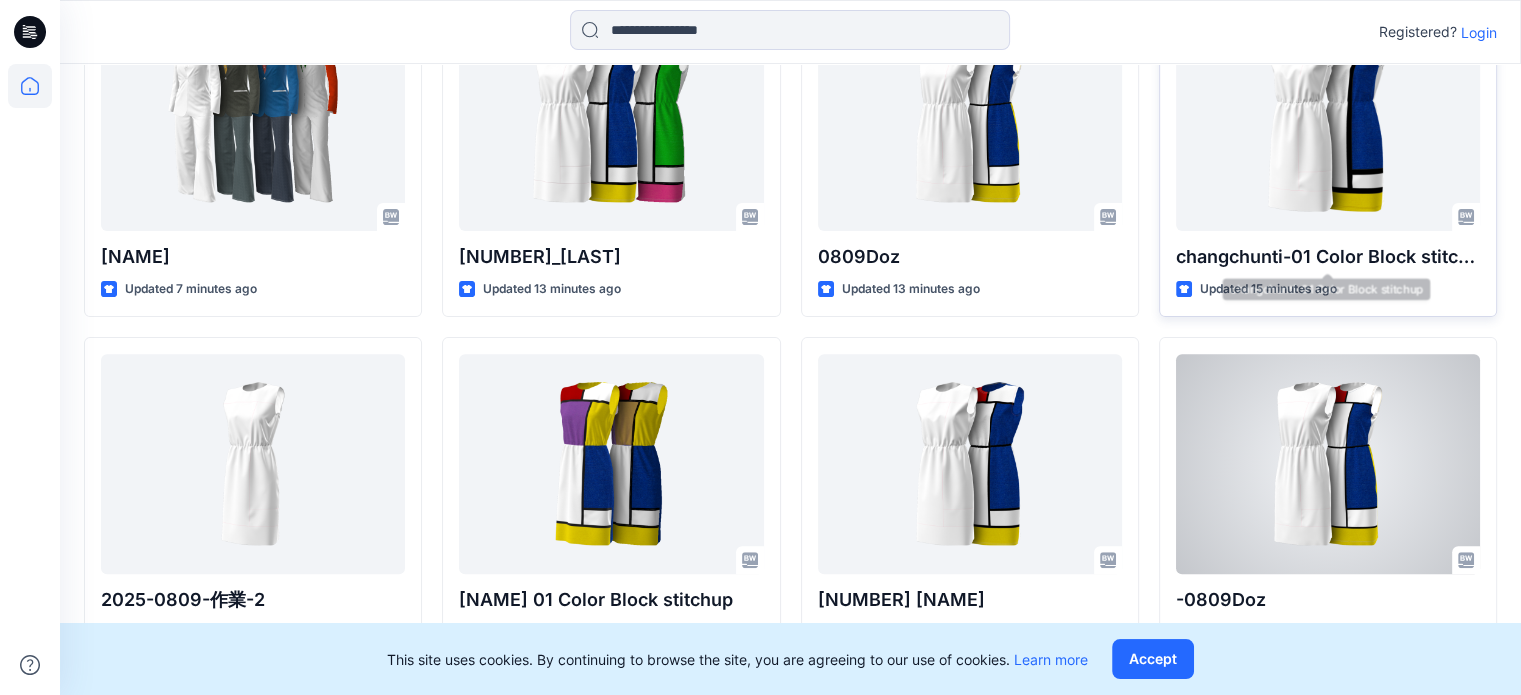 scroll, scrollTop: 700, scrollLeft: 0, axis: vertical 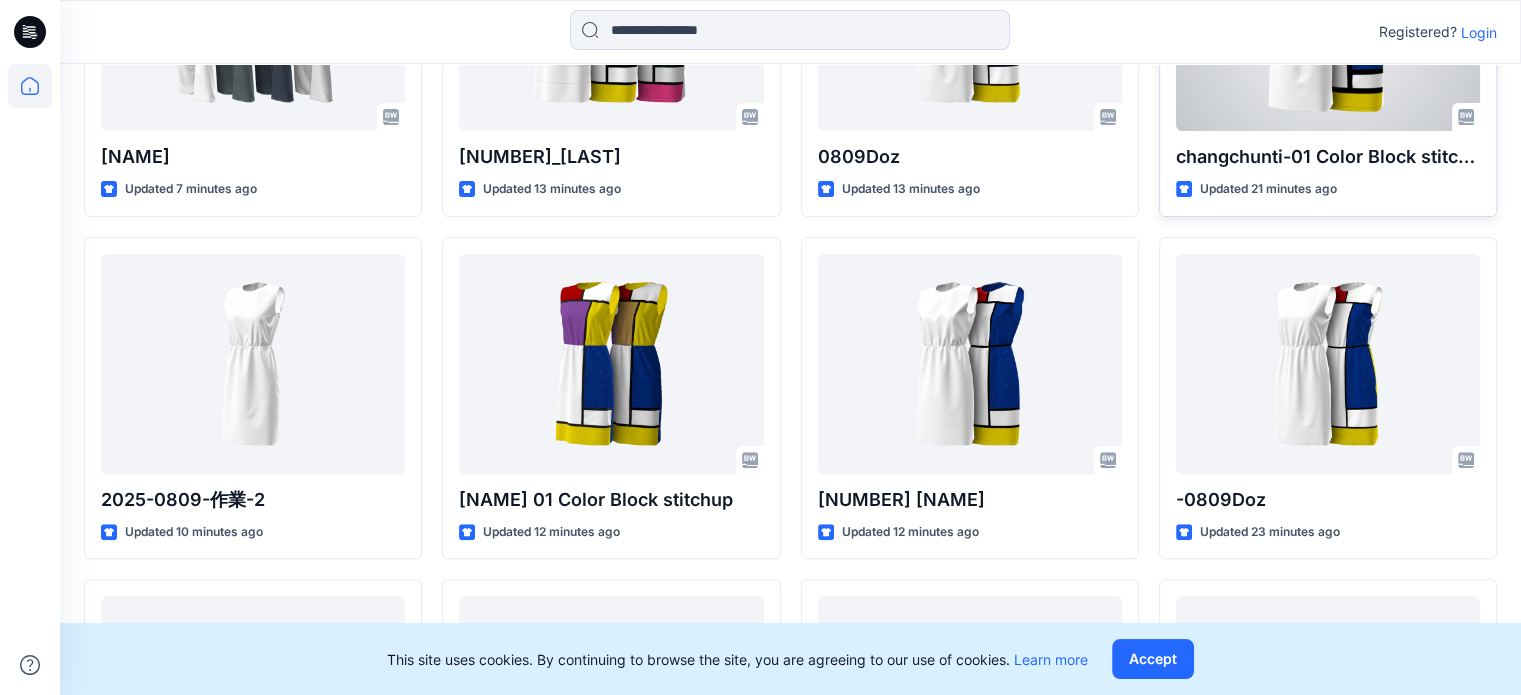 click at bounding box center [1328, 21] 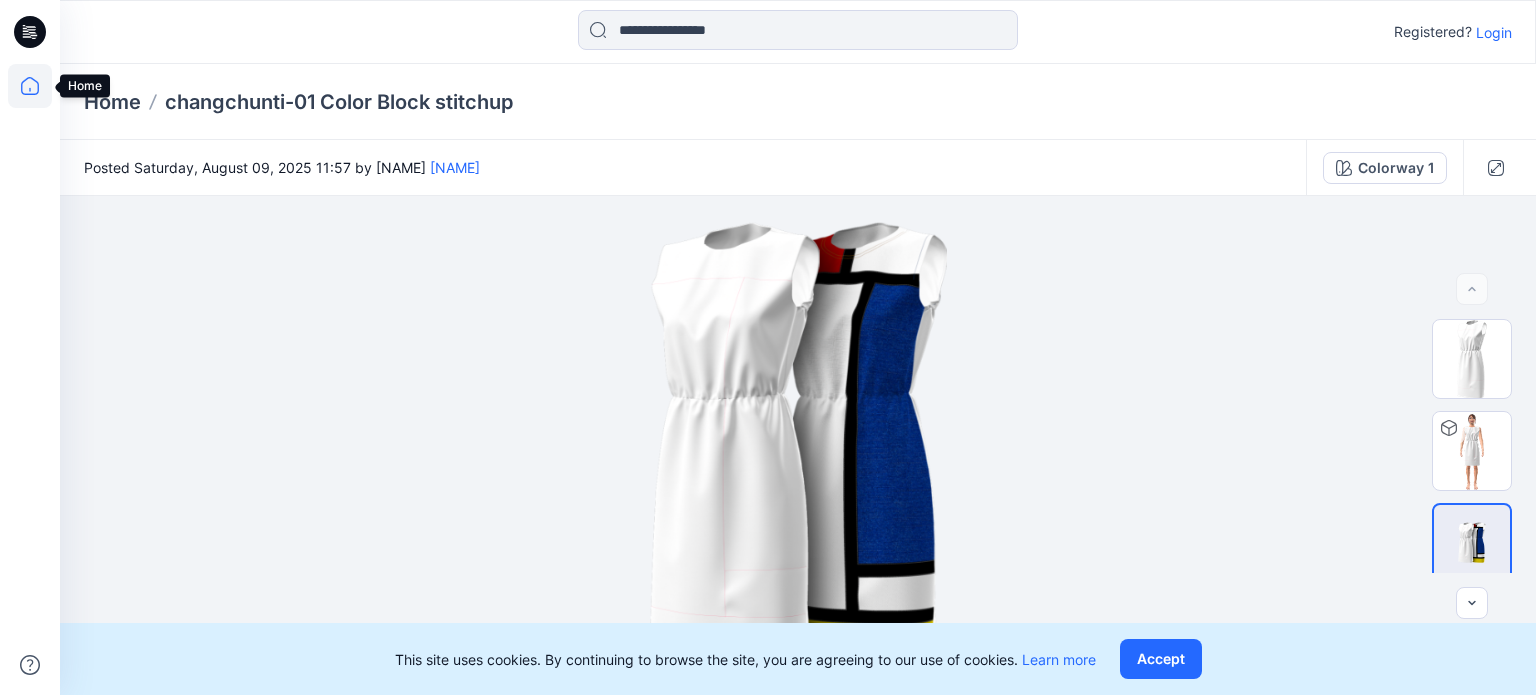 click 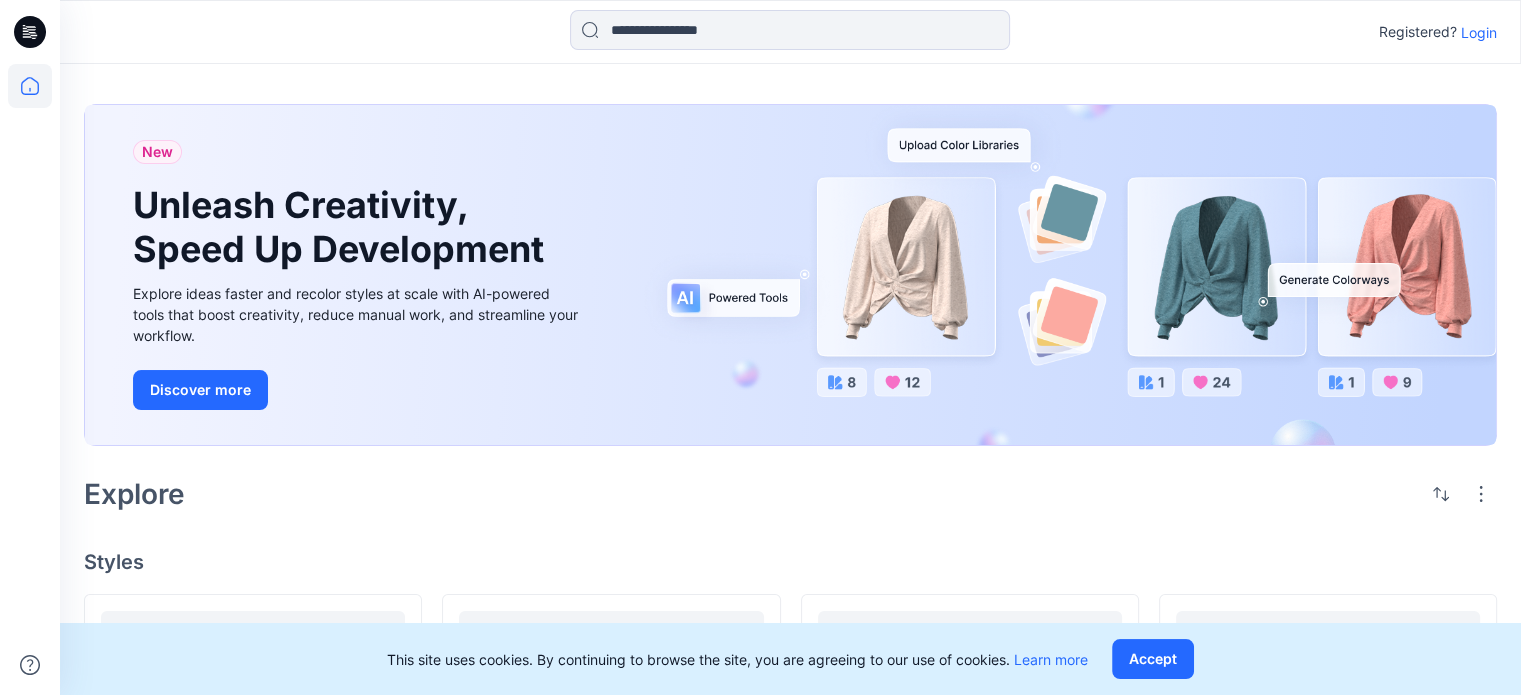 scroll, scrollTop: 300, scrollLeft: 0, axis: vertical 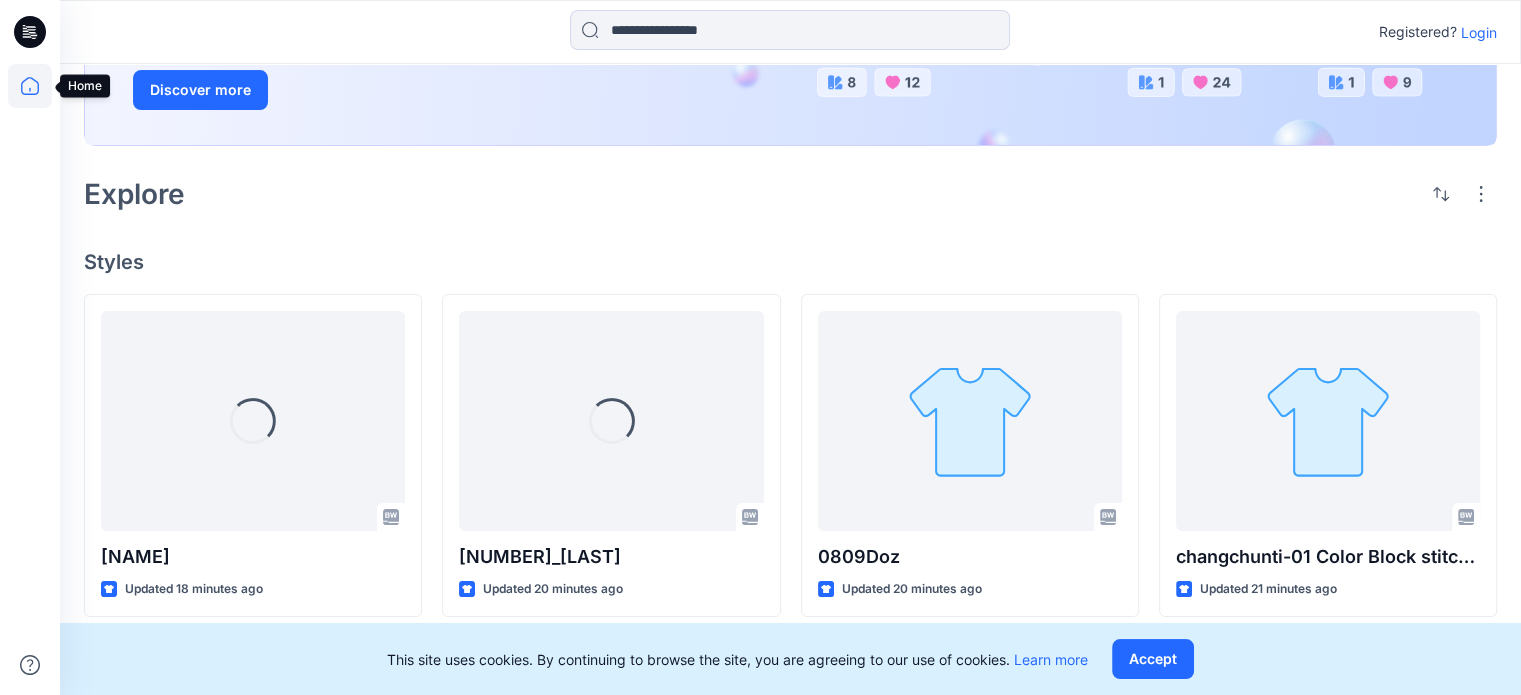 click 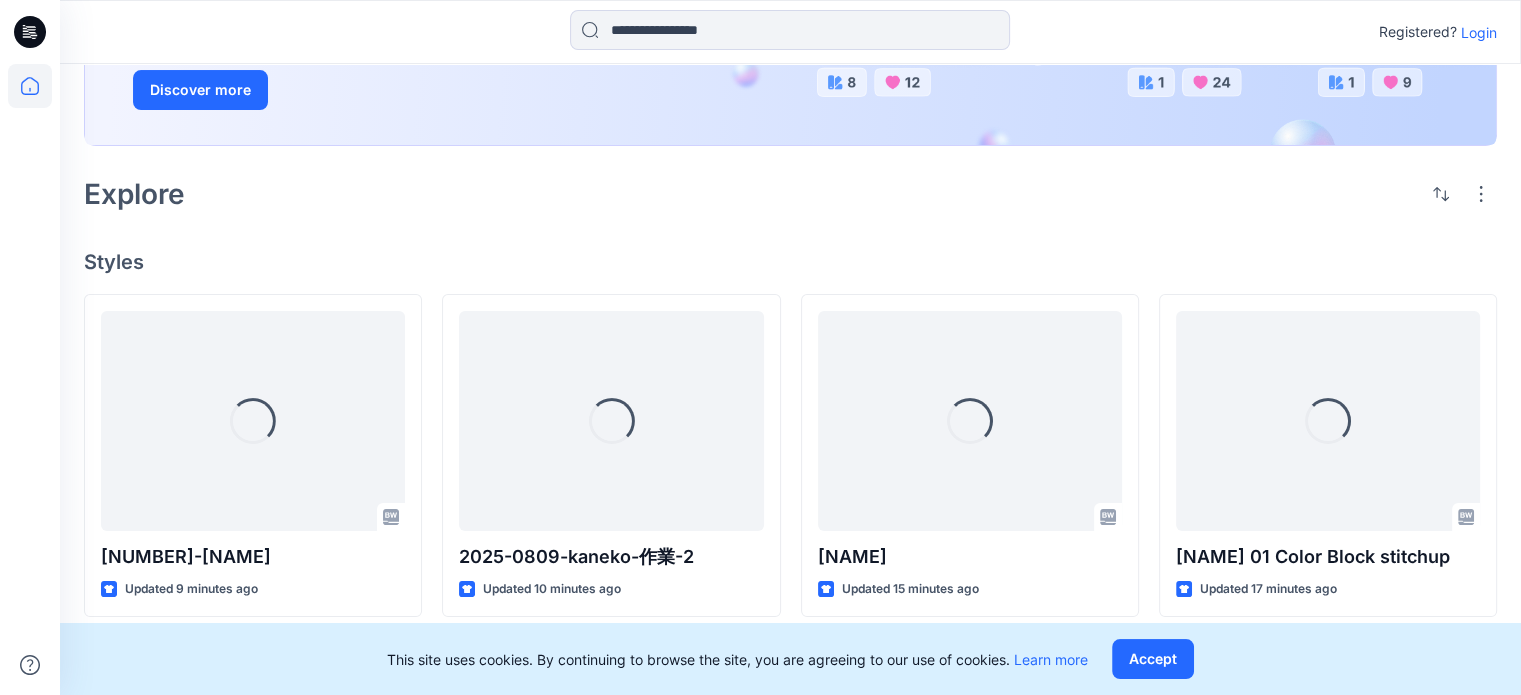 click on "Login" at bounding box center [1479, 32] 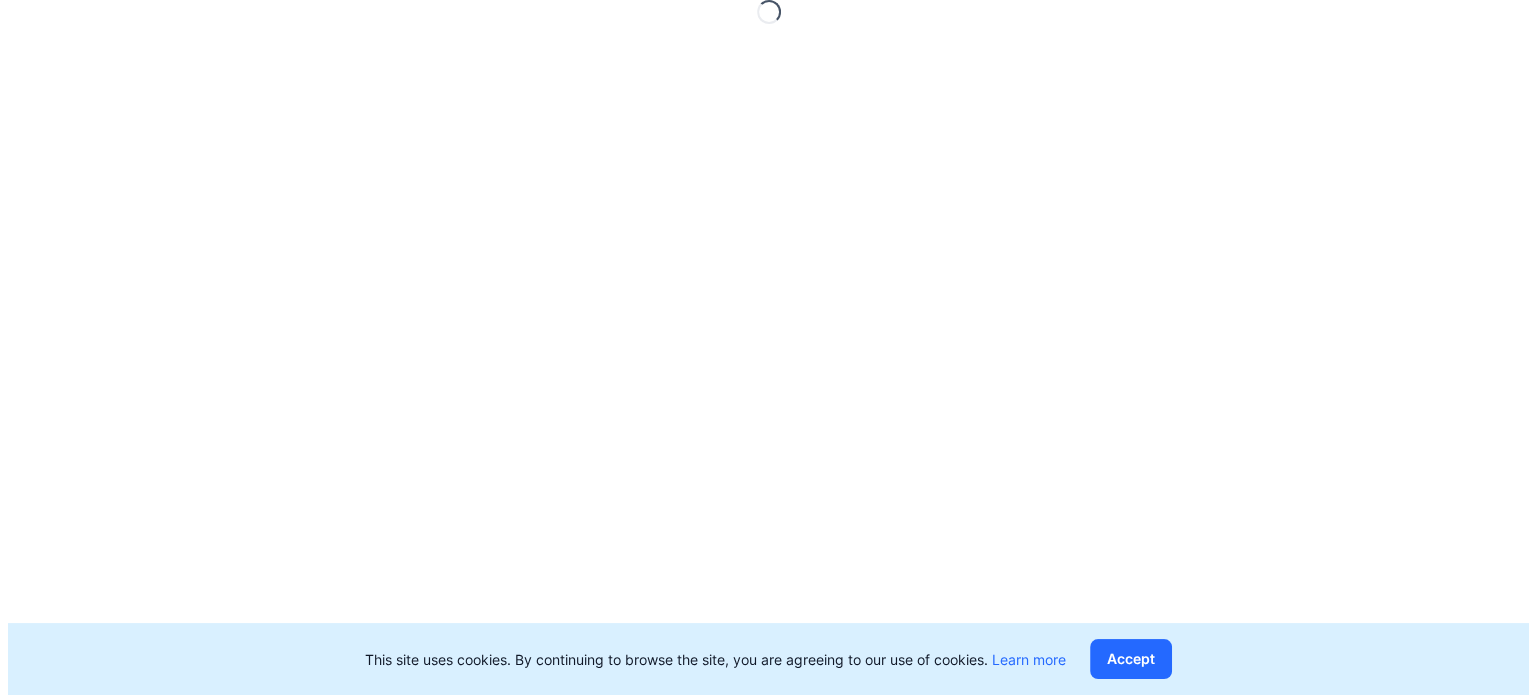 scroll, scrollTop: 0, scrollLeft: 0, axis: both 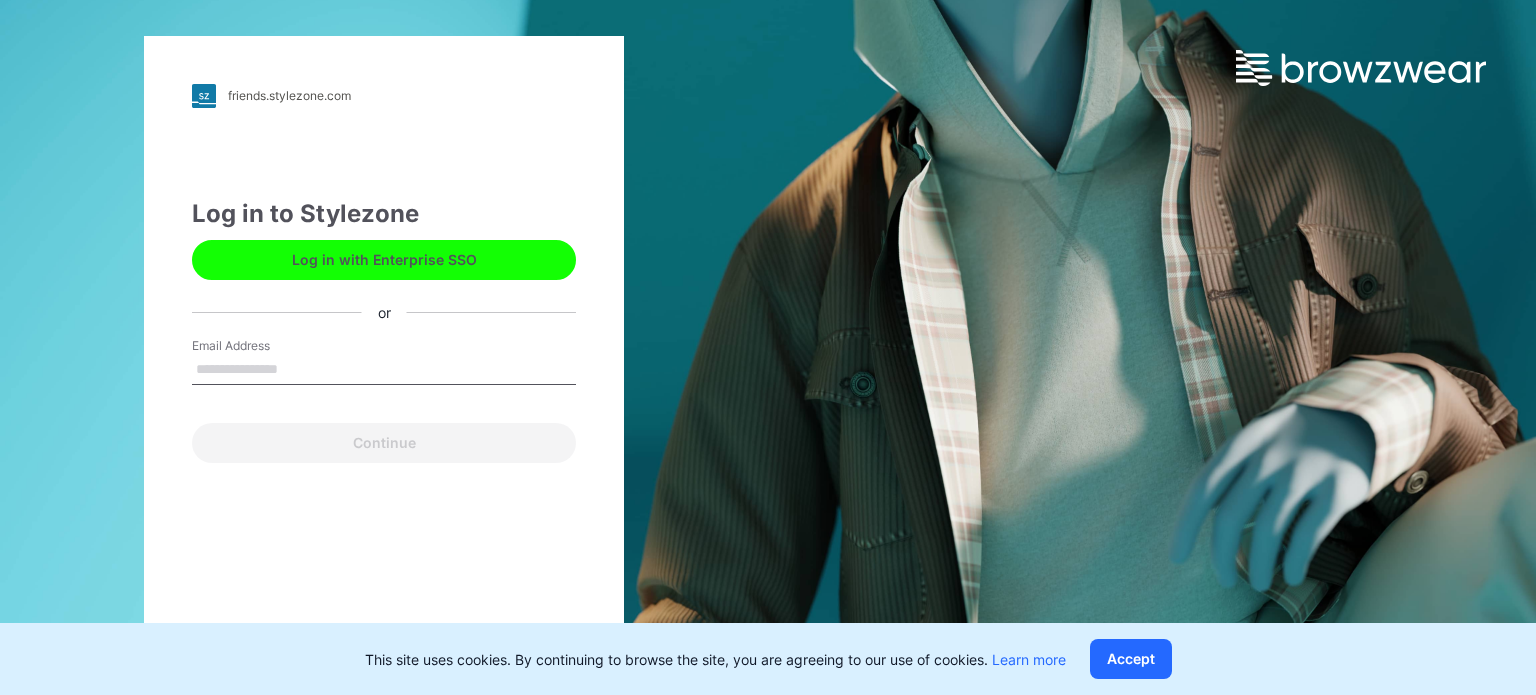 click on "Email Address" at bounding box center (384, 370) 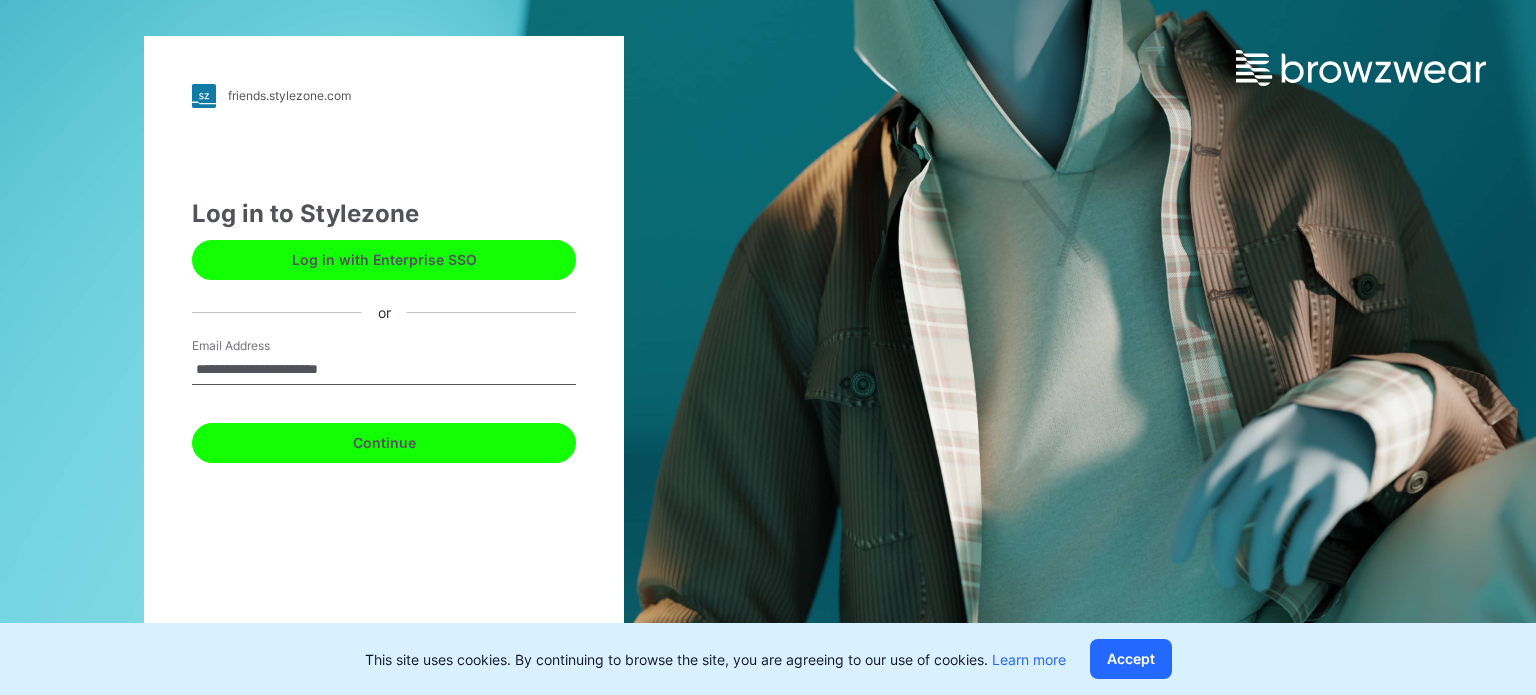 click on "Continue" at bounding box center (384, 443) 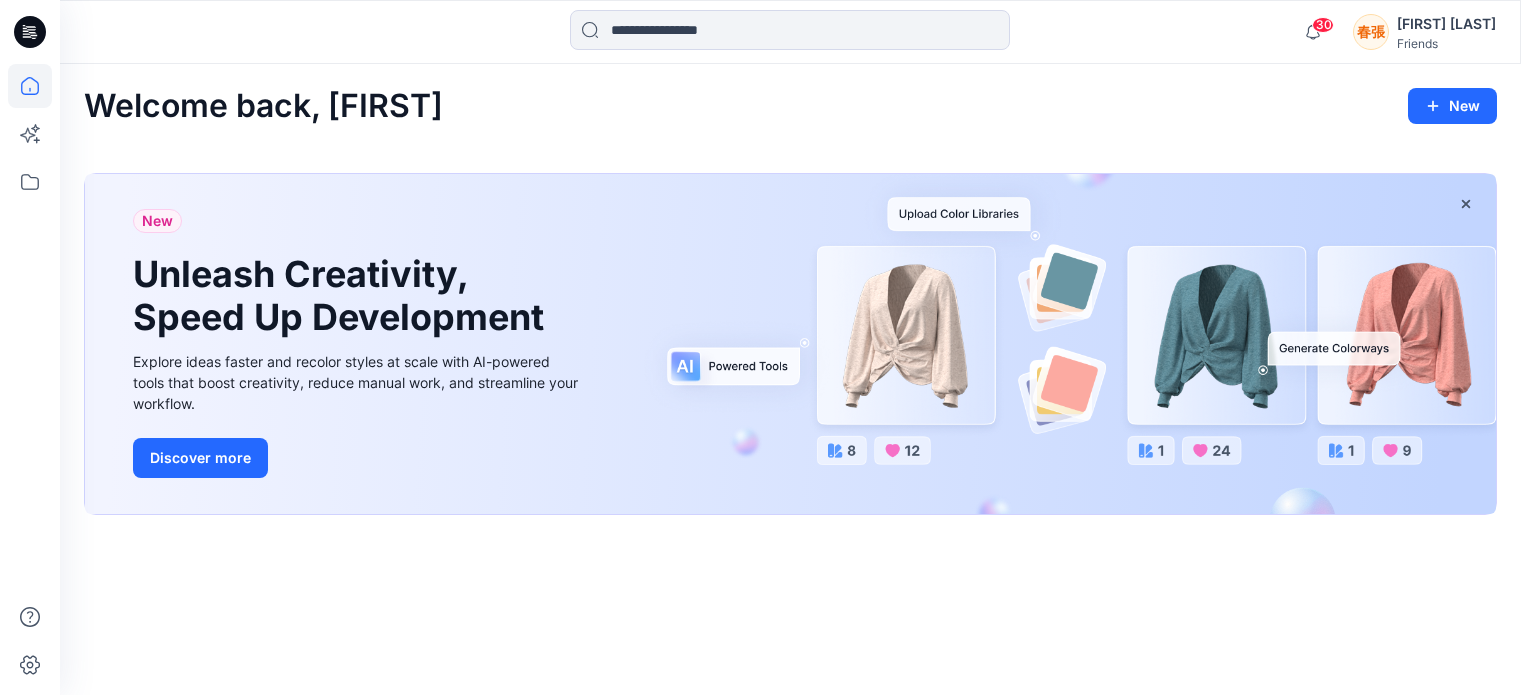 scroll, scrollTop: 0, scrollLeft: 0, axis: both 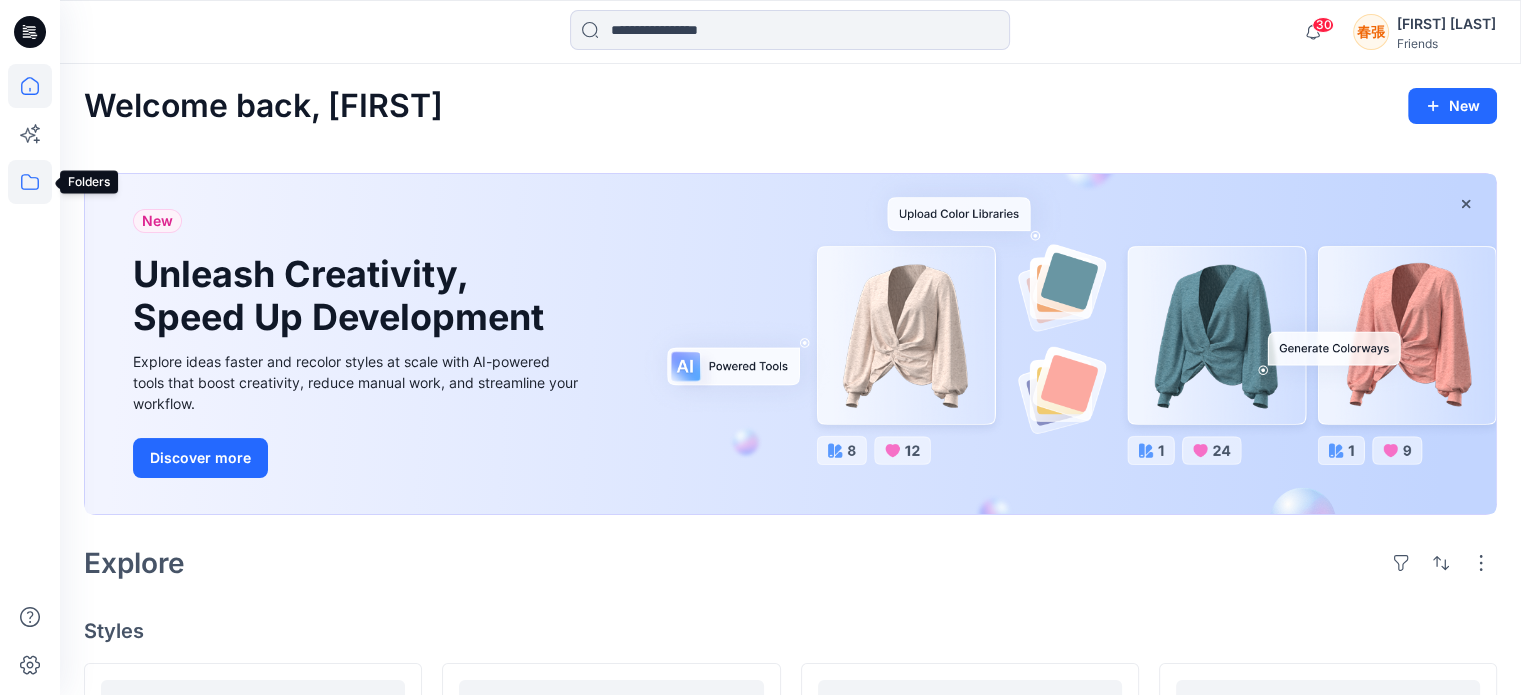 click 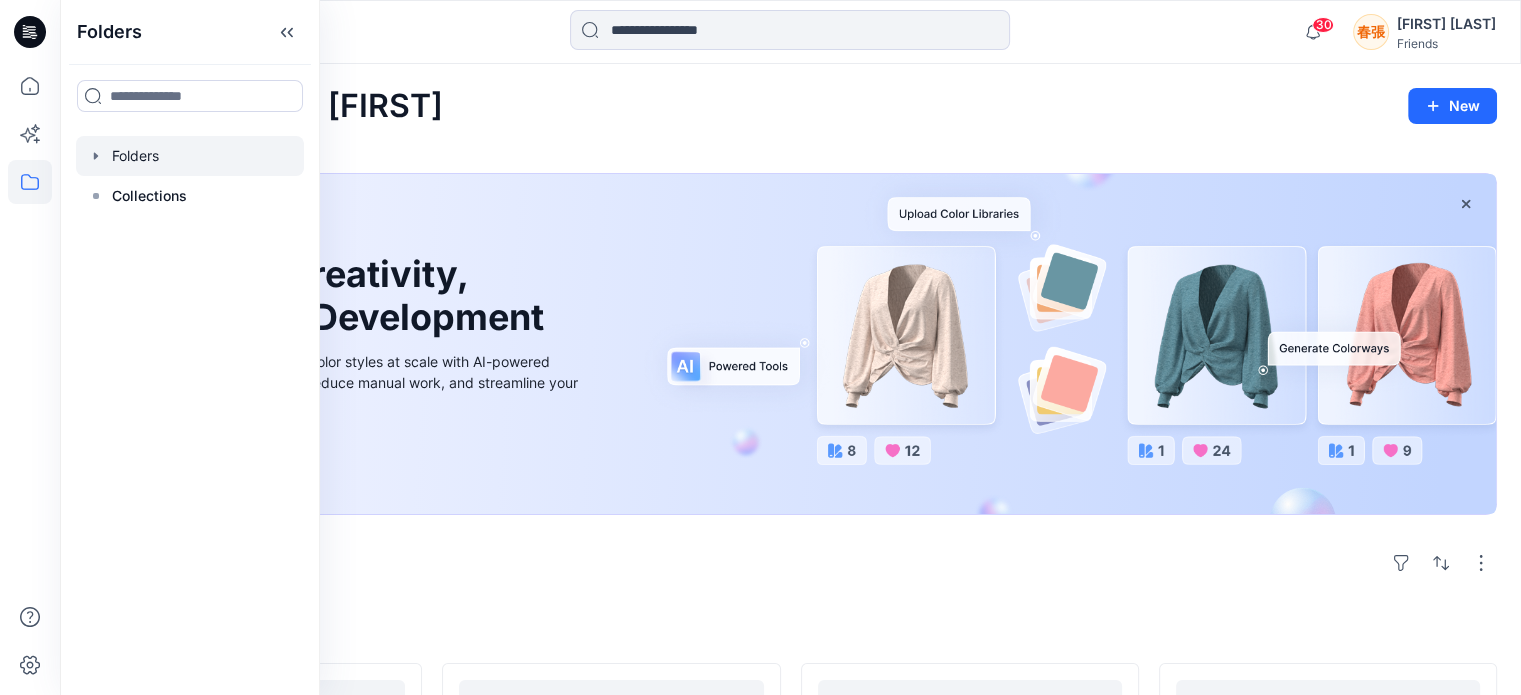 click at bounding box center (190, 156) 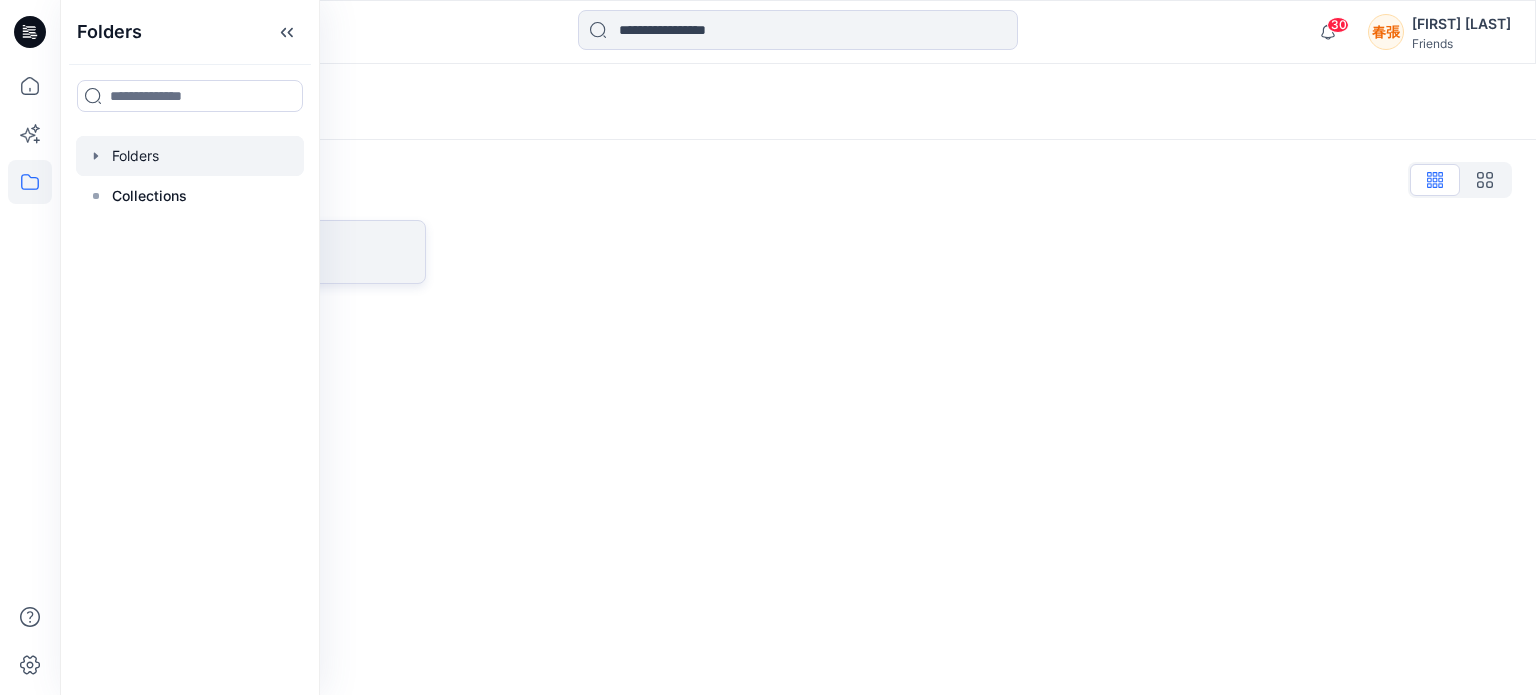 click on "TW VStitcher 體驗營" at bounding box center [269, 252] 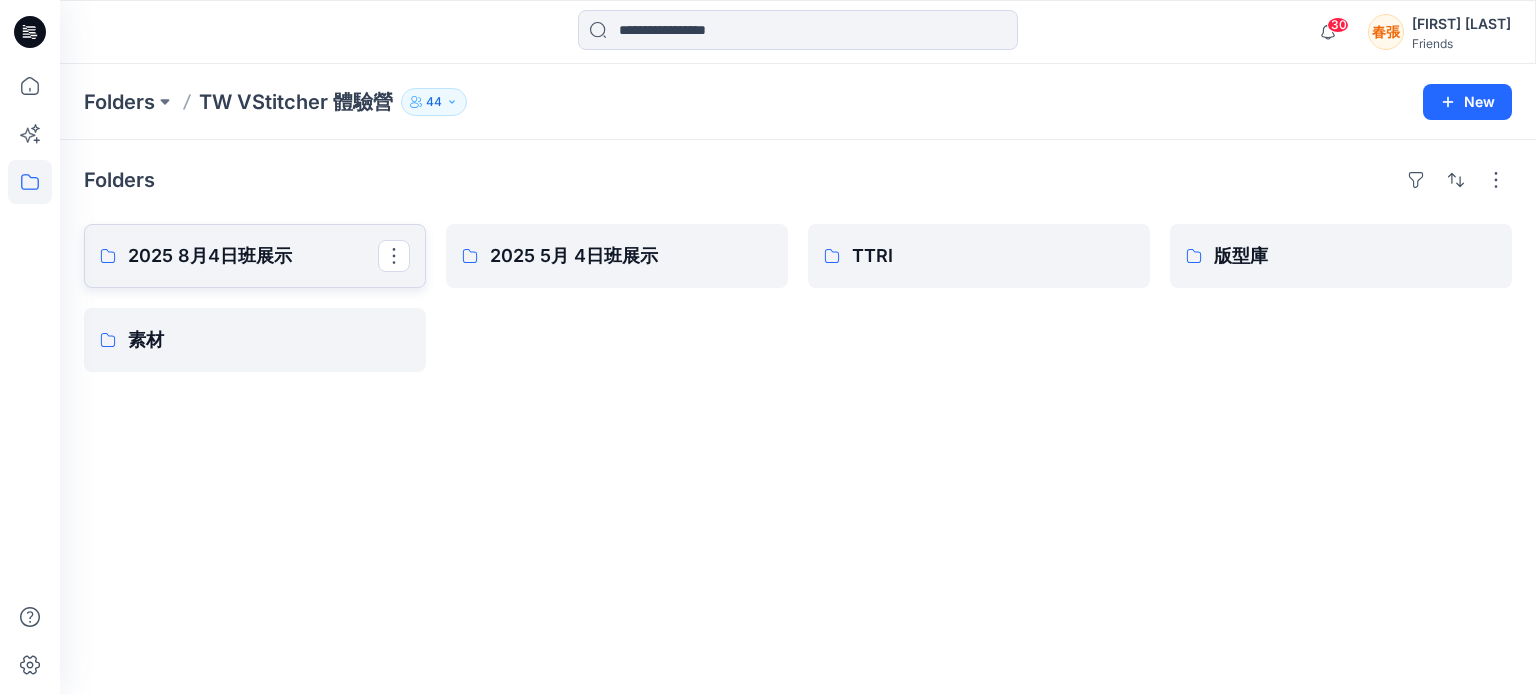 click on "2025 8月4日班展示" at bounding box center (253, 256) 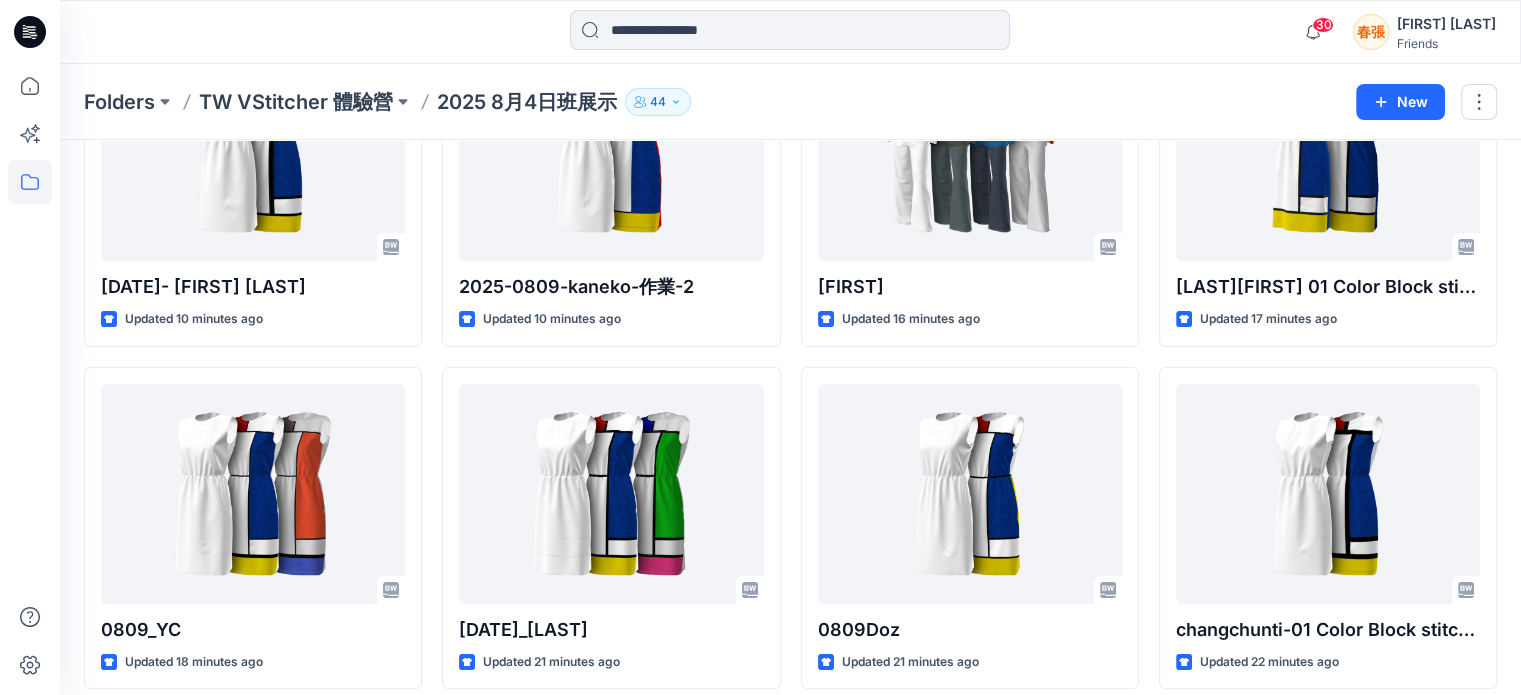 scroll, scrollTop: 300, scrollLeft: 0, axis: vertical 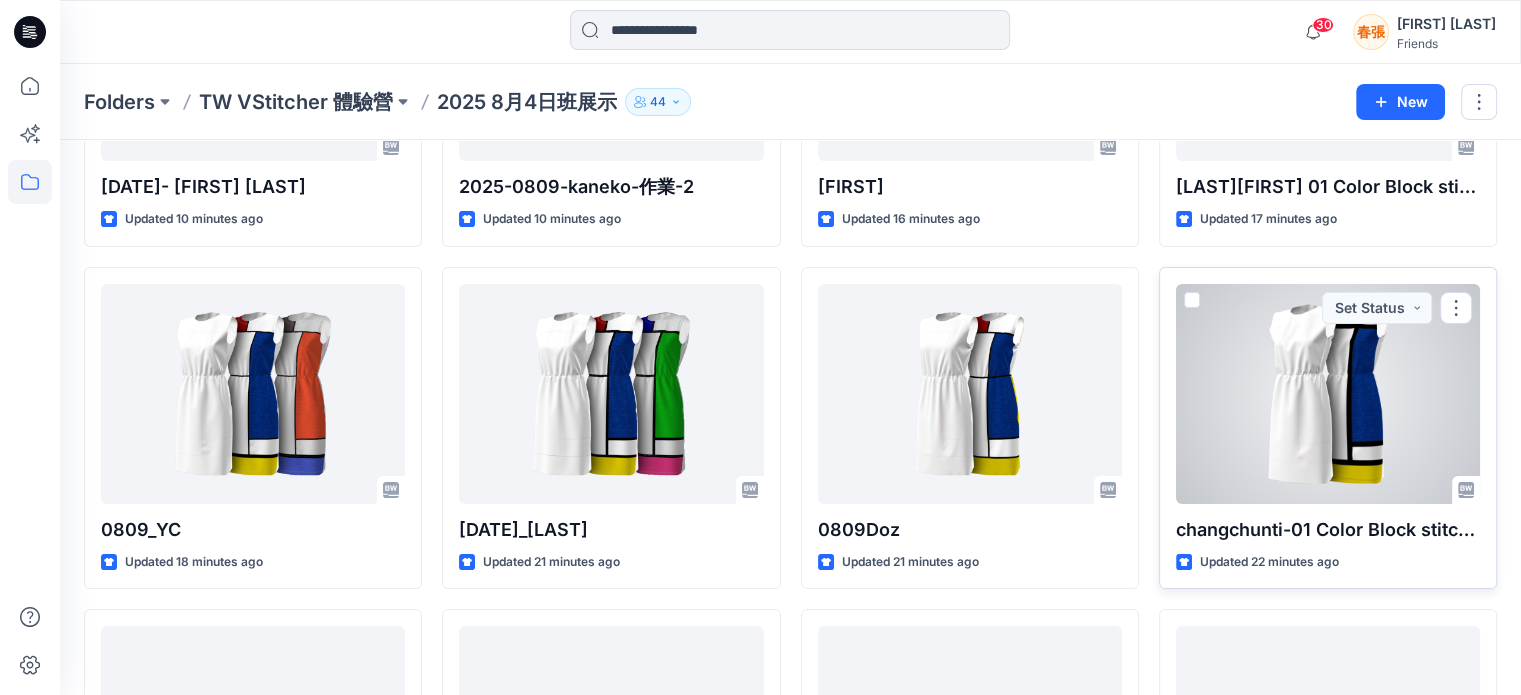 click at bounding box center [1328, 394] 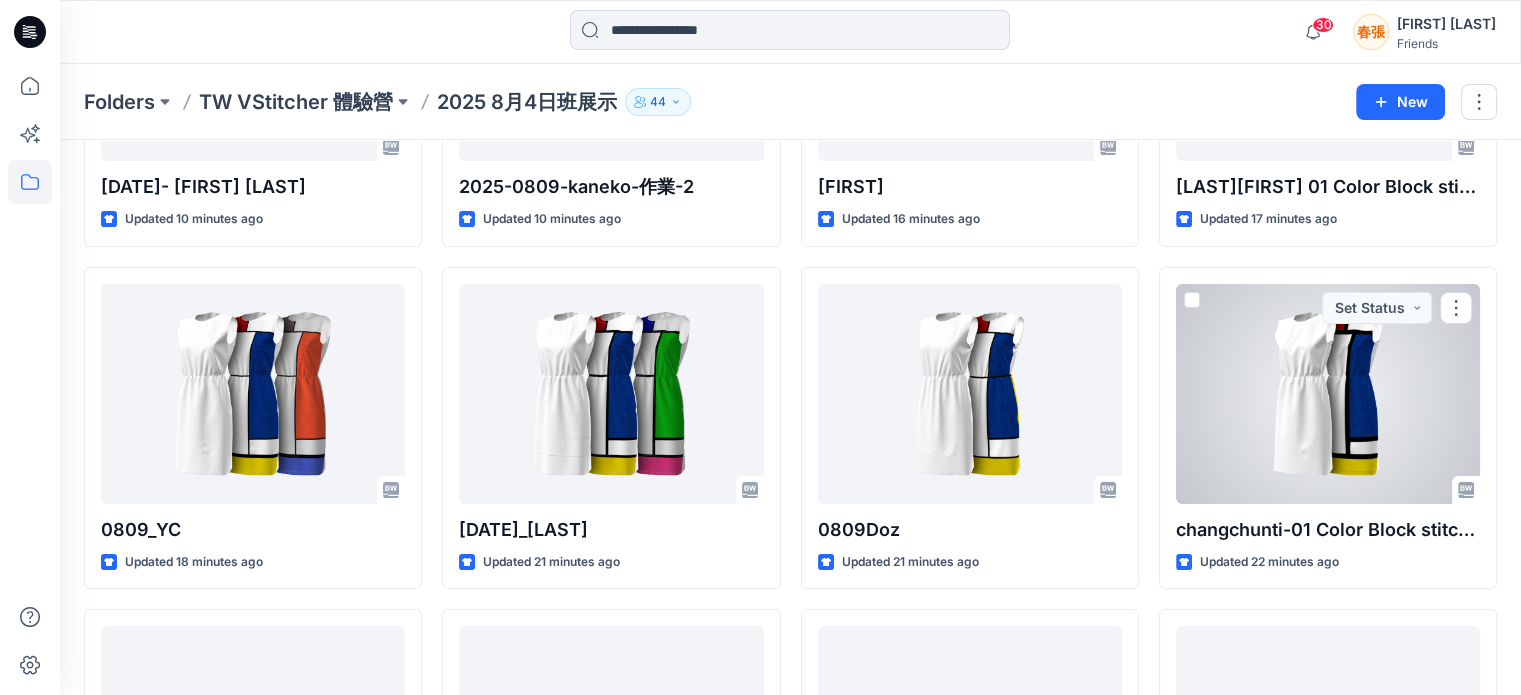 scroll, scrollTop: 0, scrollLeft: 0, axis: both 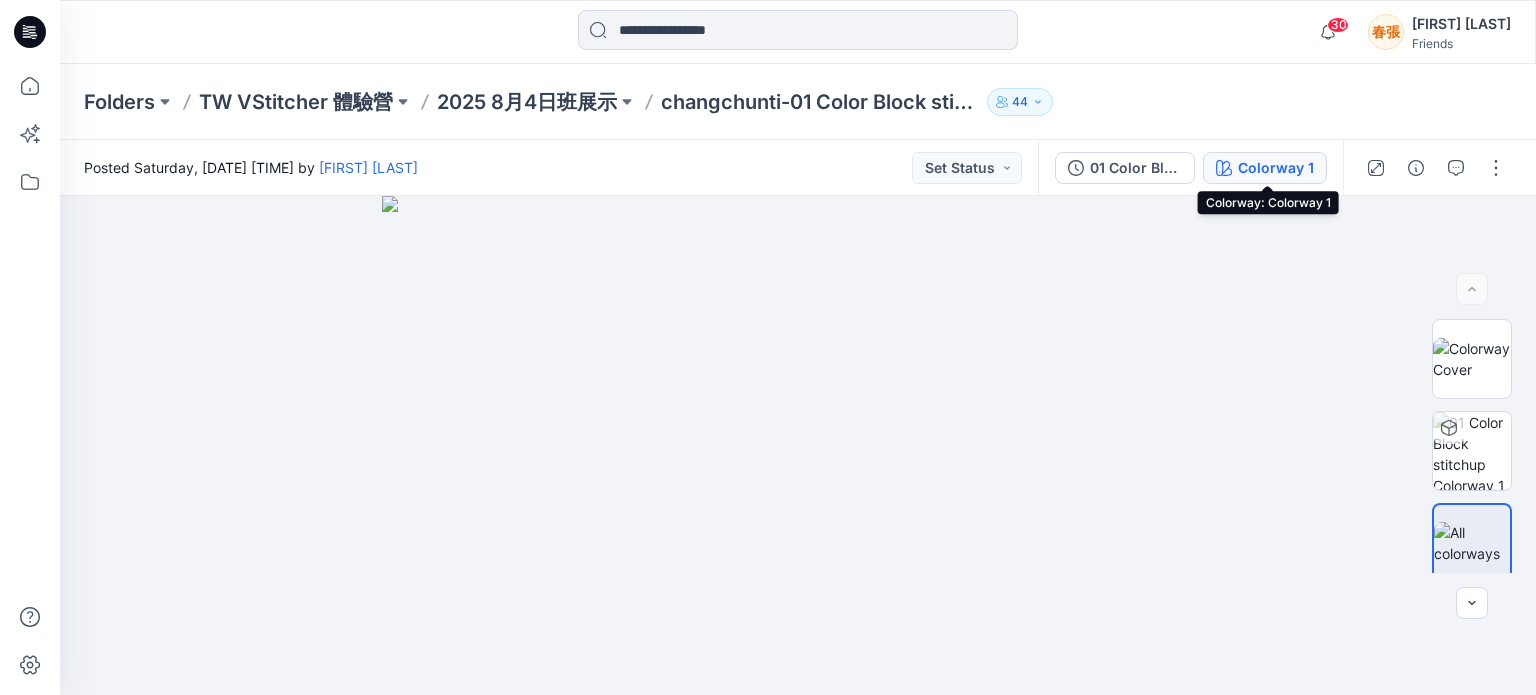 click on "Colorway 1" at bounding box center (1276, 168) 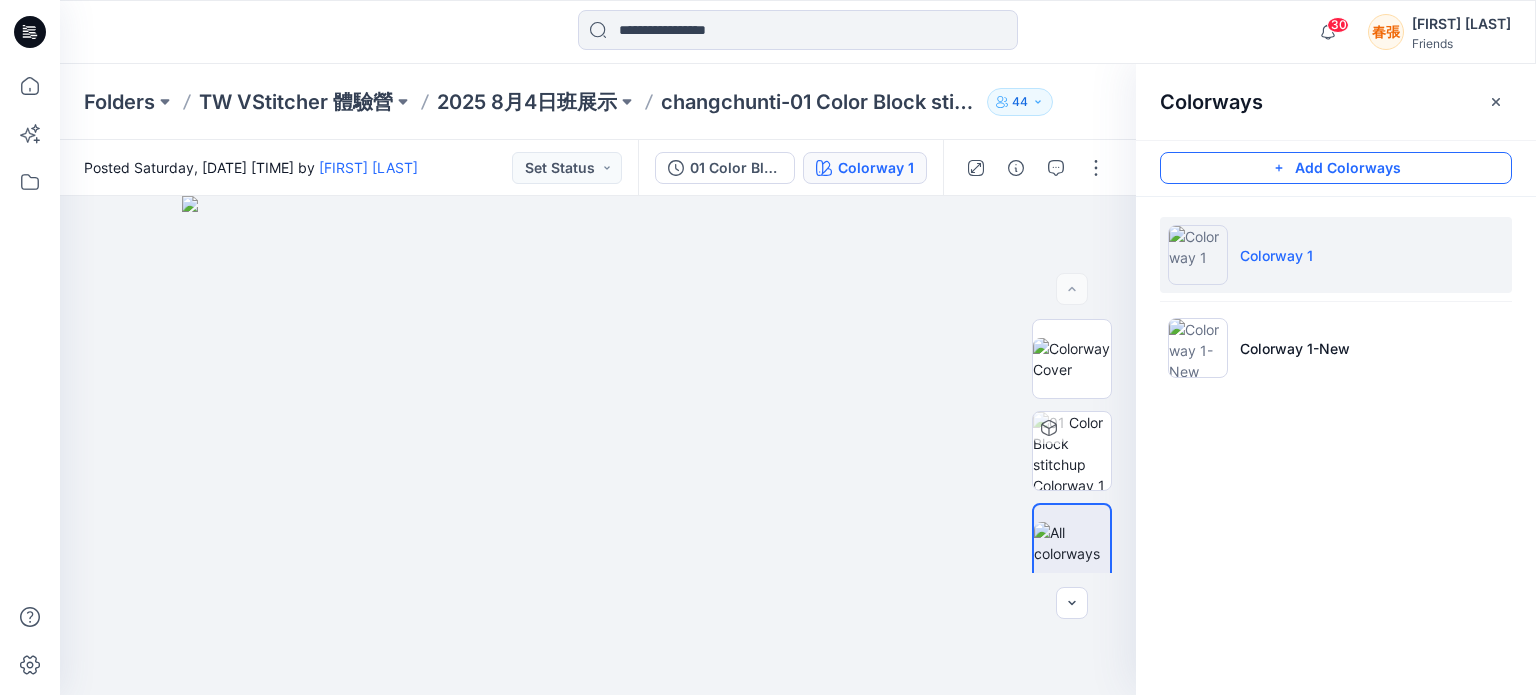 click on "Add Colorways" at bounding box center (1336, 168) 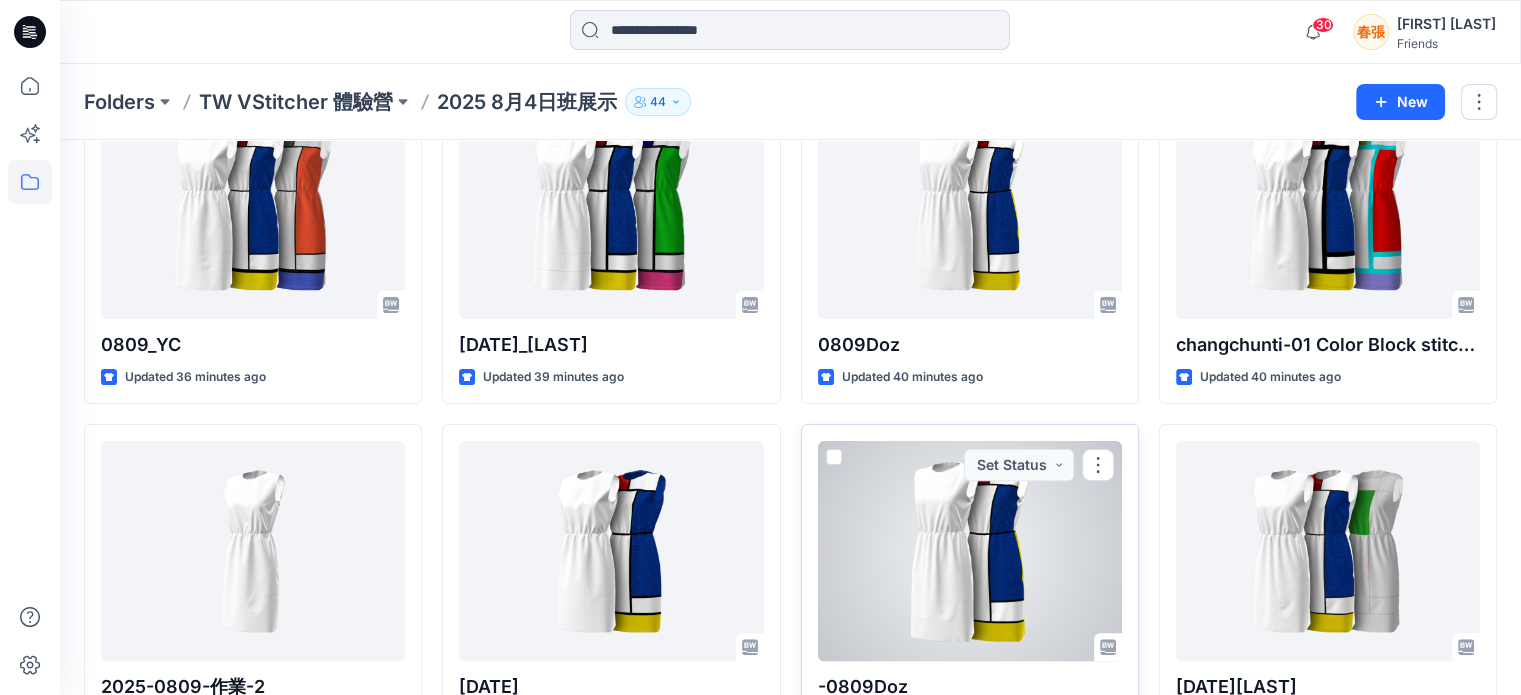 scroll, scrollTop: 385, scrollLeft: 0, axis: vertical 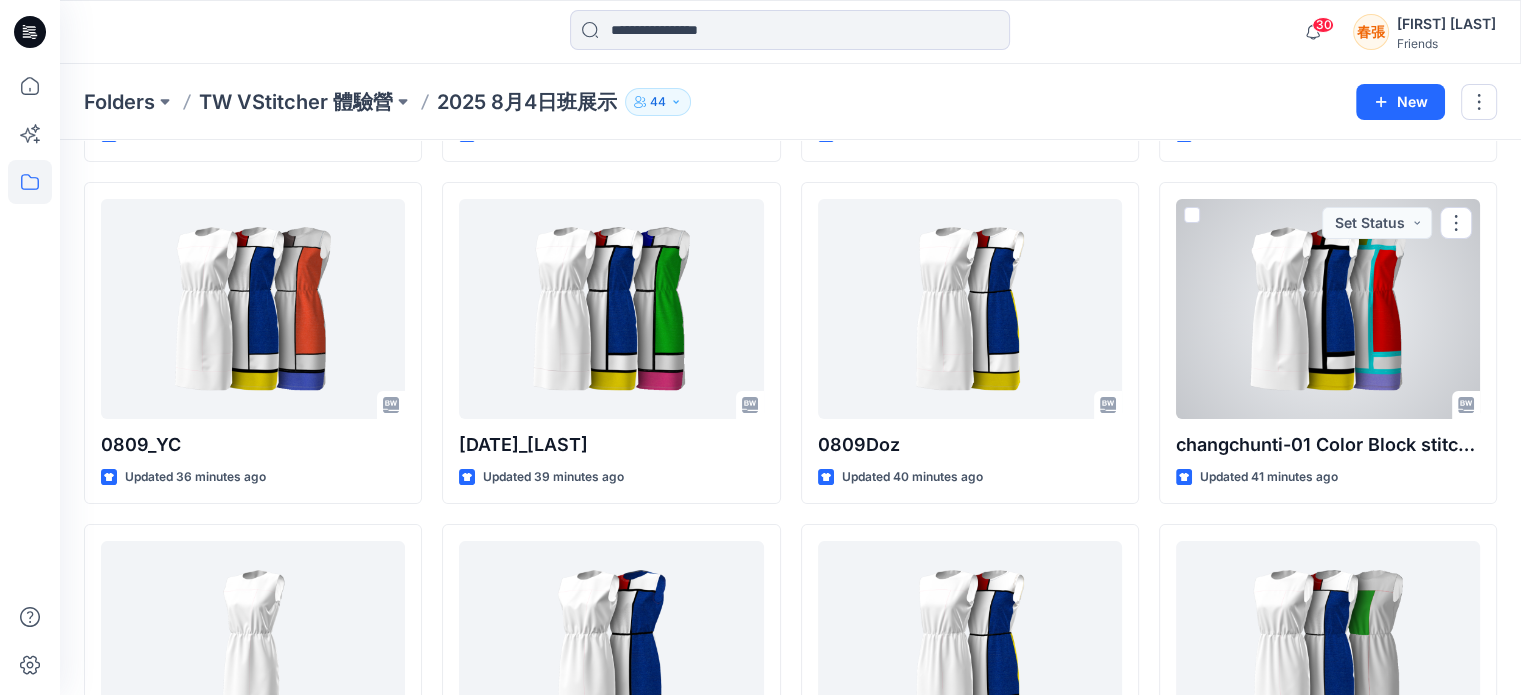click at bounding box center (1328, 309) 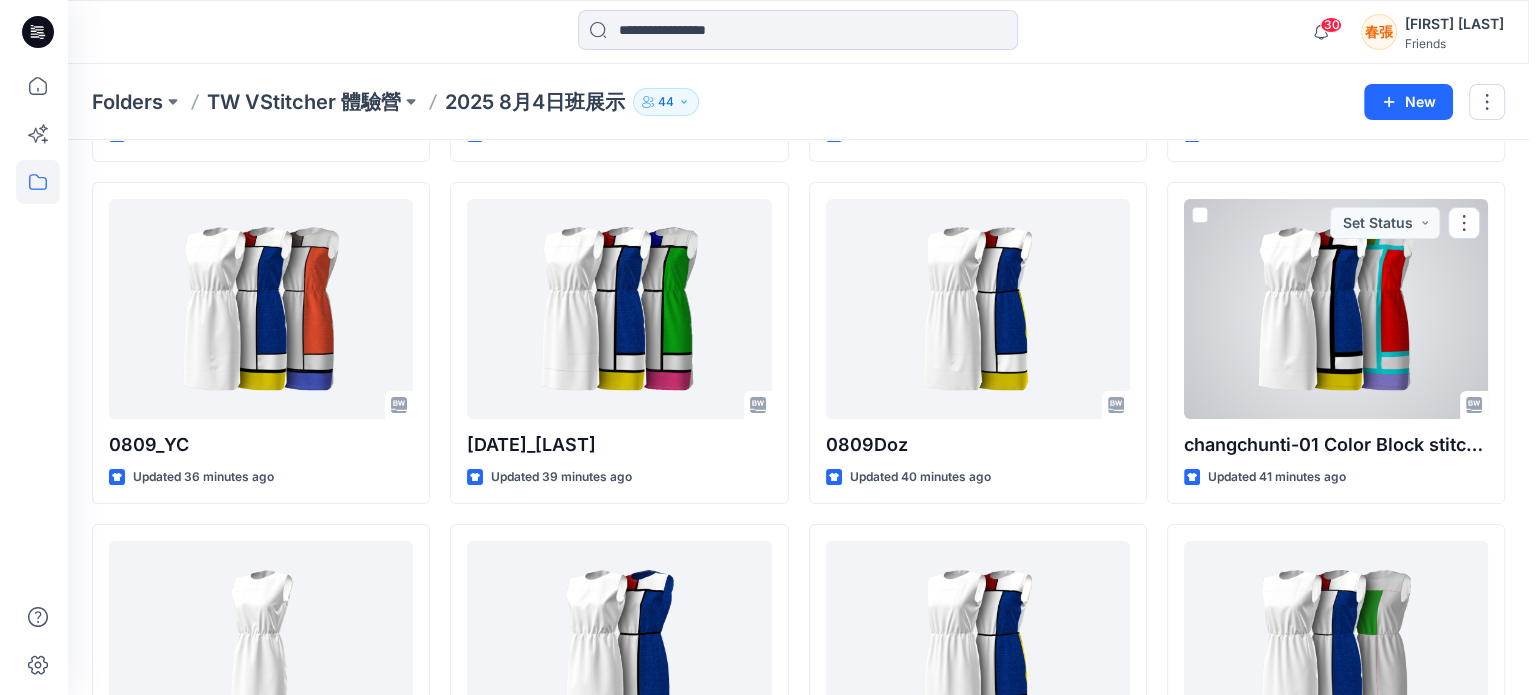 scroll, scrollTop: 0, scrollLeft: 0, axis: both 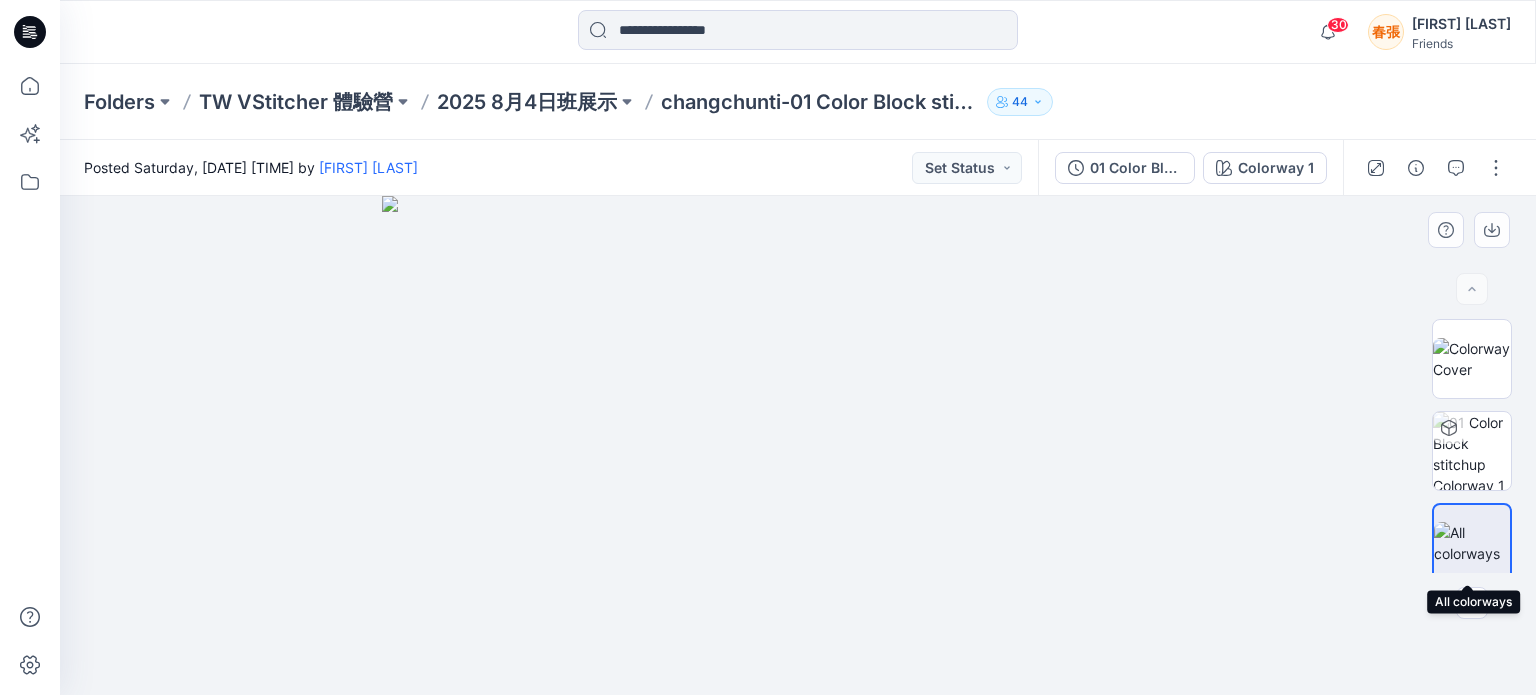click at bounding box center (1472, 543) 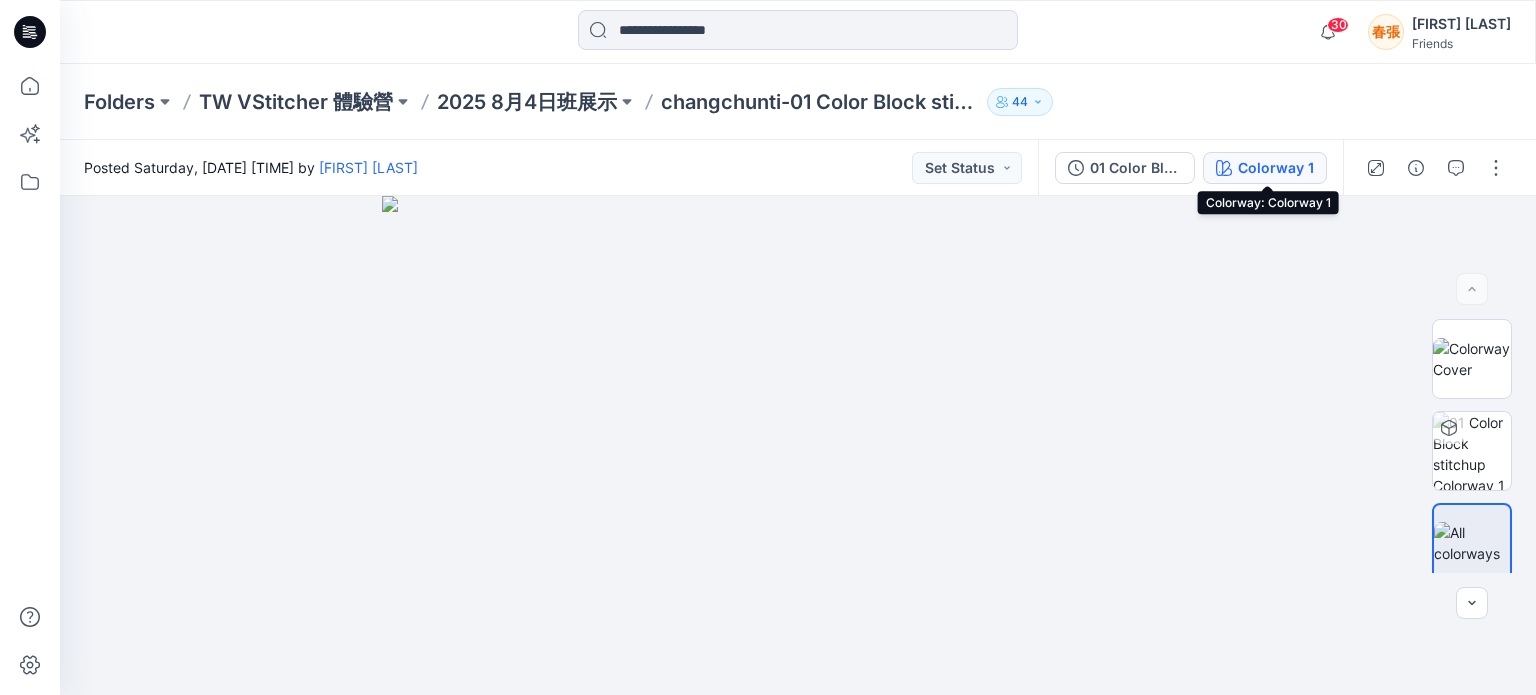 click on "Colorway 1" at bounding box center [1276, 168] 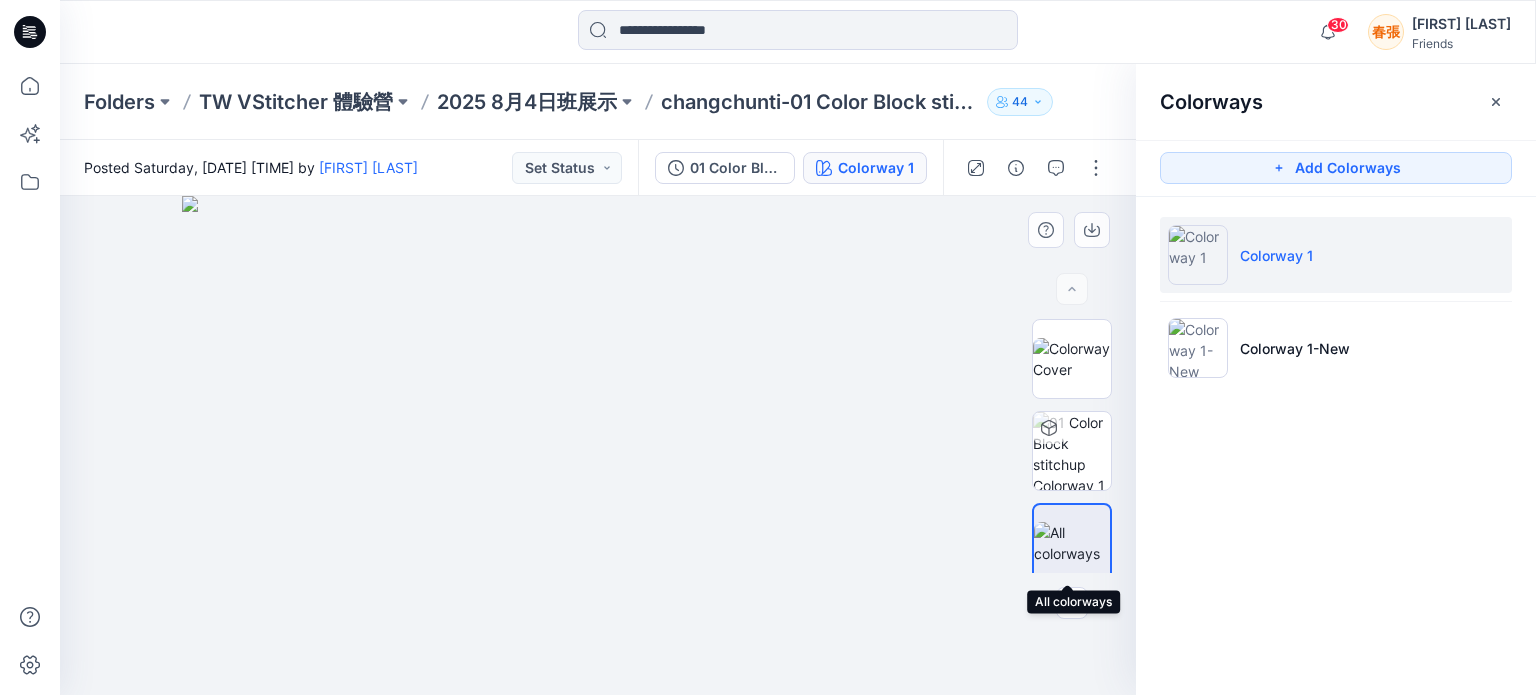 click at bounding box center [1072, 543] 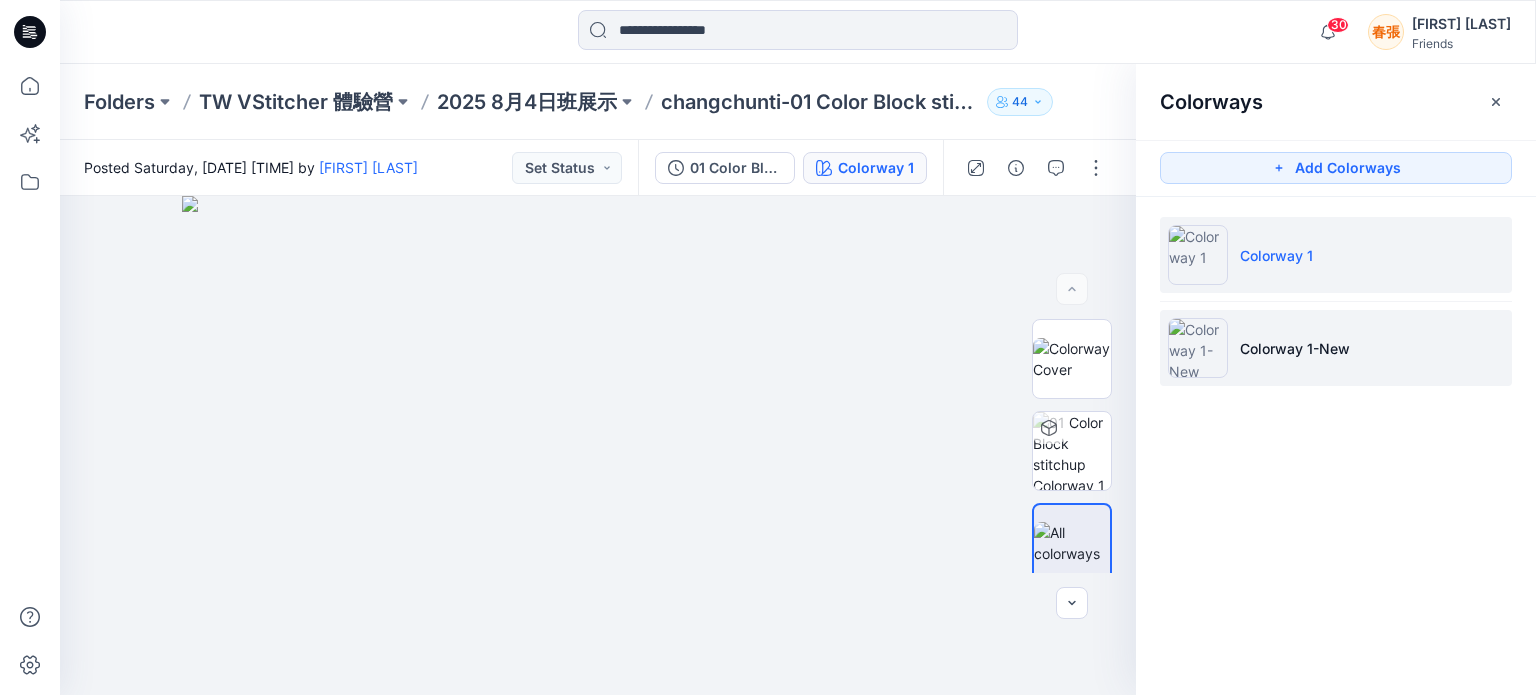 click at bounding box center [1198, 348] 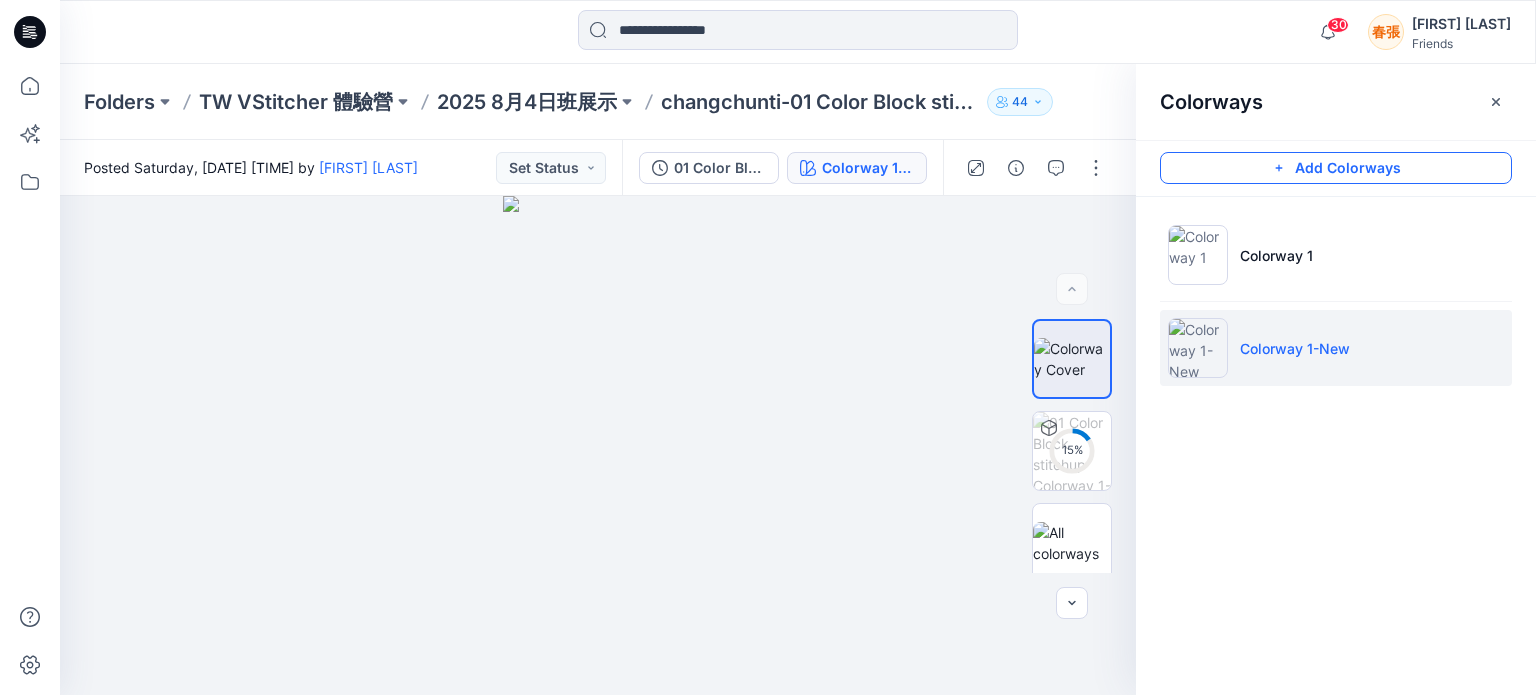 click 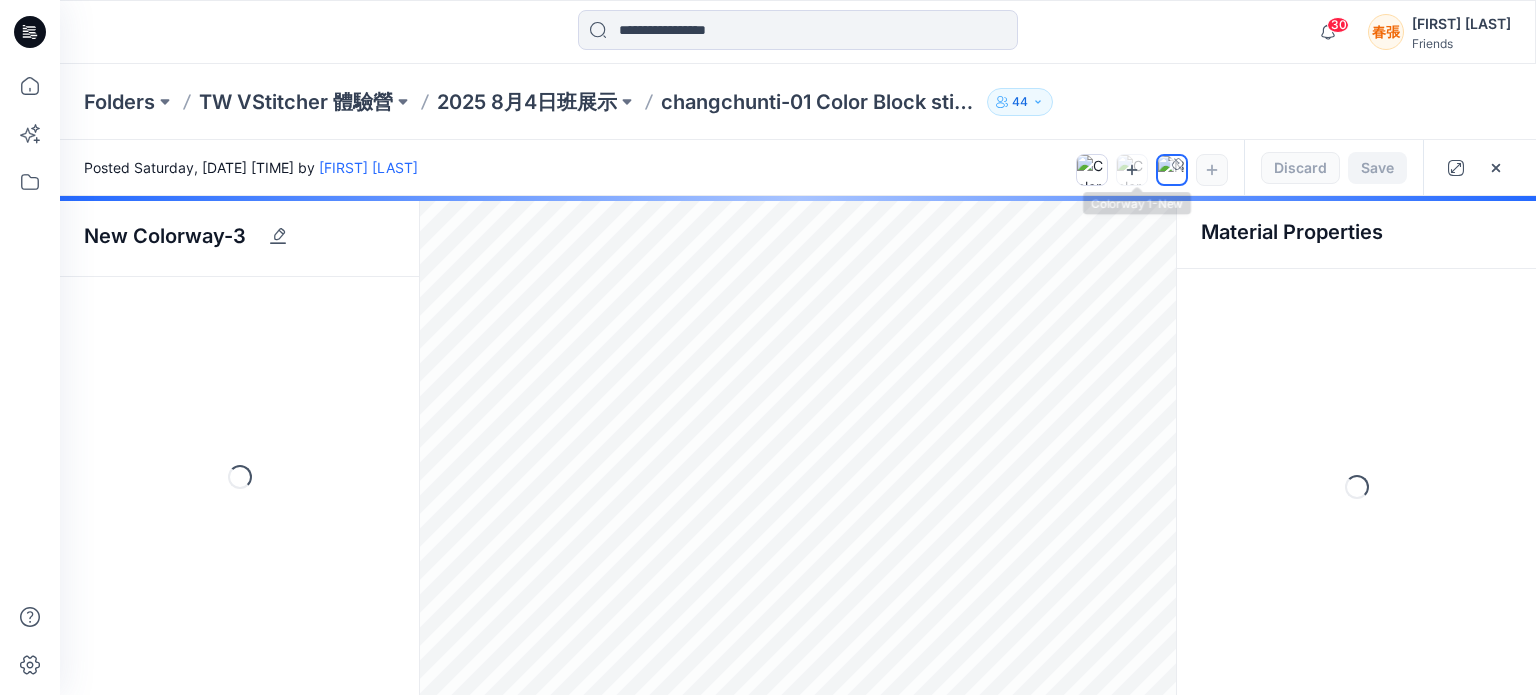 click 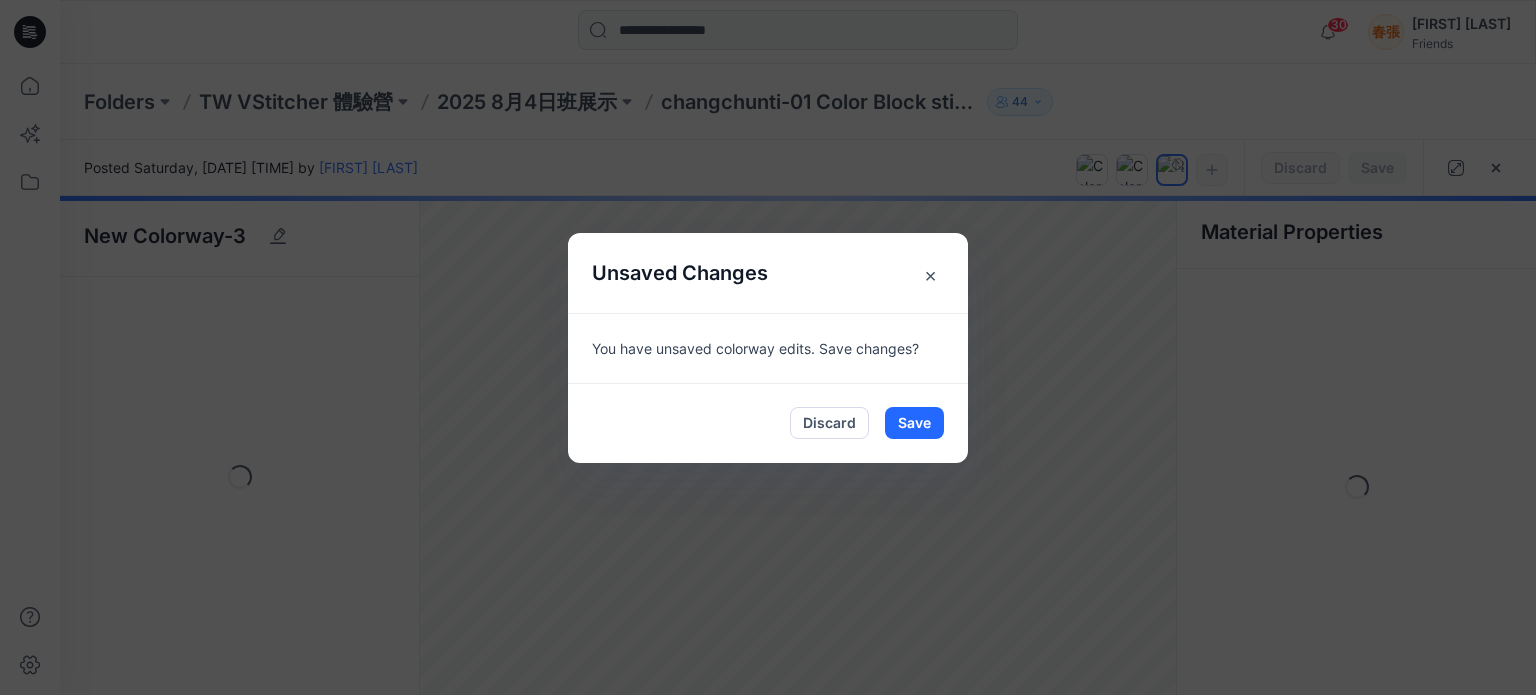 click on "×" at bounding box center [930, 275] 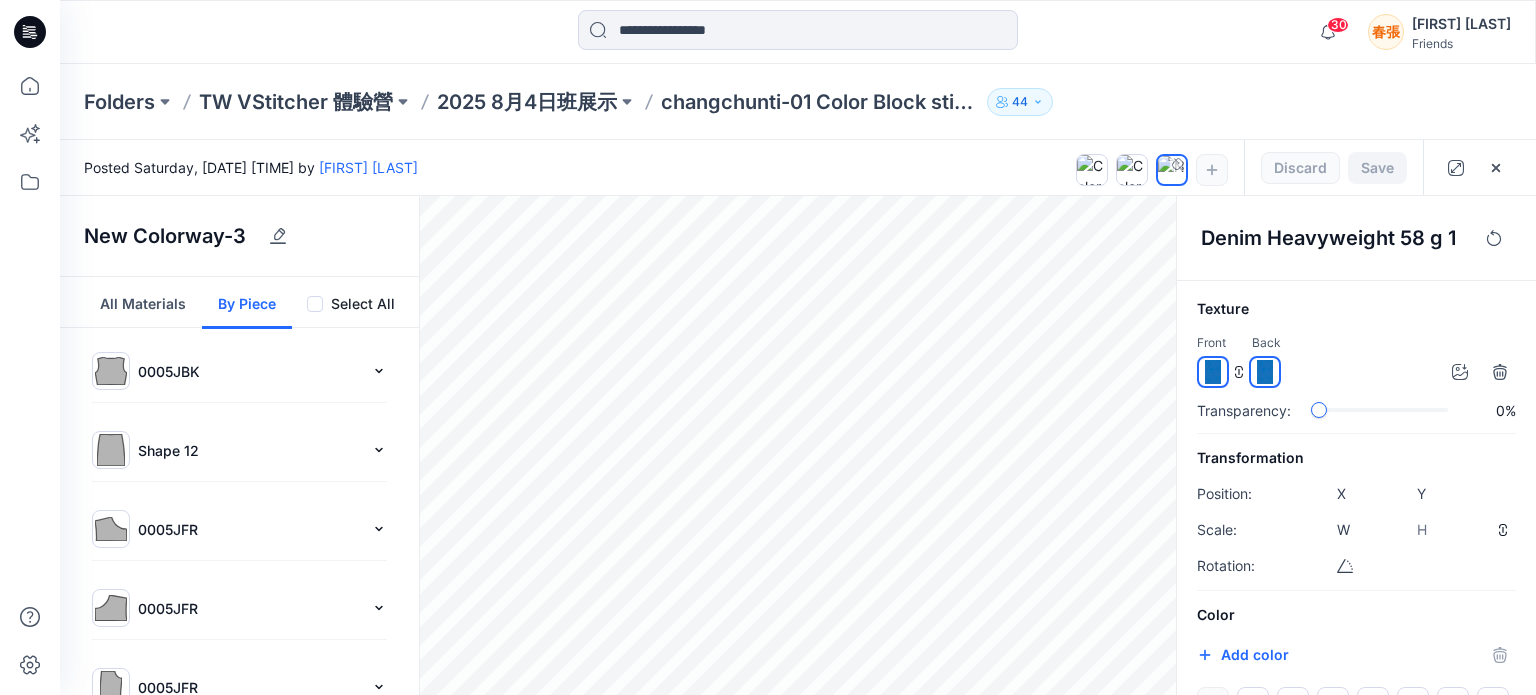 scroll, scrollTop: 200, scrollLeft: 0, axis: vertical 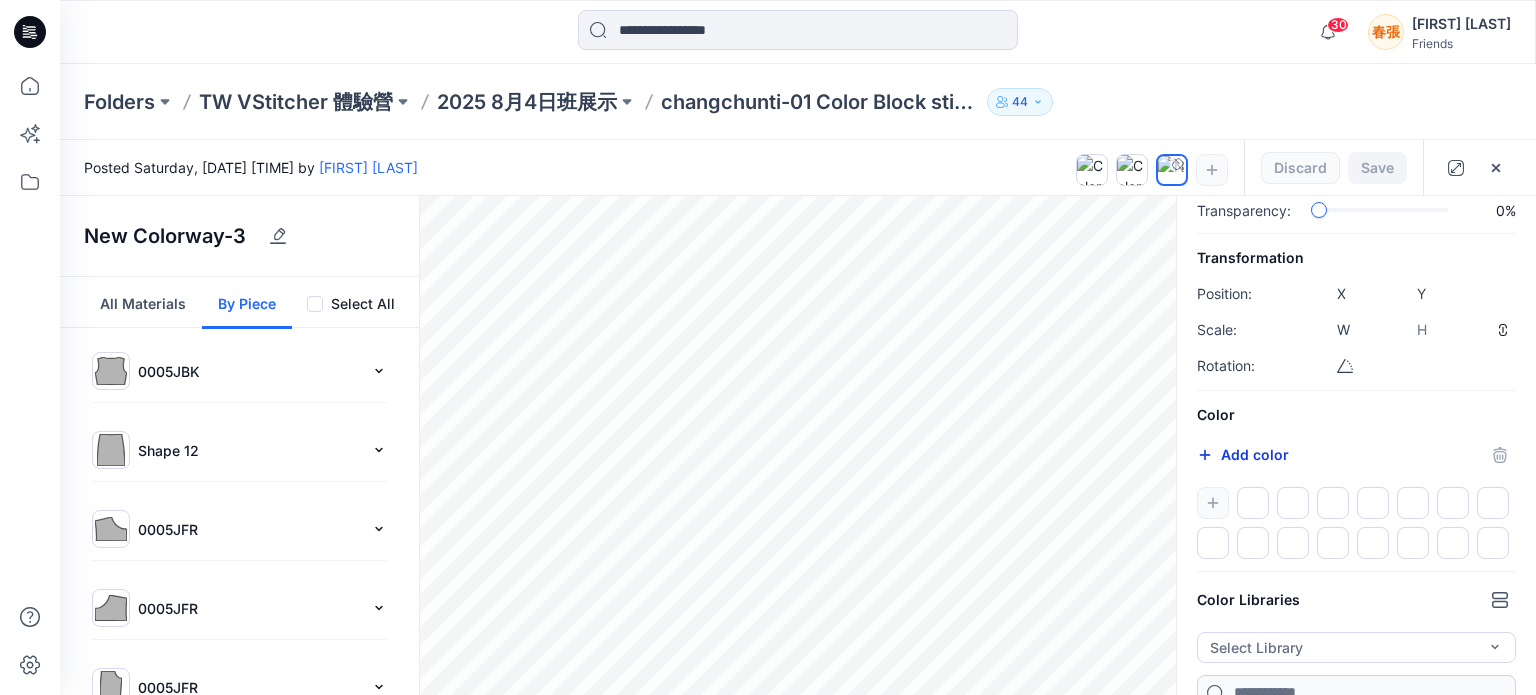 click 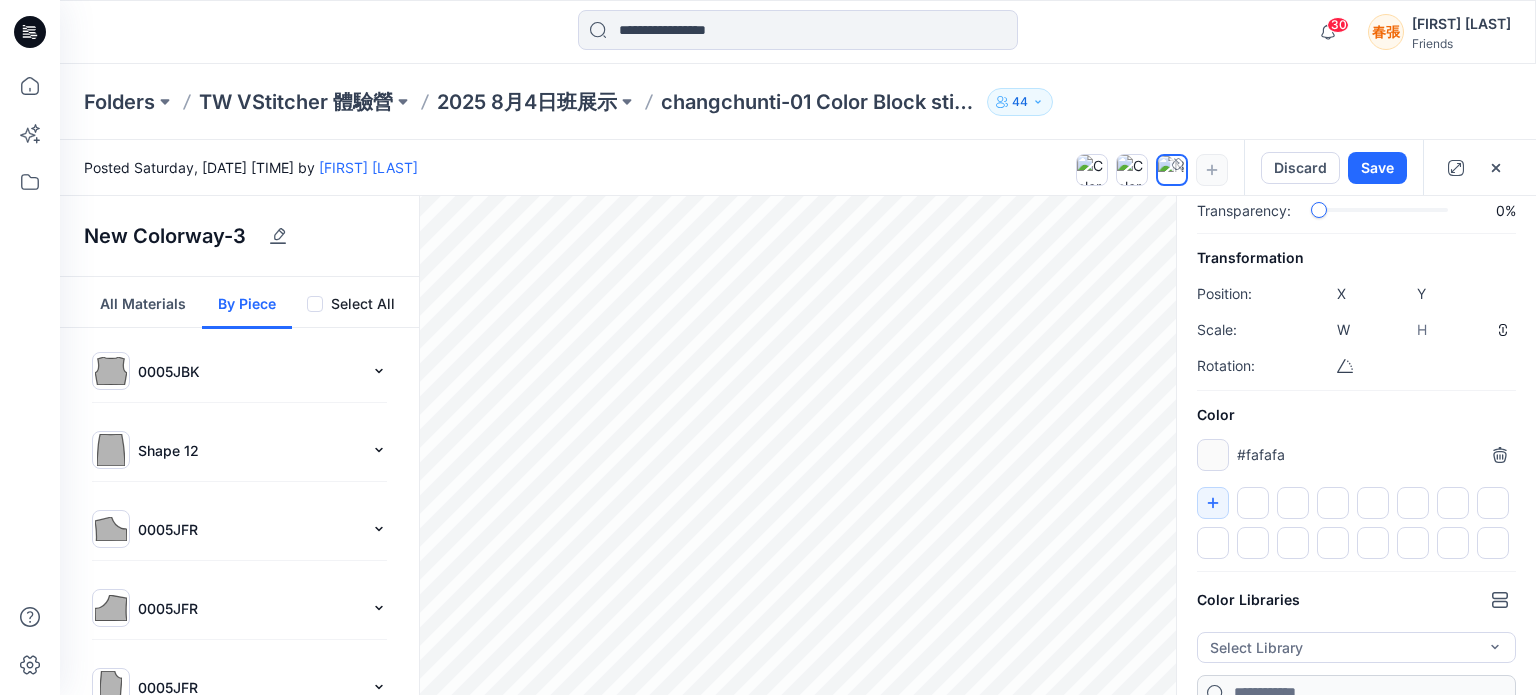 click at bounding box center [1253, 503] 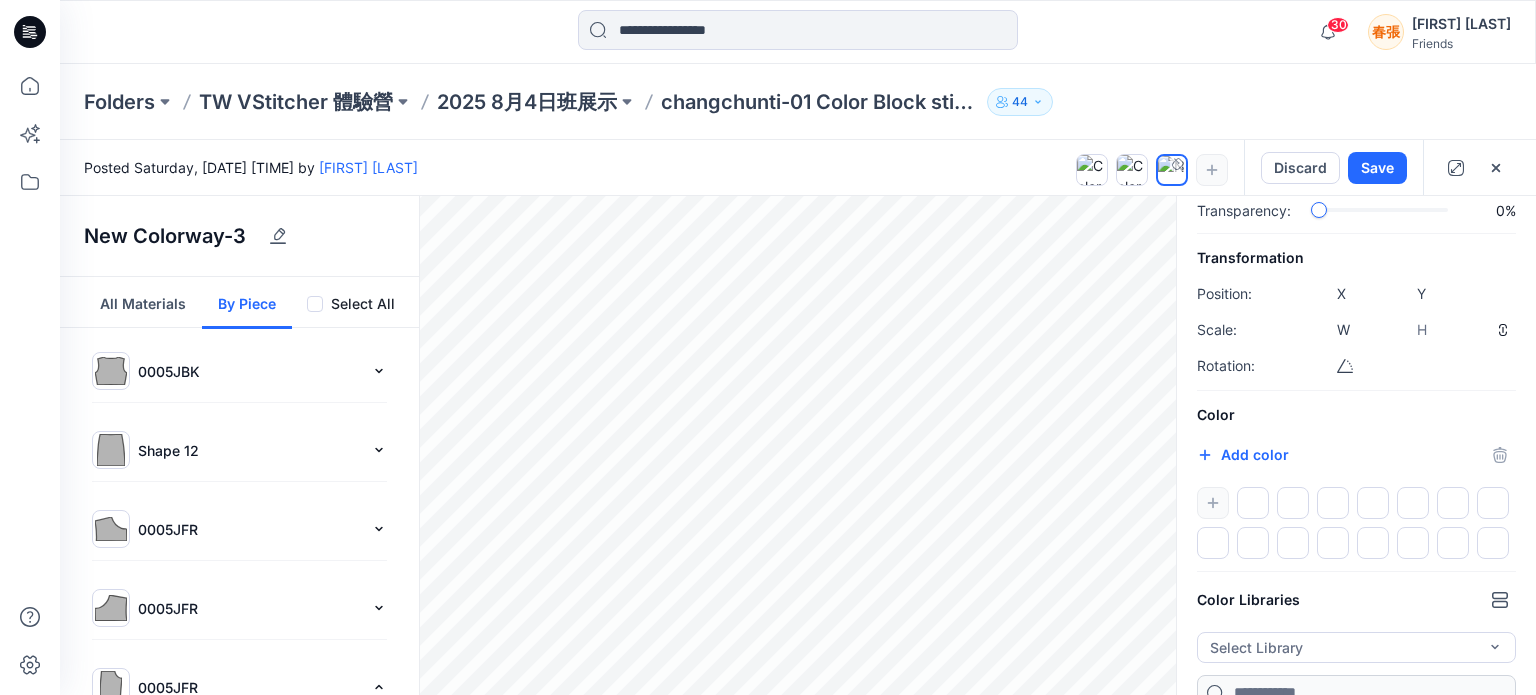 click on "Add color *******" at bounding box center (1356, 455) 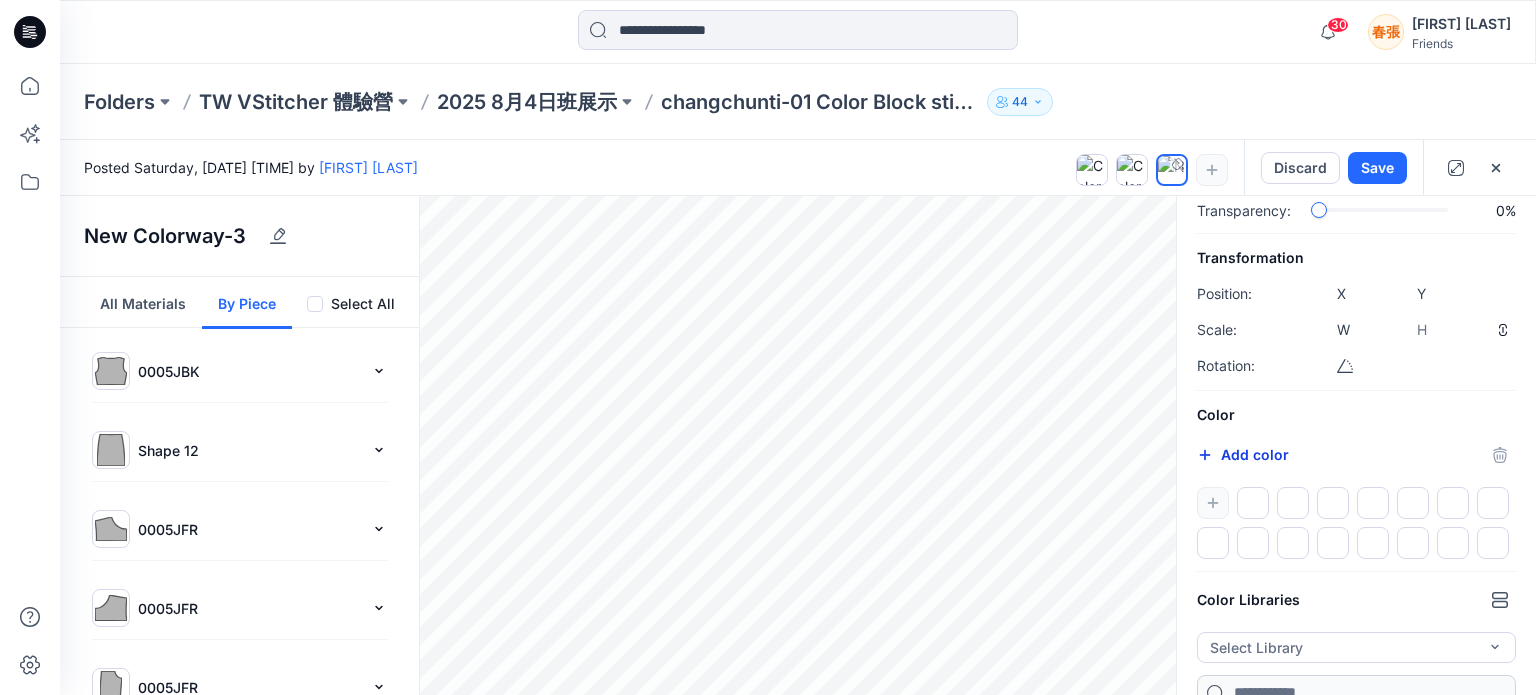 click 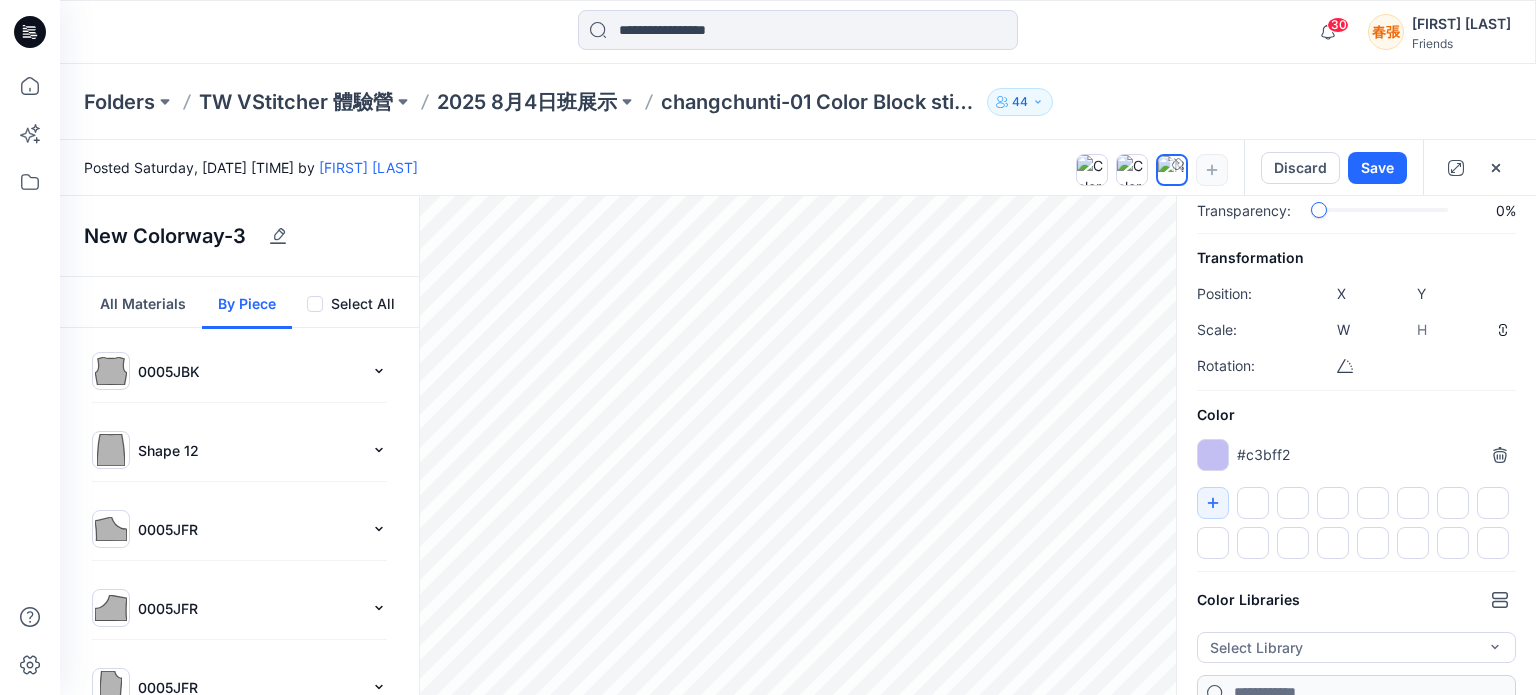 type on "*******" 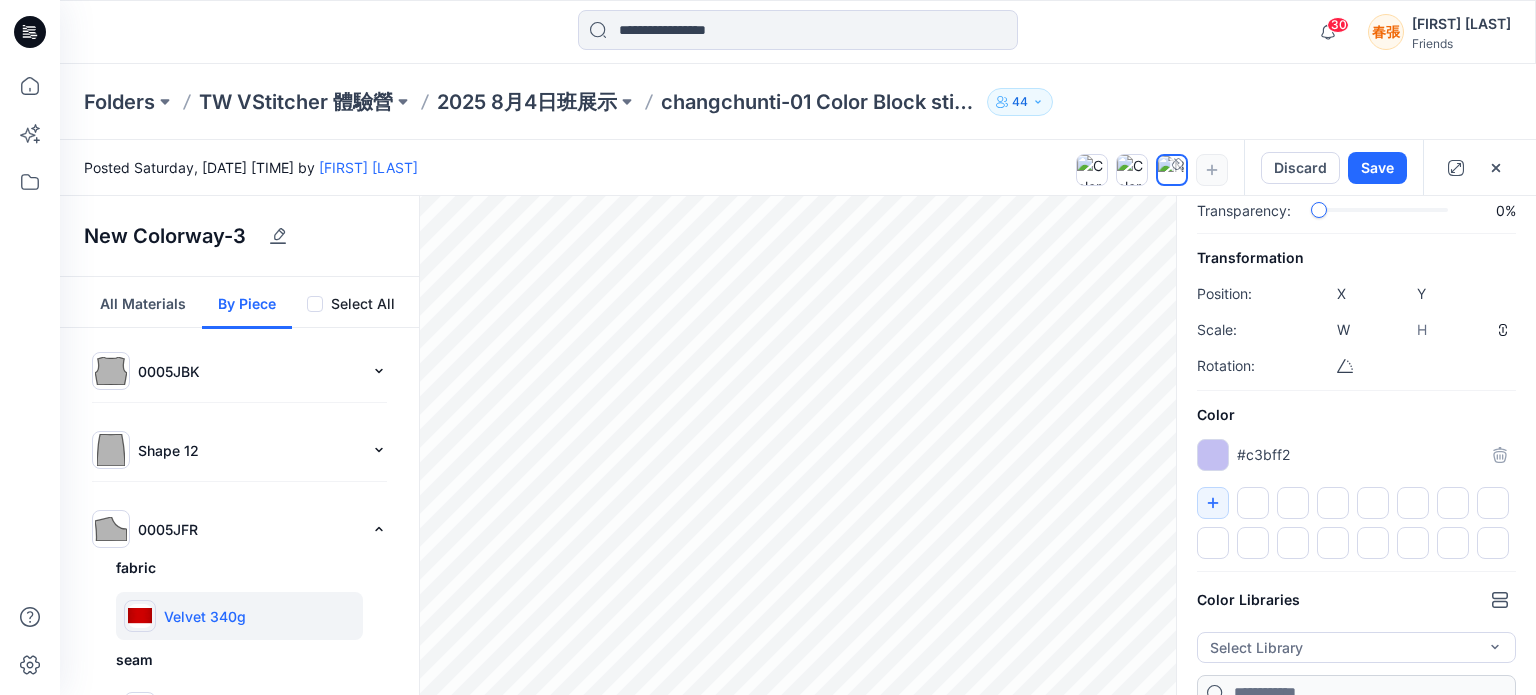 type on "****" 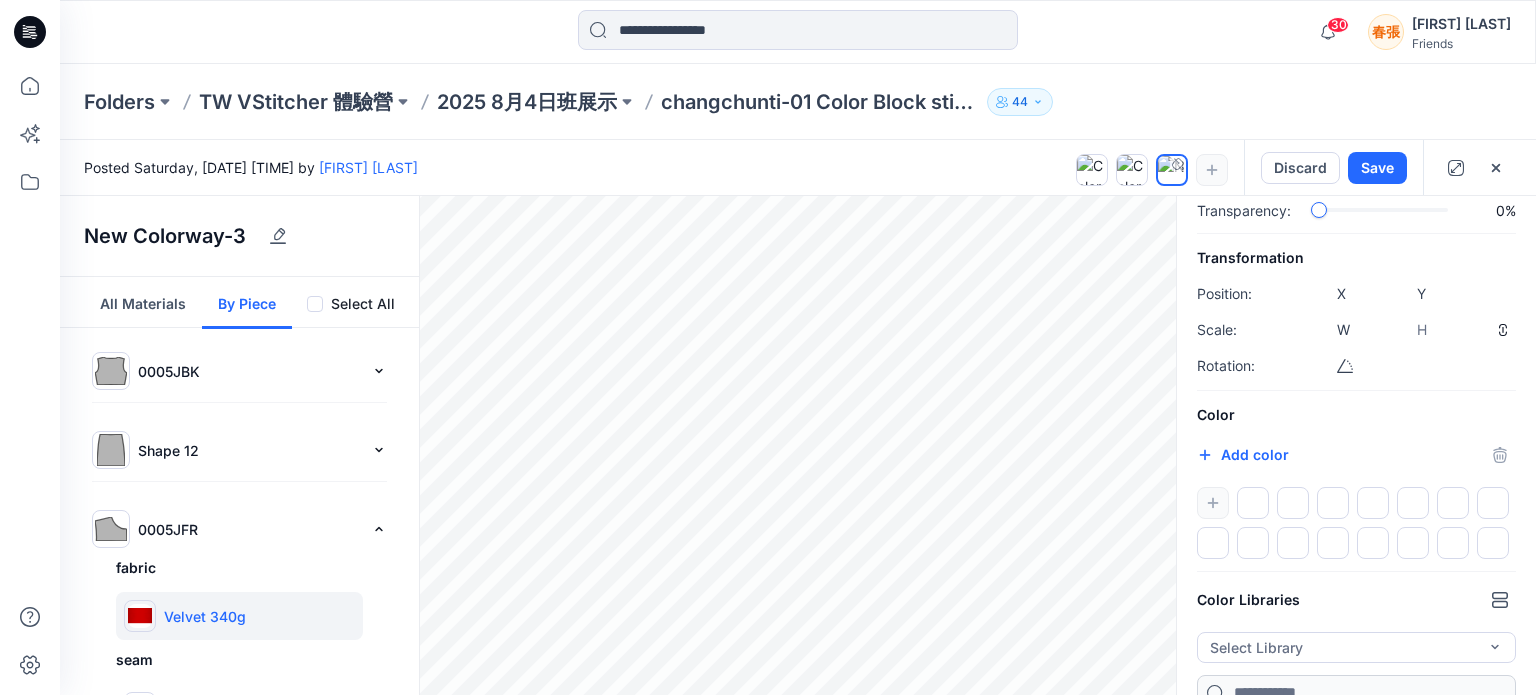 click 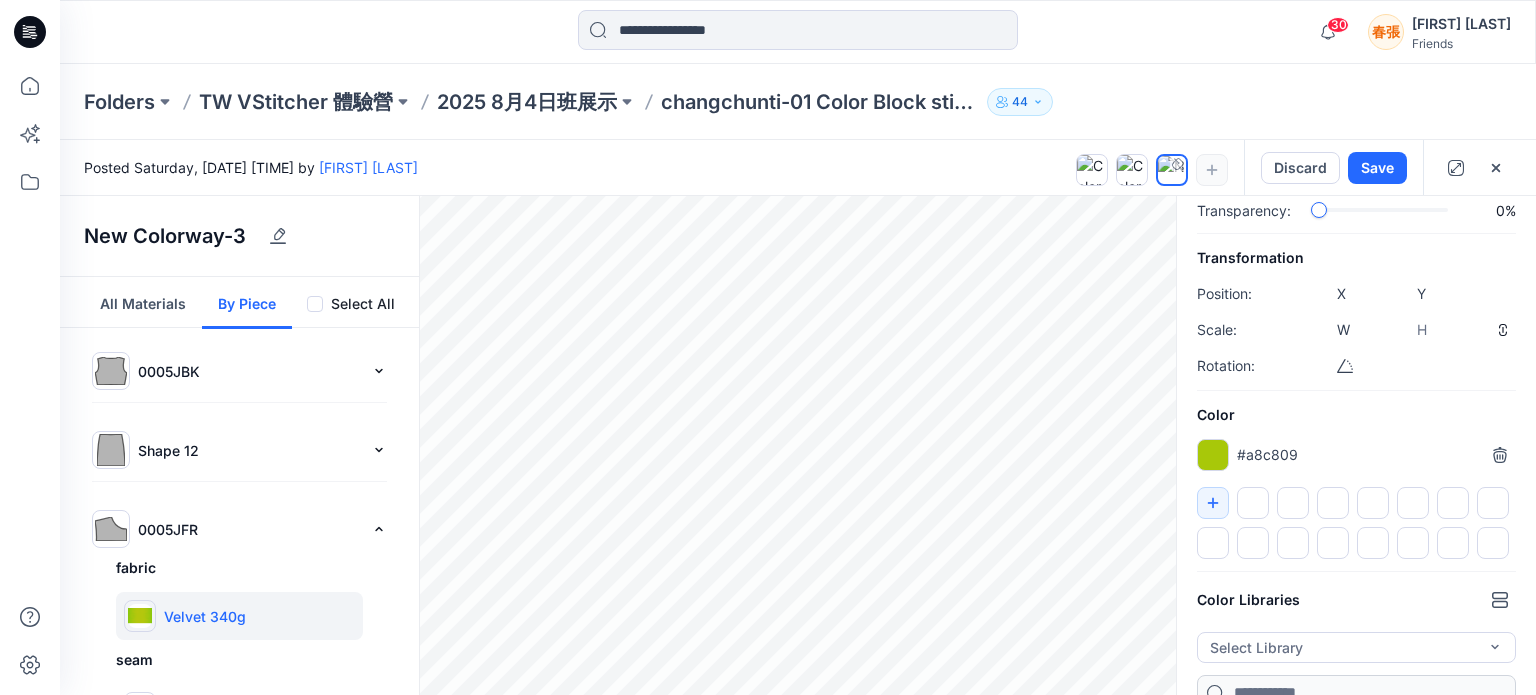type on "*******" 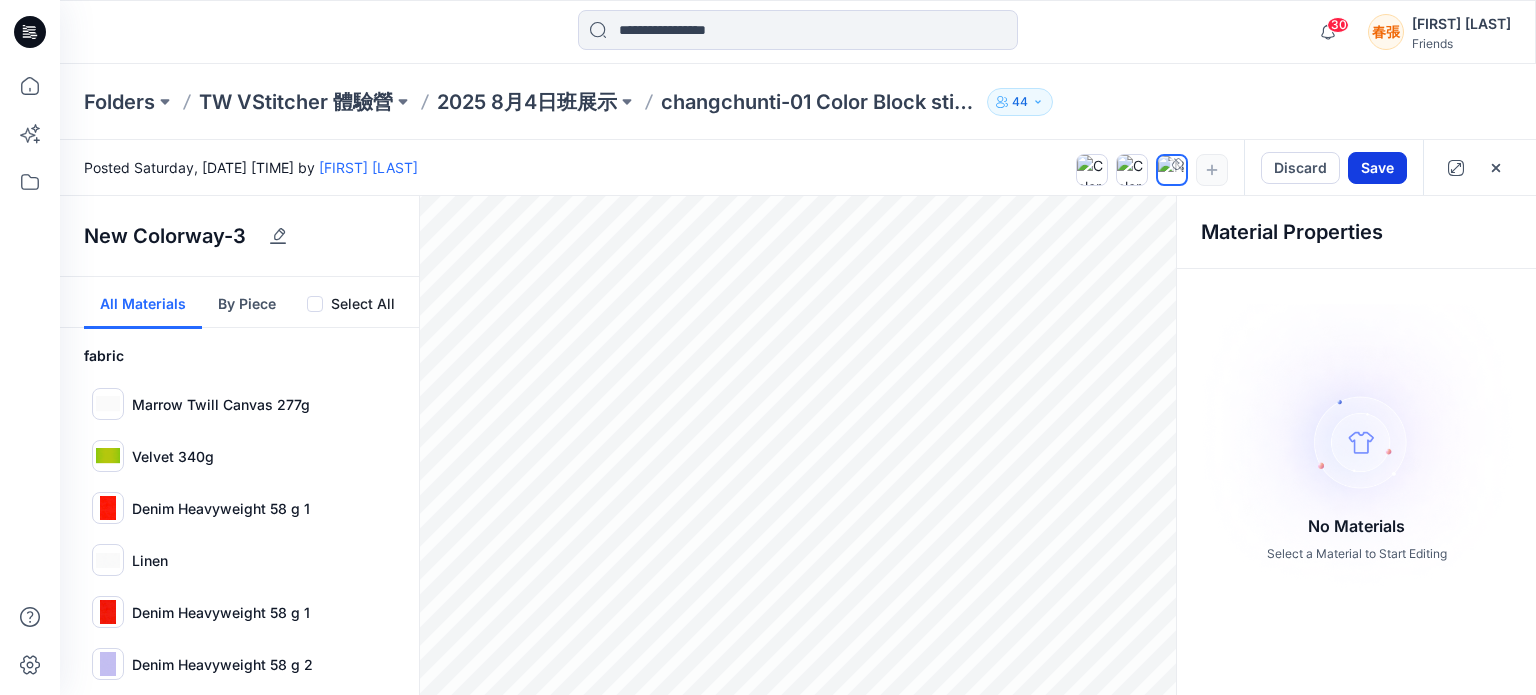 click on "Save" at bounding box center (1377, 168) 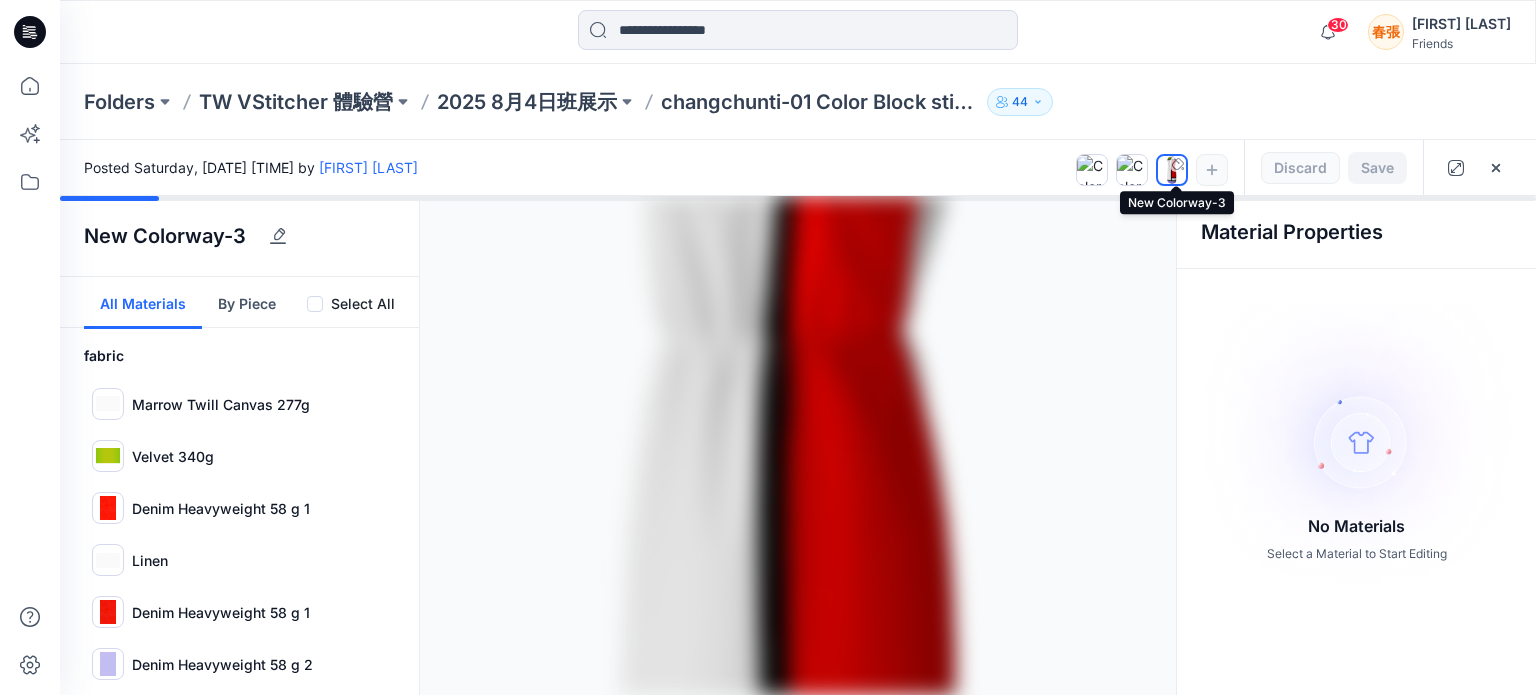 click at bounding box center [1172, 170] 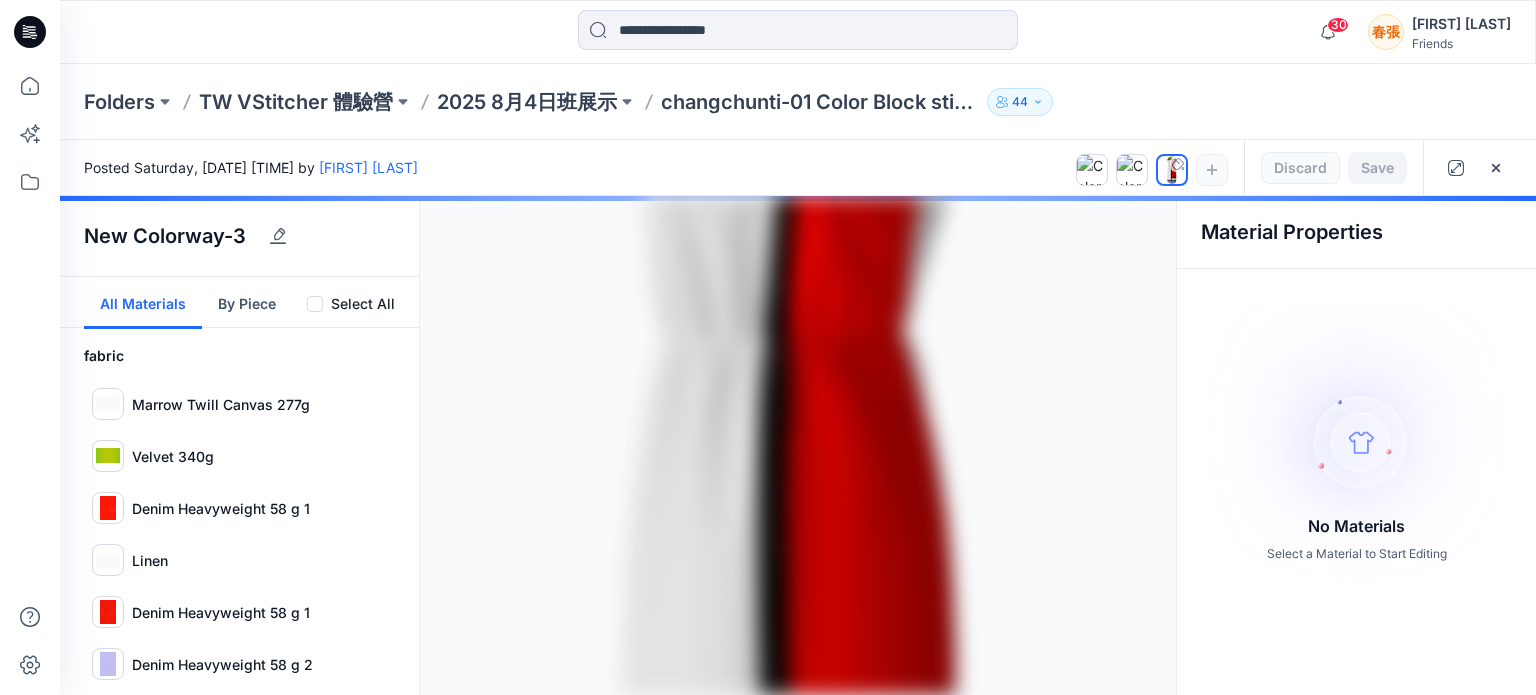 click at bounding box center [798, 445] 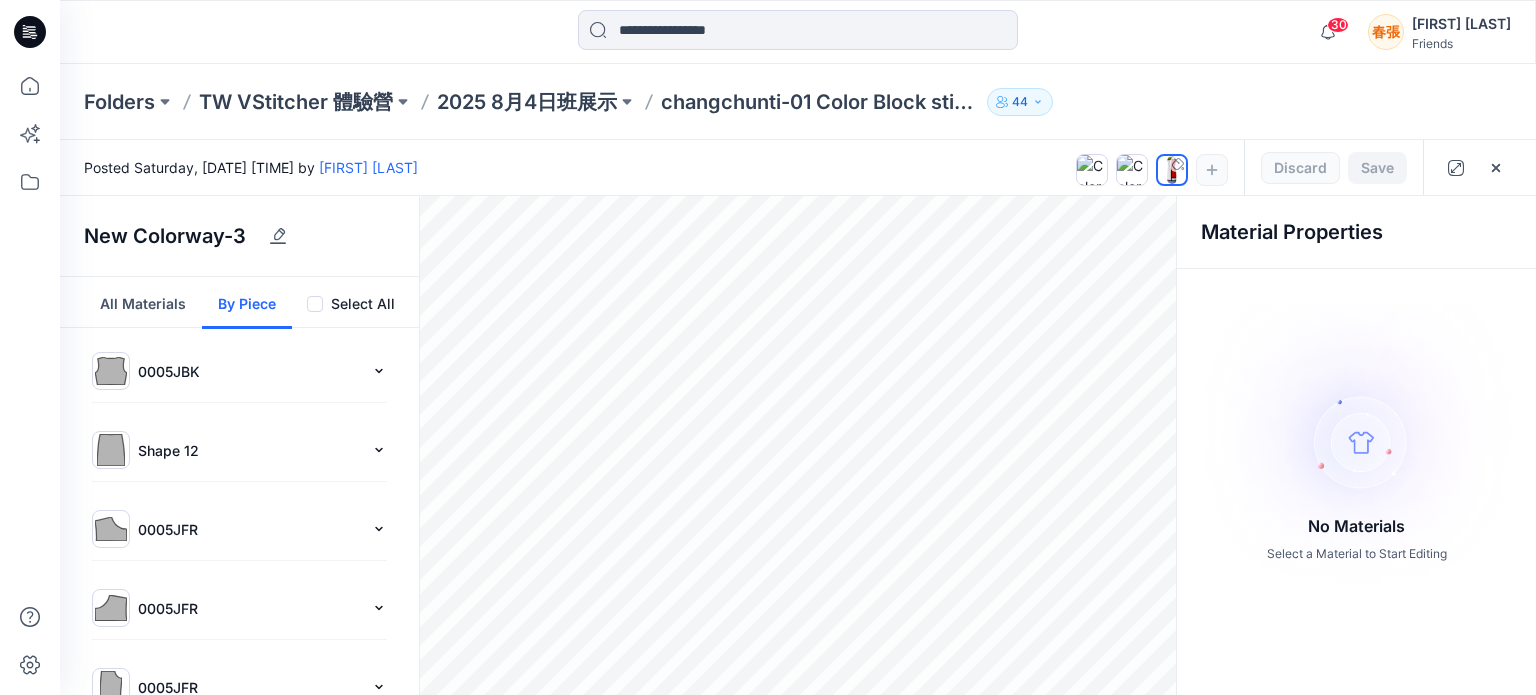 click on "By Piece" at bounding box center (247, 303) 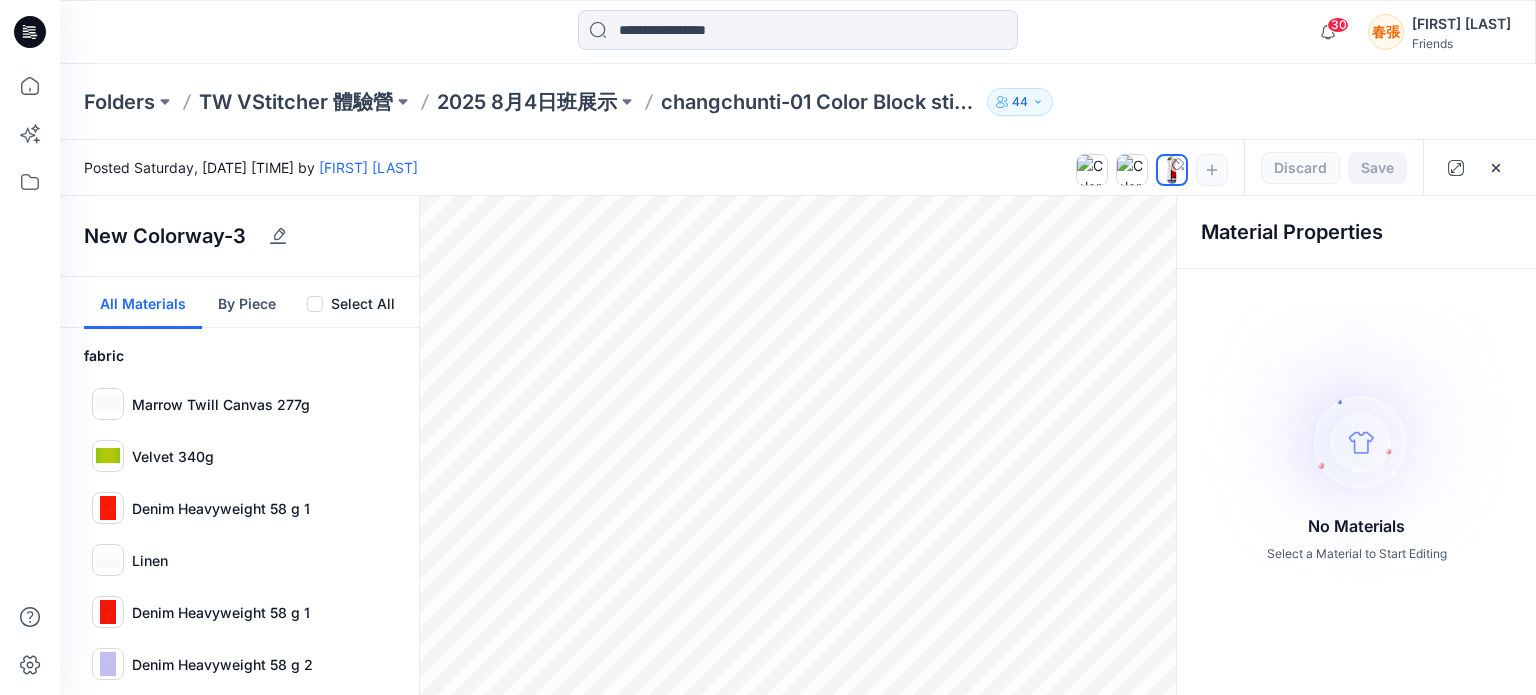 scroll, scrollTop: 280, scrollLeft: 0, axis: vertical 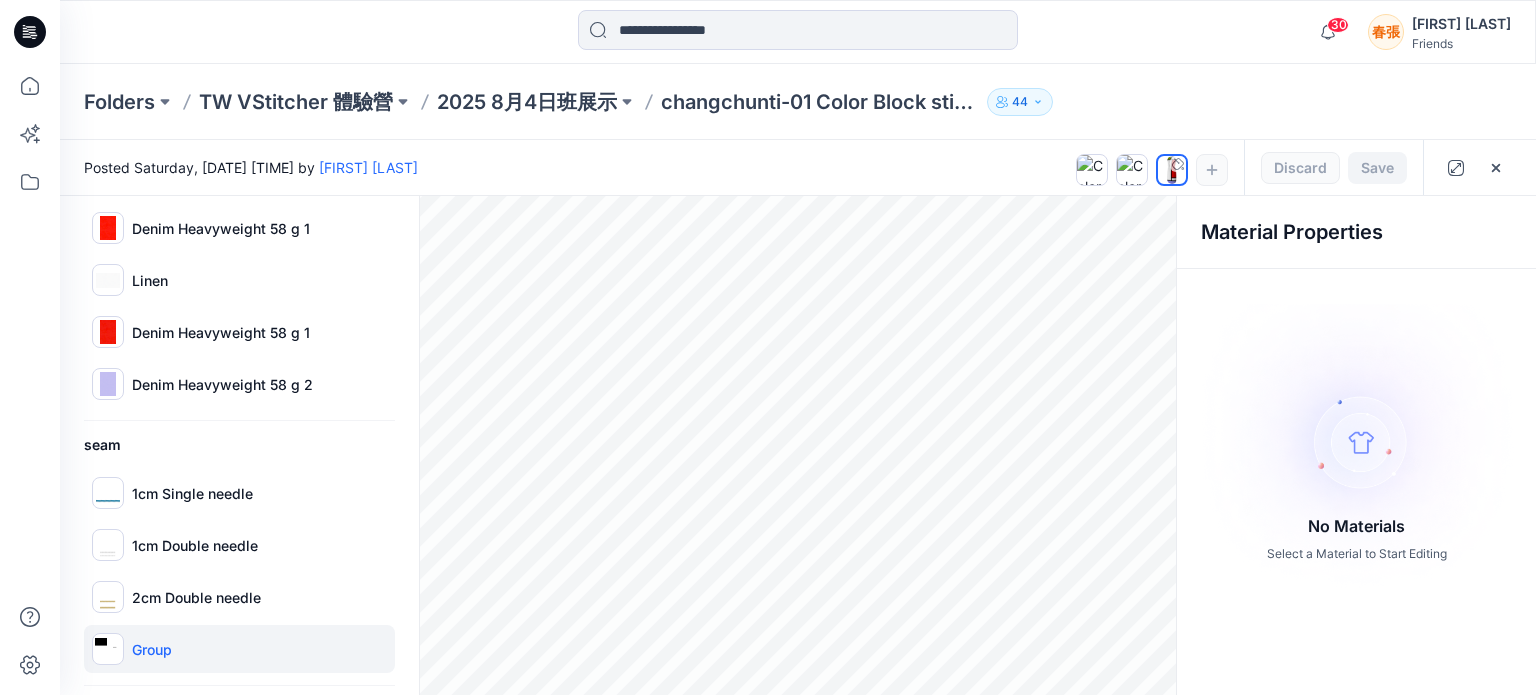 click at bounding box center (108, 649) 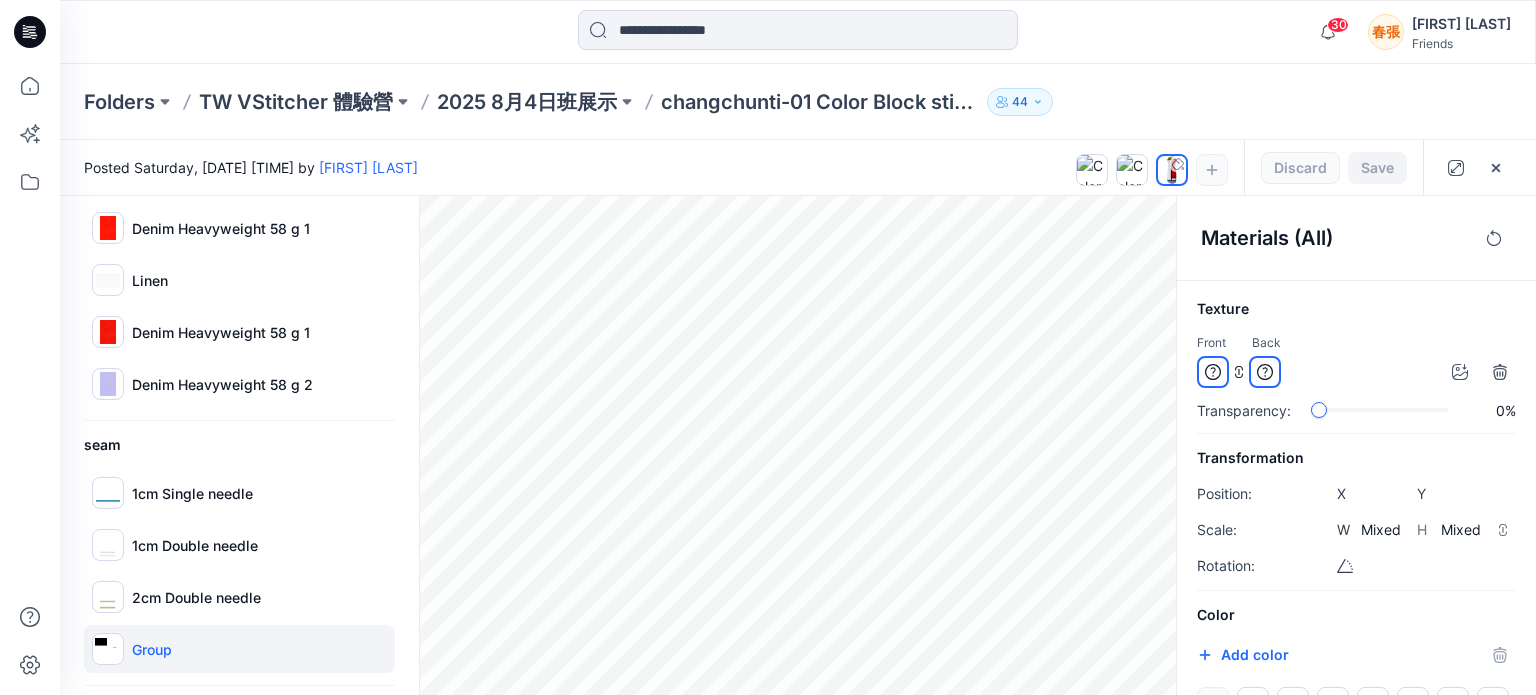 type 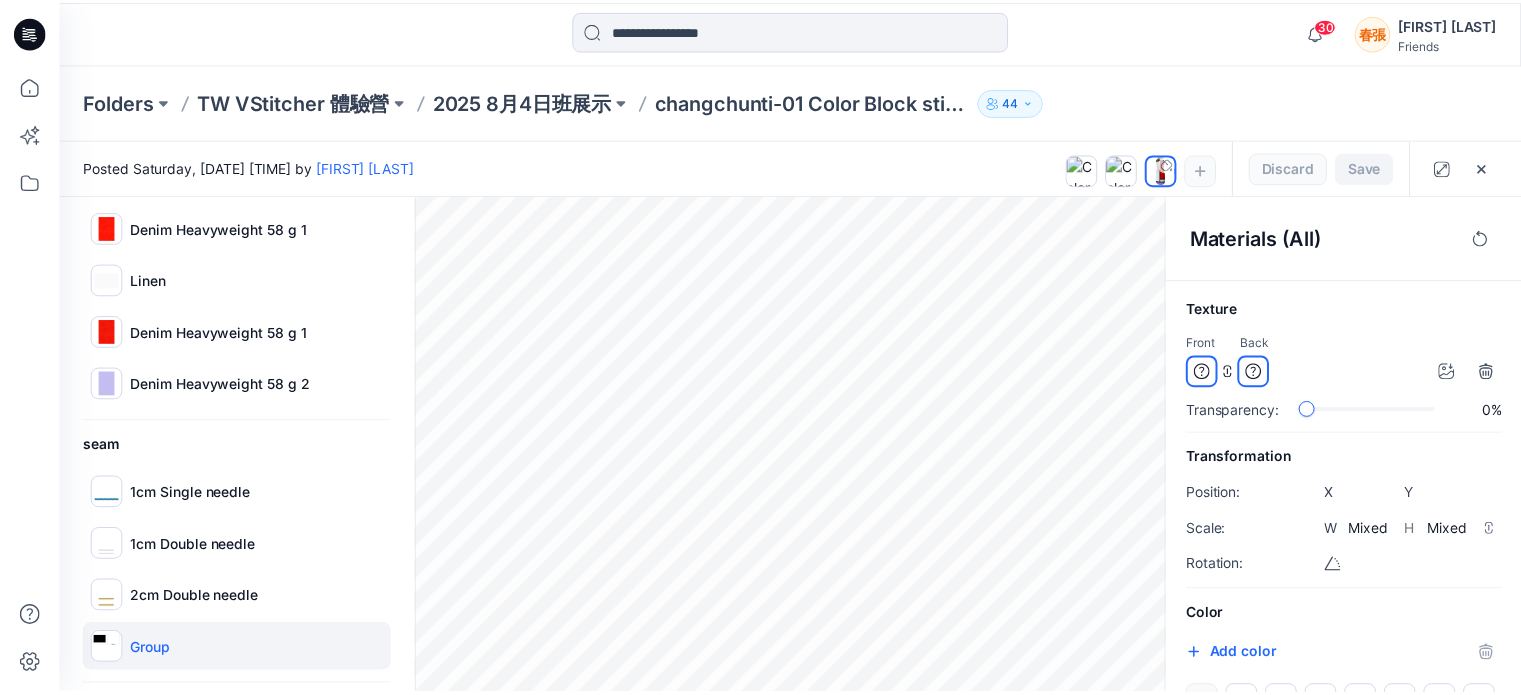 scroll, scrollTop: 100, scrollLeft: 0, axis: vertical 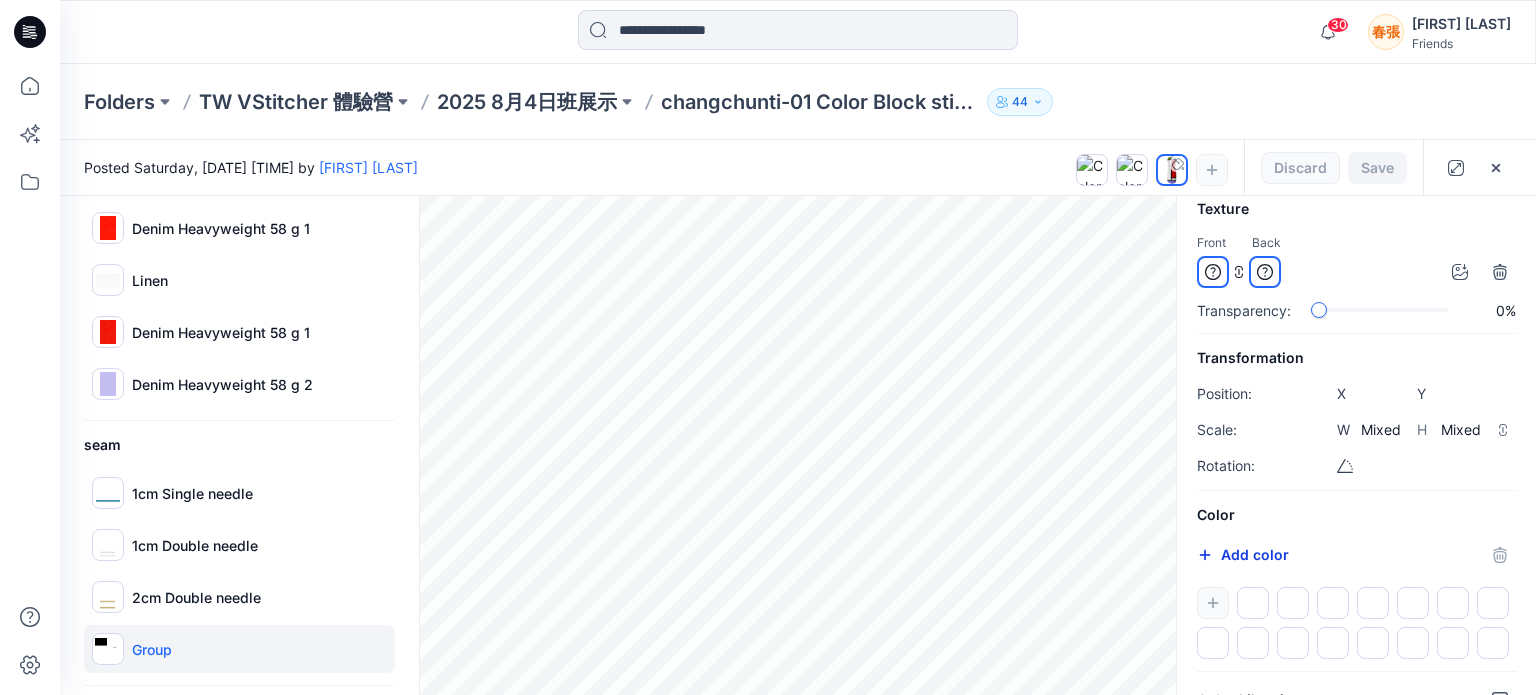 click on "Add color" at bounding box center [1243, 555] 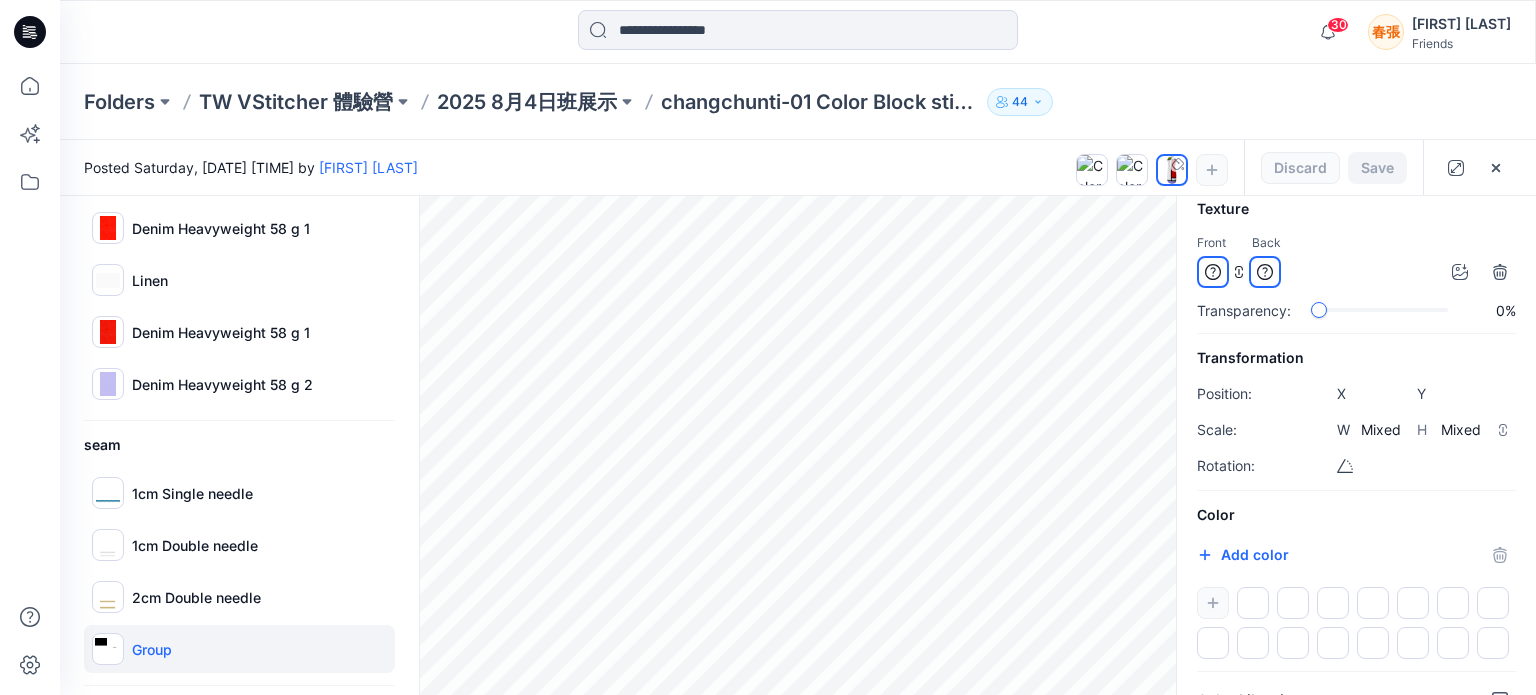 type on "*******" 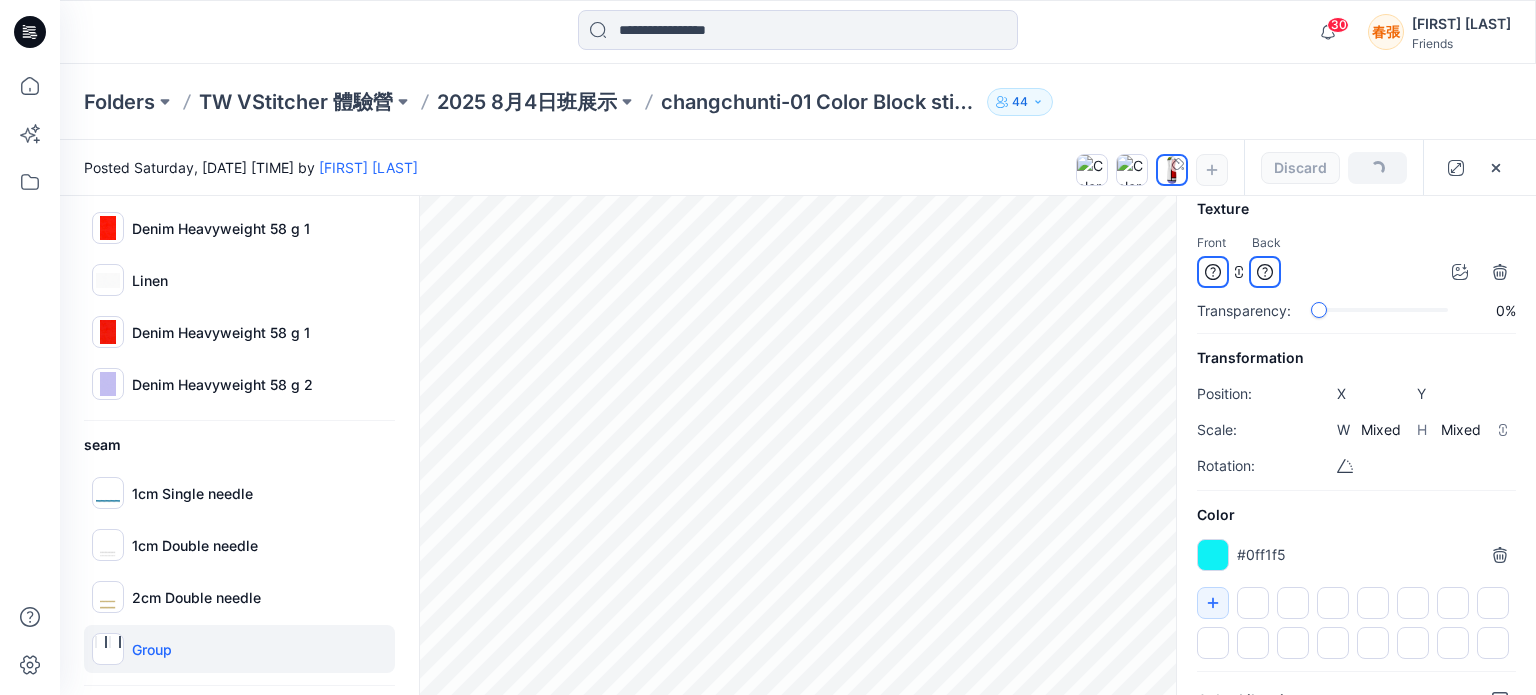 type 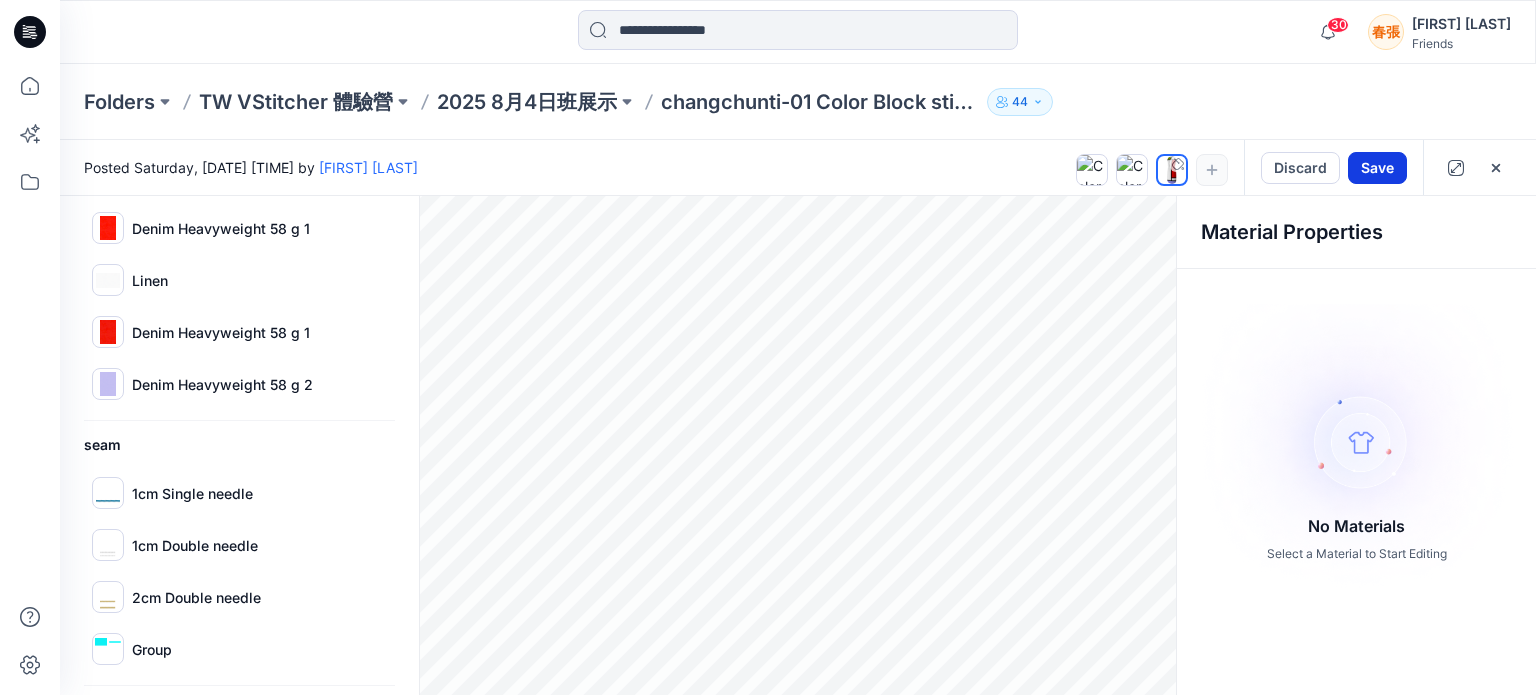 click on "Save" at bounding box center (1377, 168) 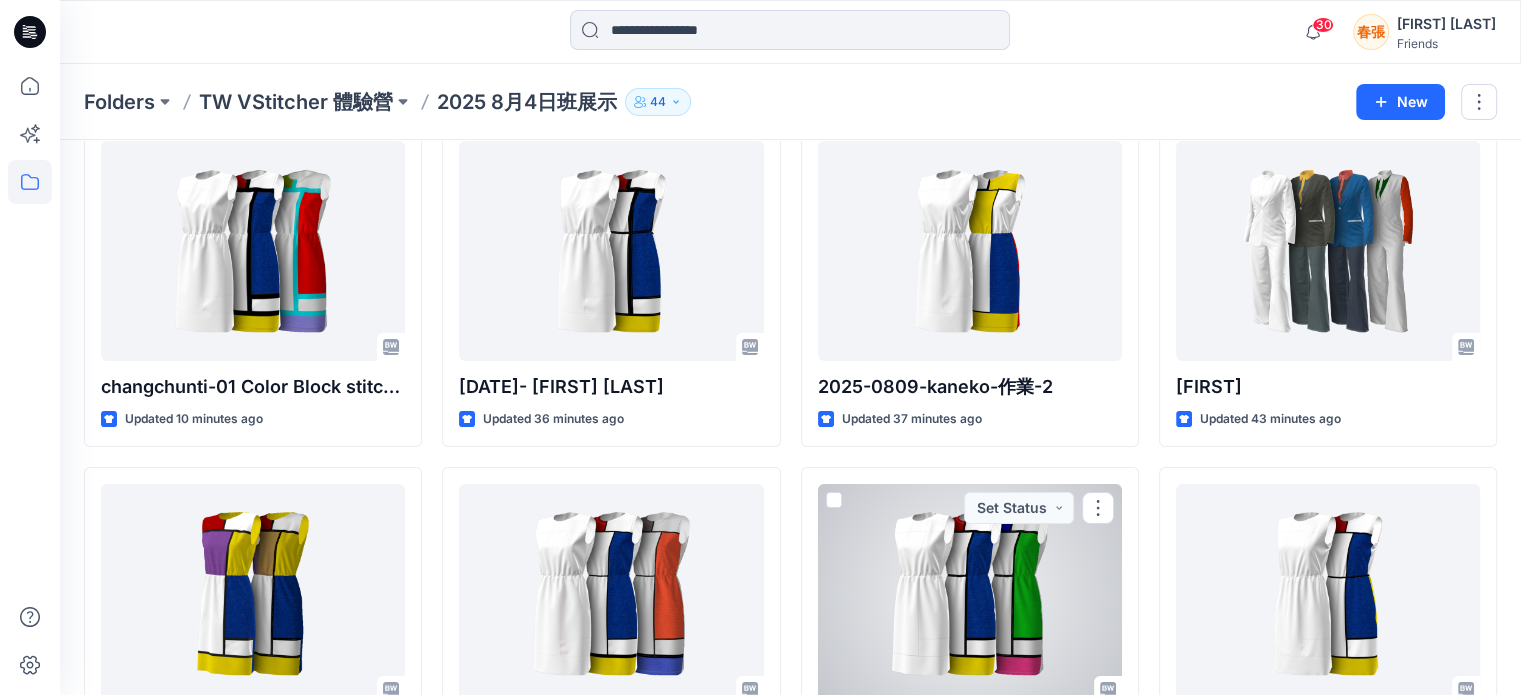 scroll, scrollTop: 0, scrollLeft: 0, axis: both 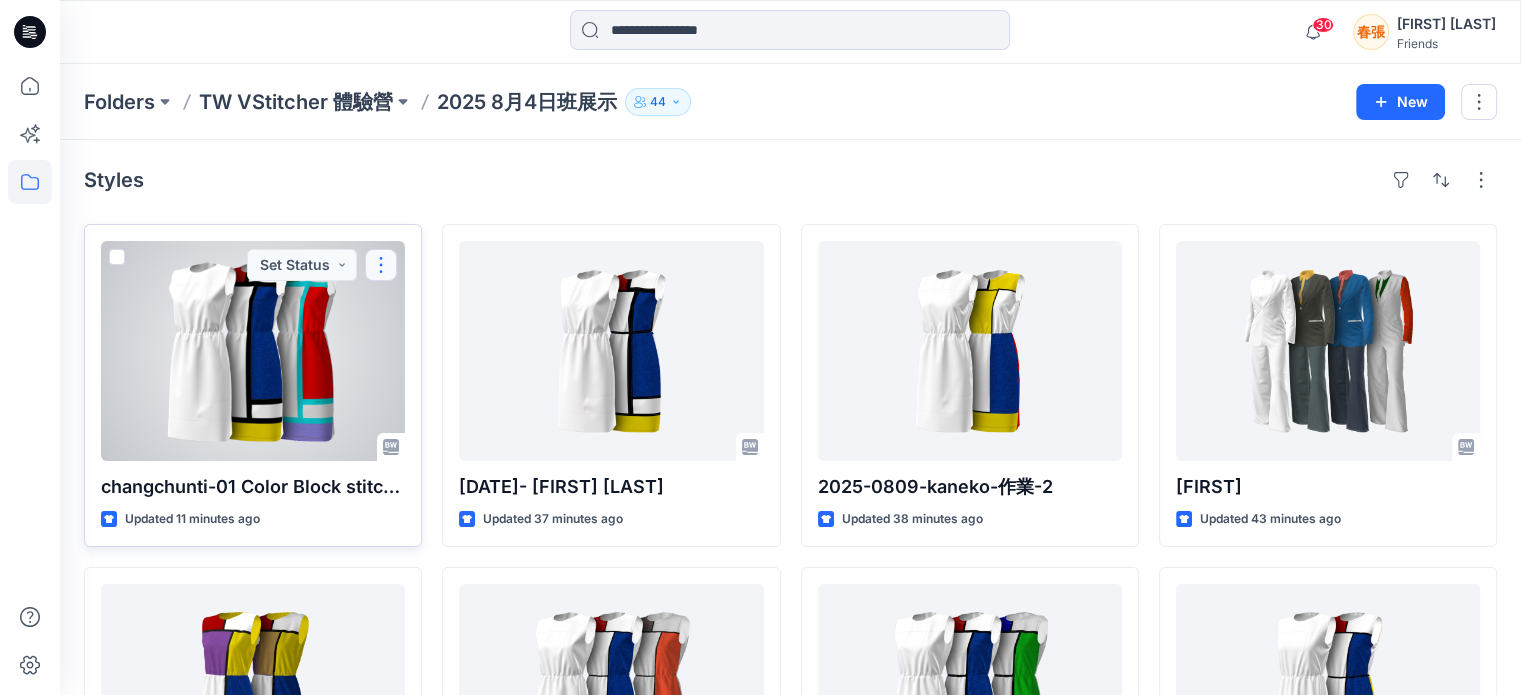 click at bounding box center [381, 265] 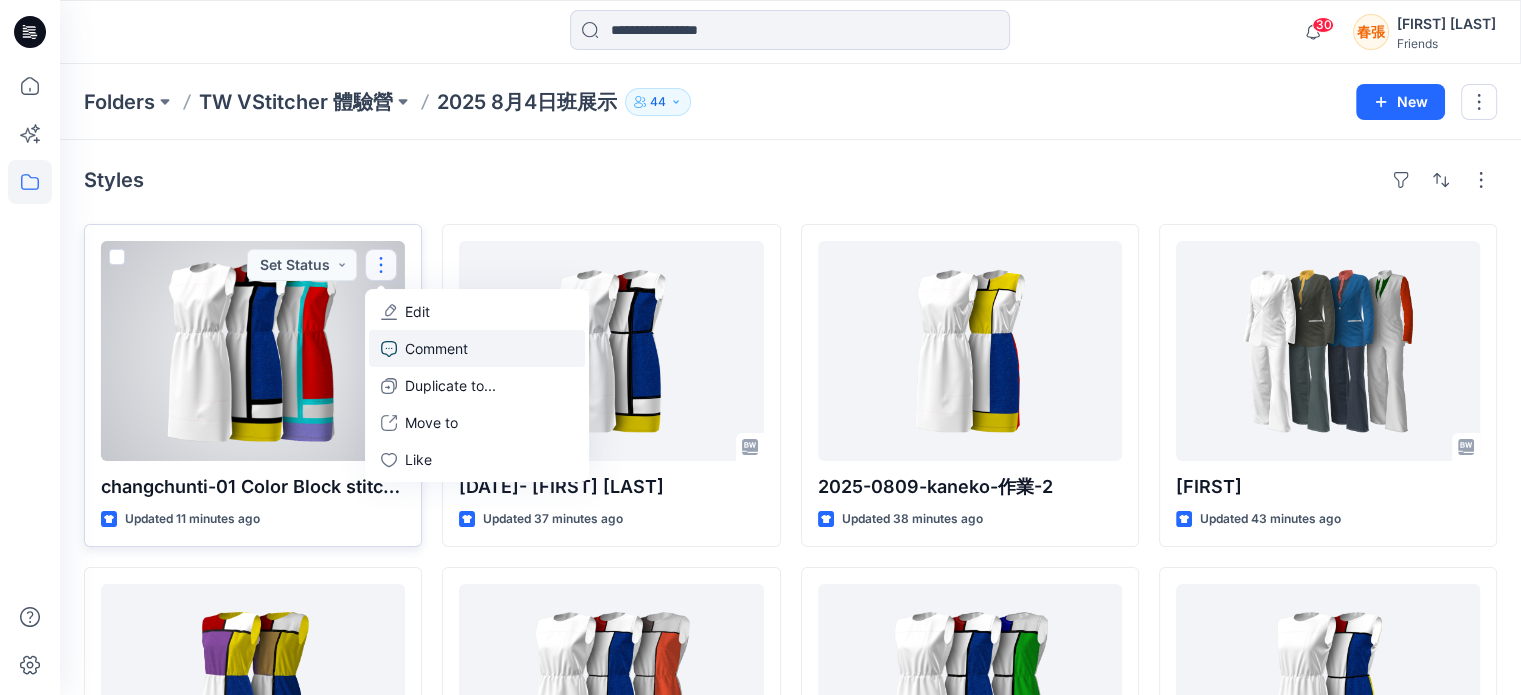 click on "Comment" at bounding box center (436, 348) 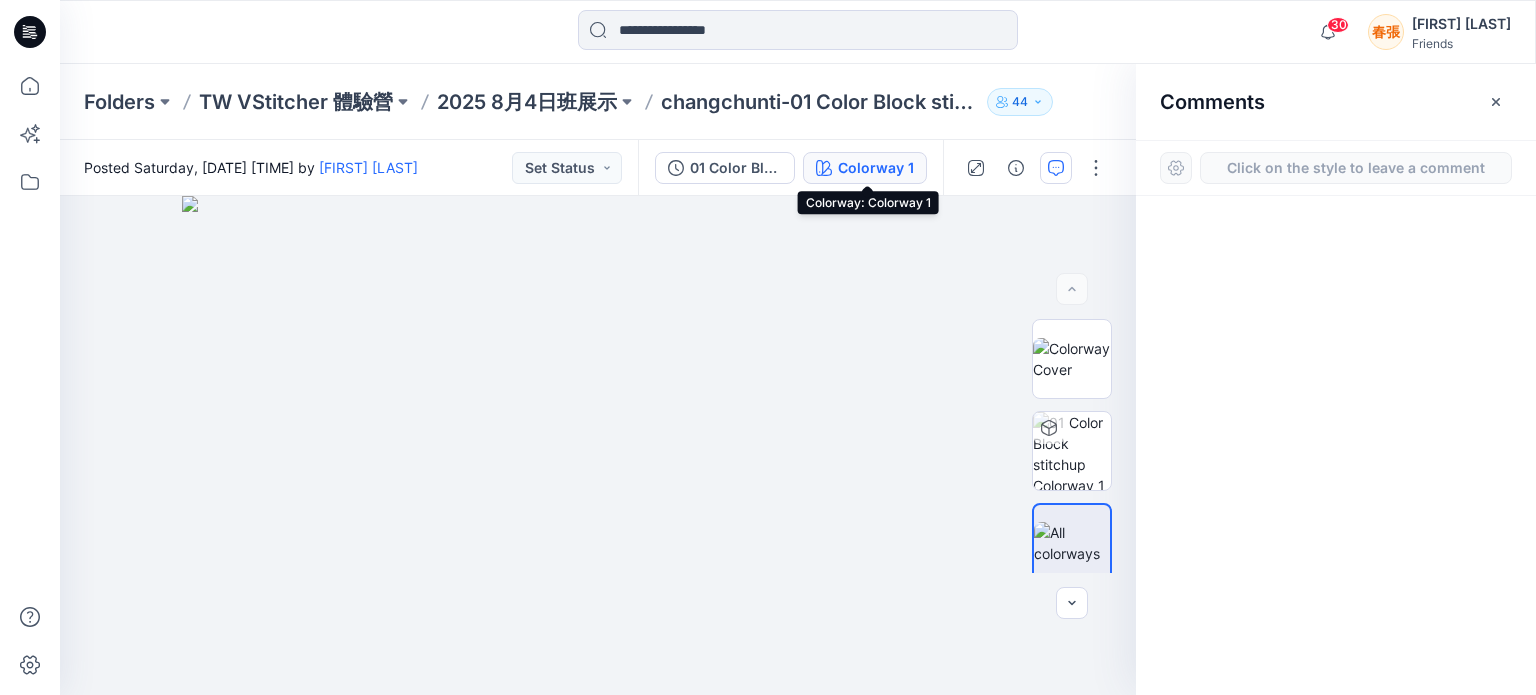 click on "Colorway 1" at bounding box center (876, 168) 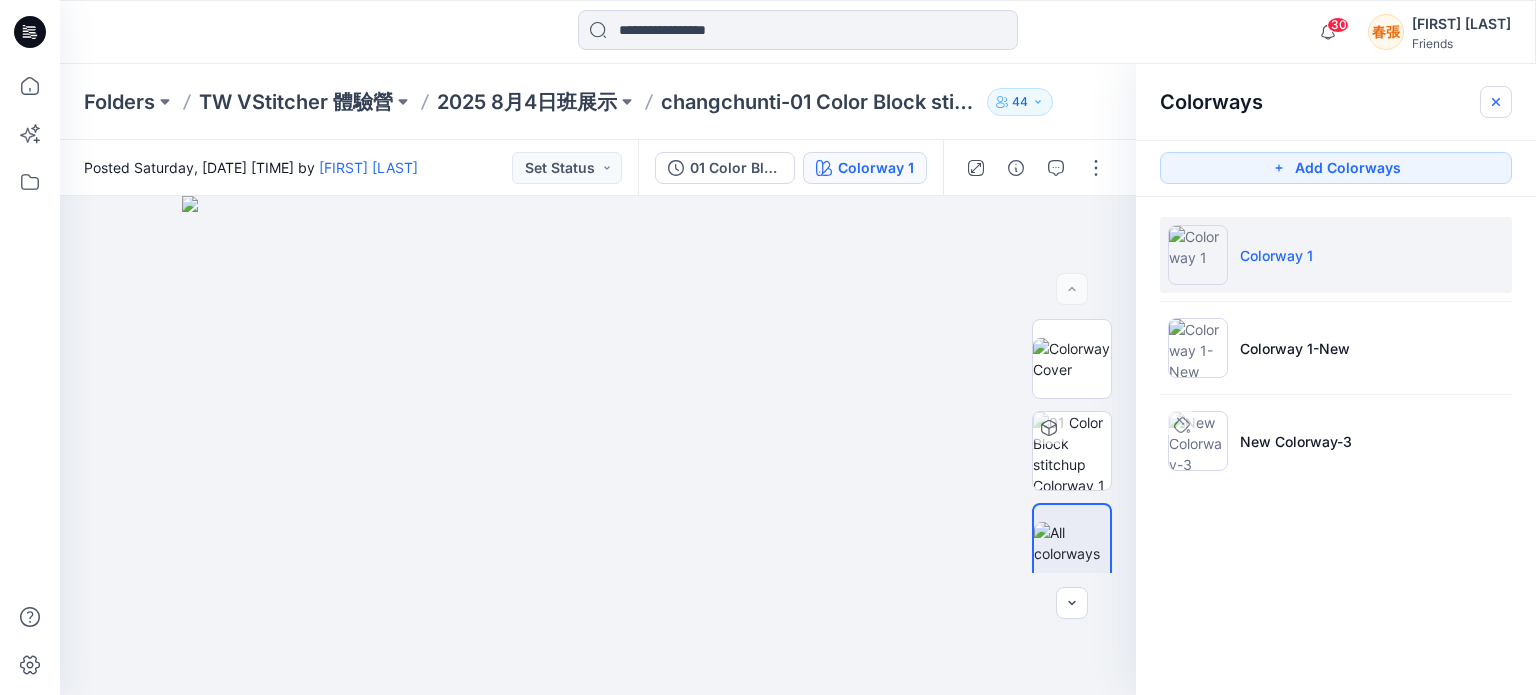 click 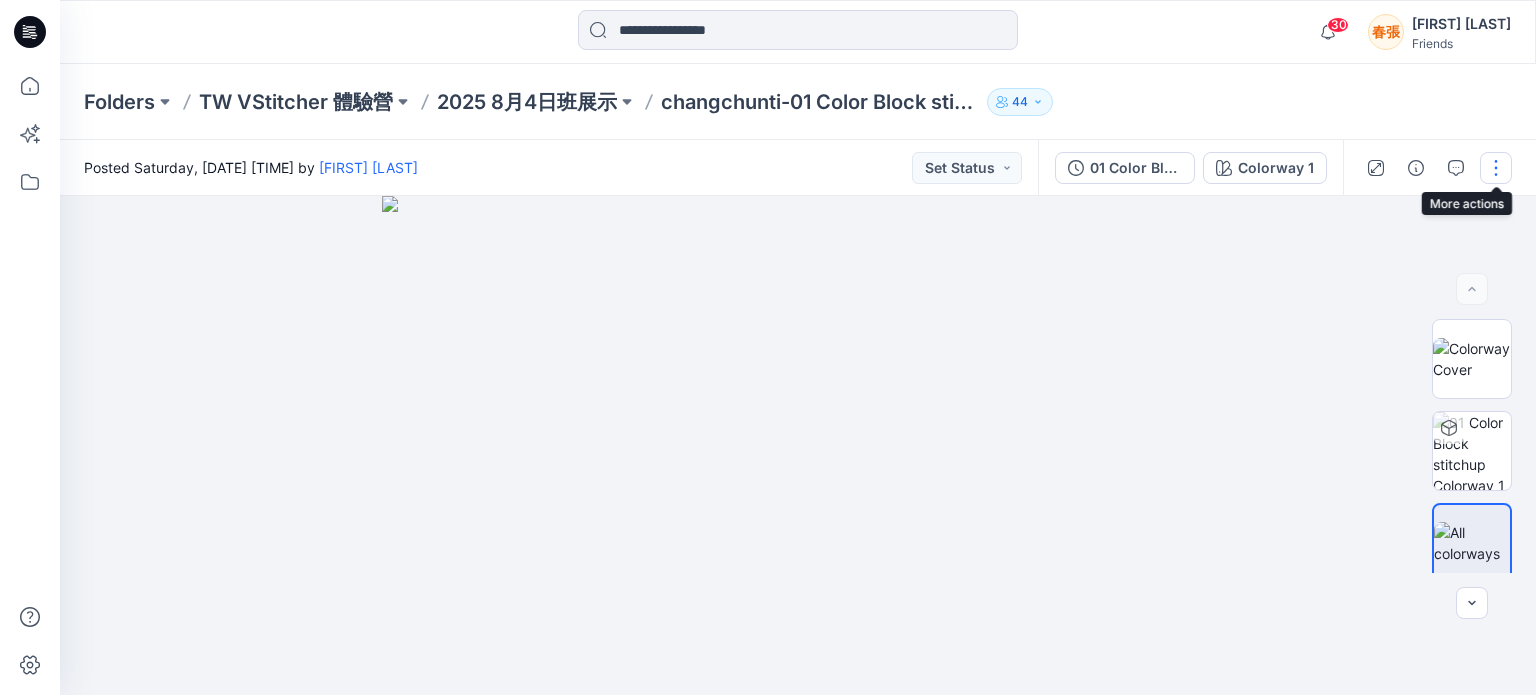 click at bounding box center [1496, 168] 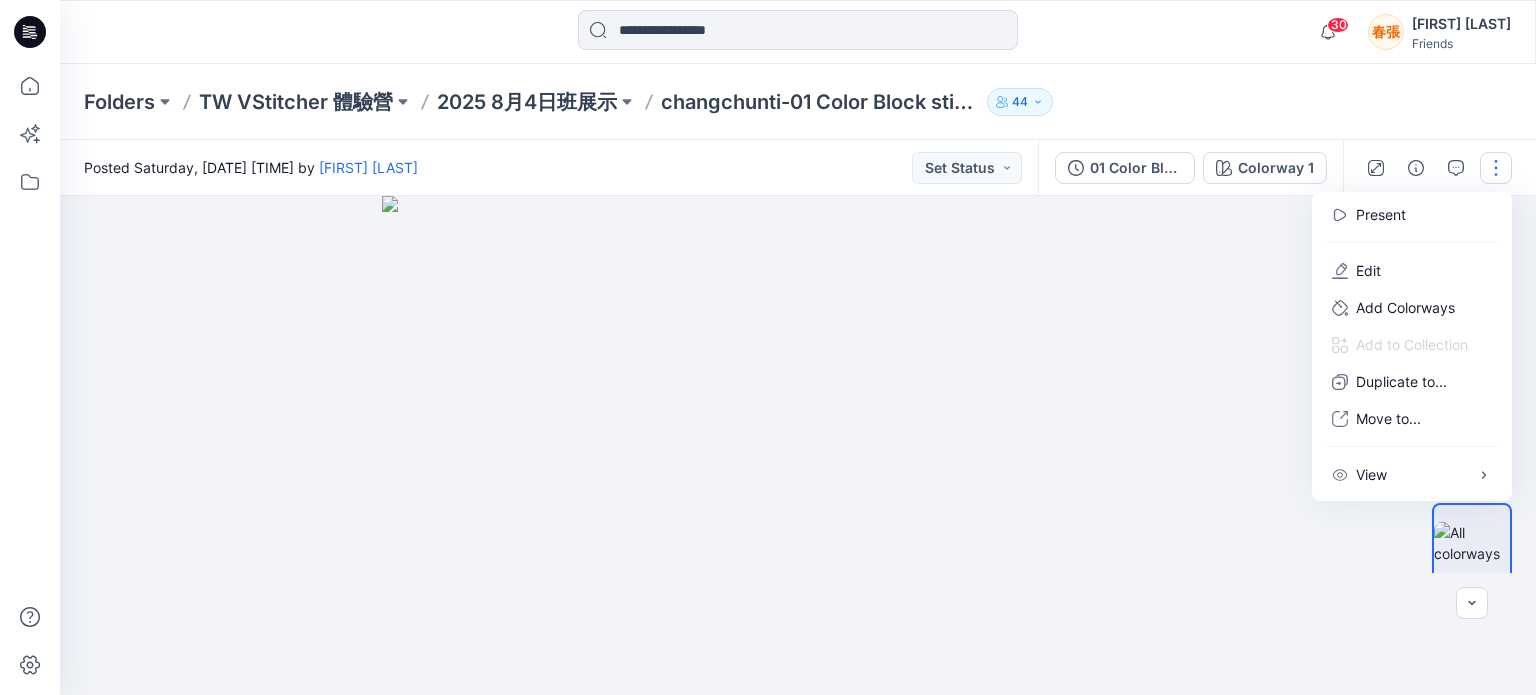click on "01 Color Block stitchup Colorway 1" at bounding box center (1287, 167) 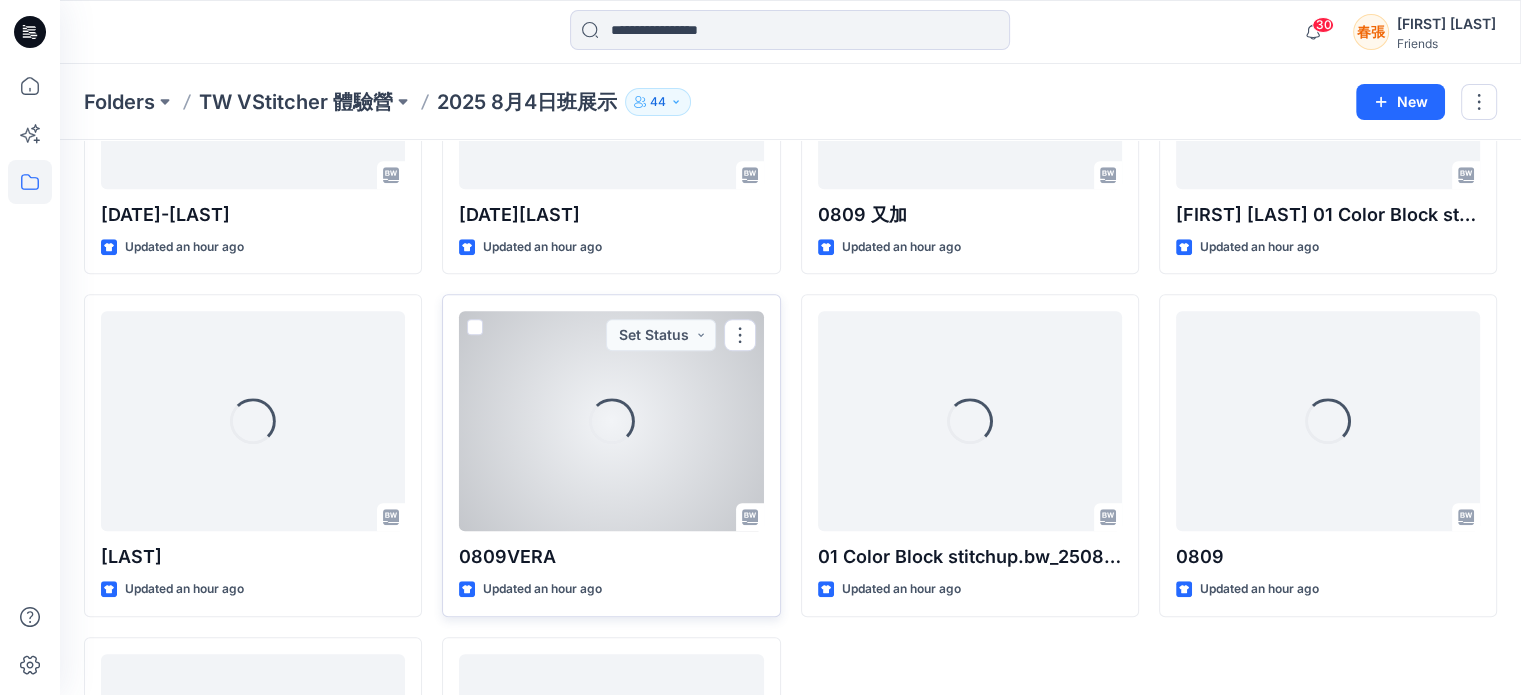 scroll, scrollTop: 1585, scrollLeft: 0, axis: vertical 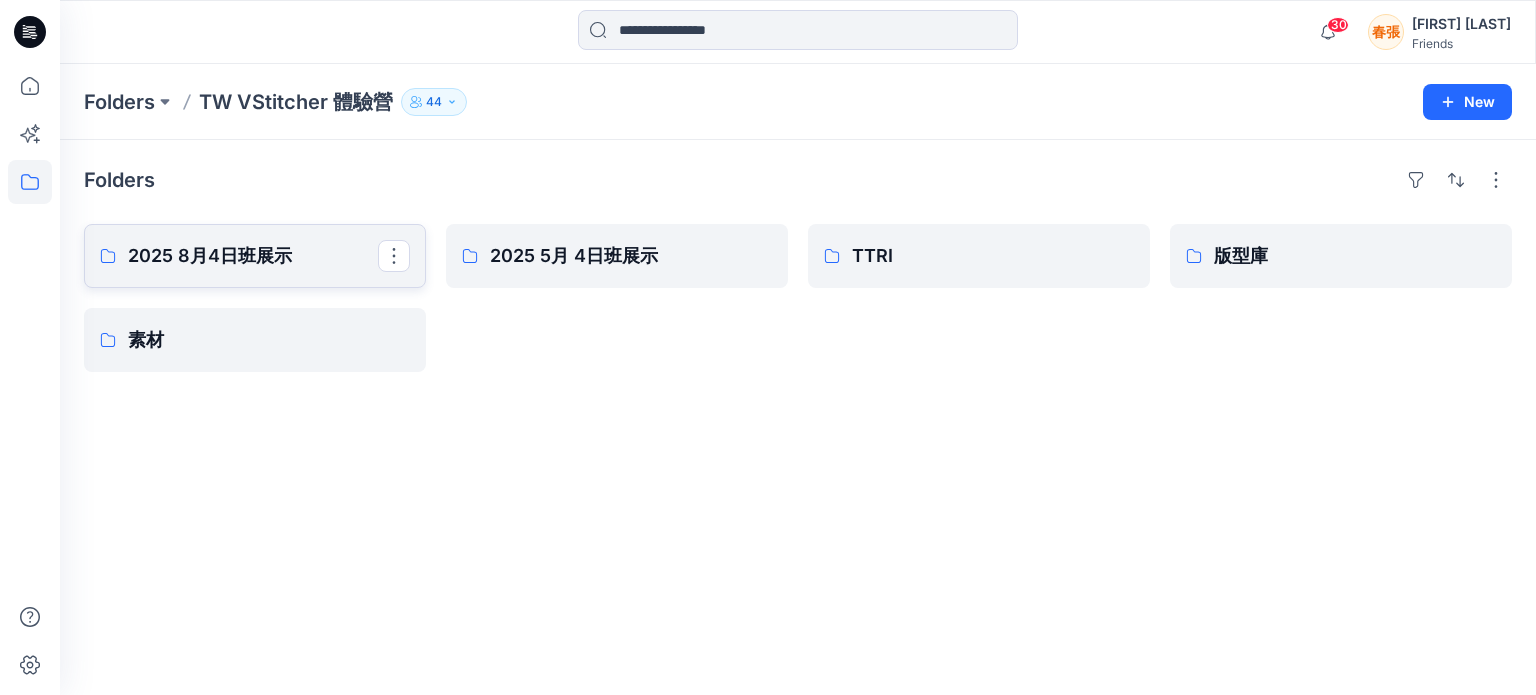 click on "2025 8月4日班展示" at bounding box center [255, 256] 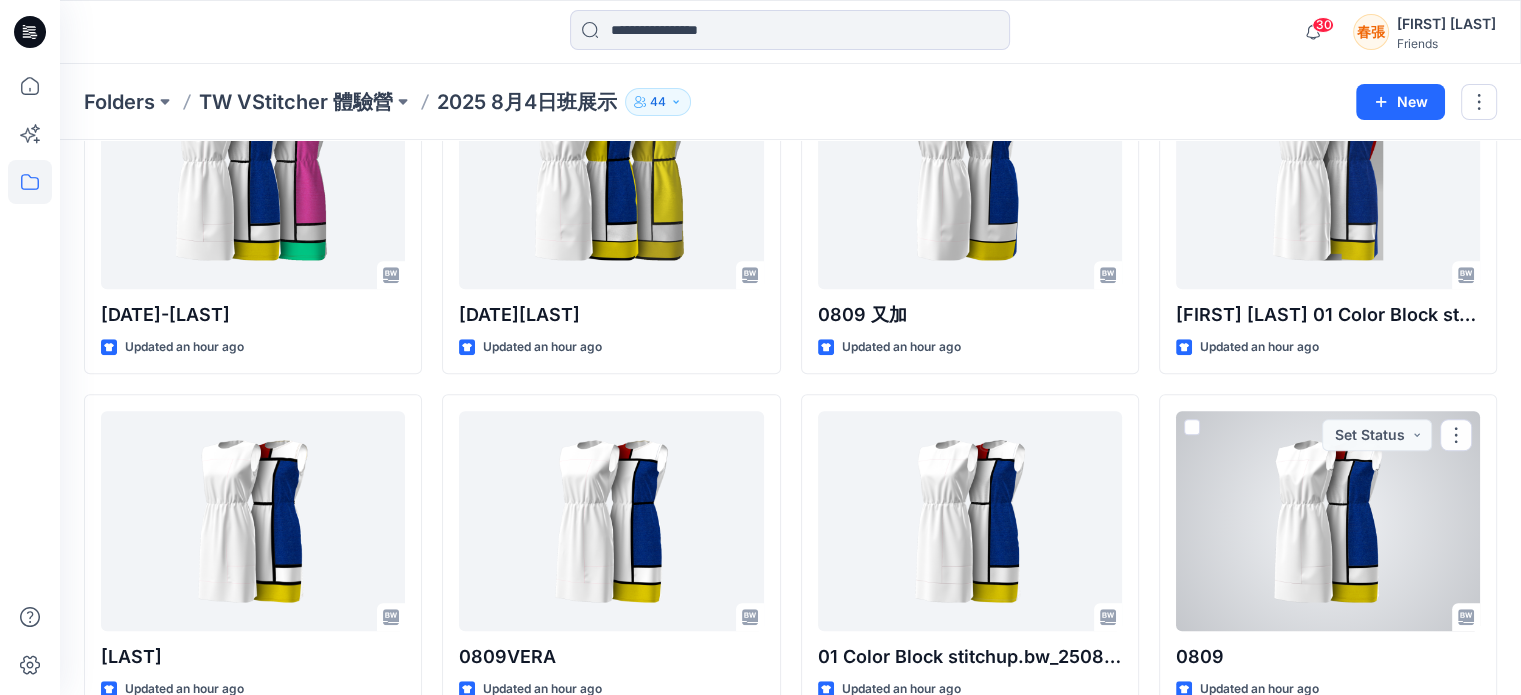 scroll, scrollTop: 1585, scrollLeft: 0, axis: vertical 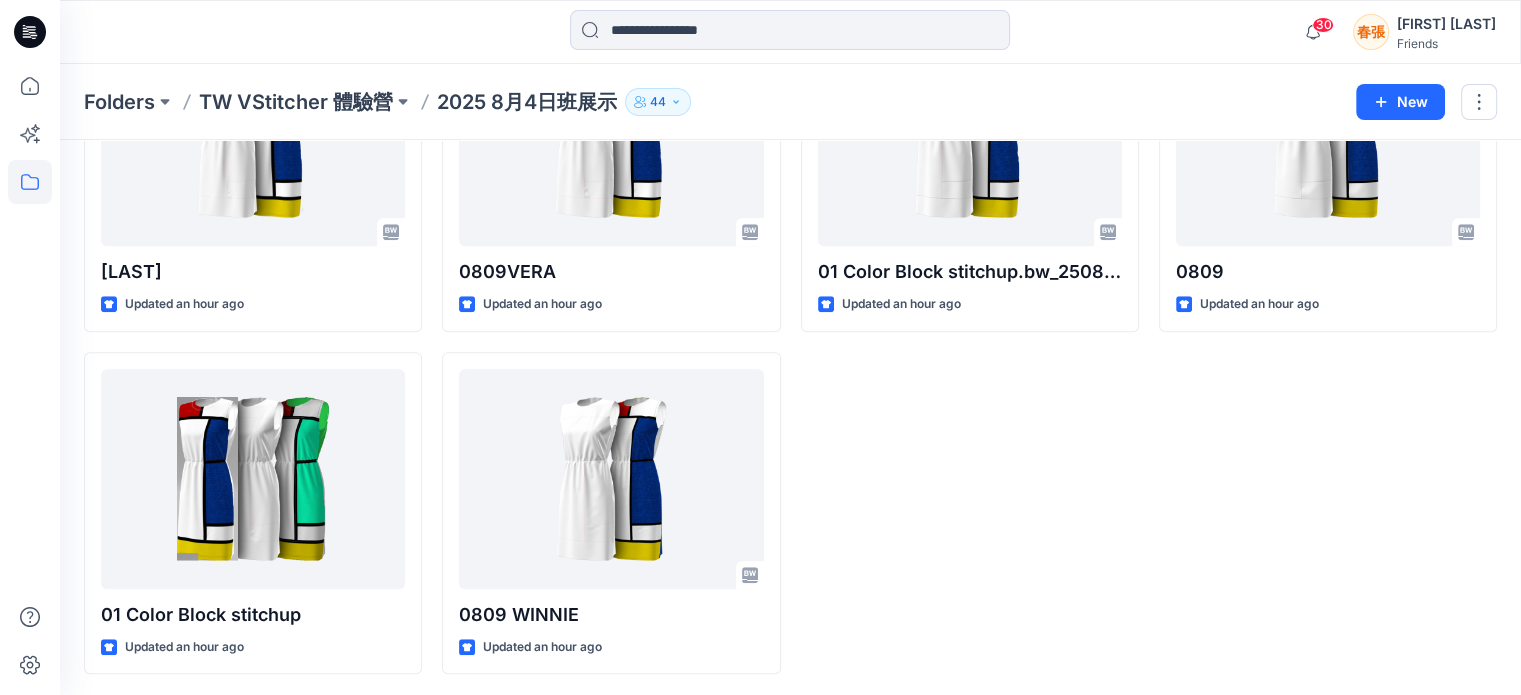 drag, startPoint x: 1006, startPoint y: 575, endPoint x: 908, endPoint y: 570, distance: 98.12747 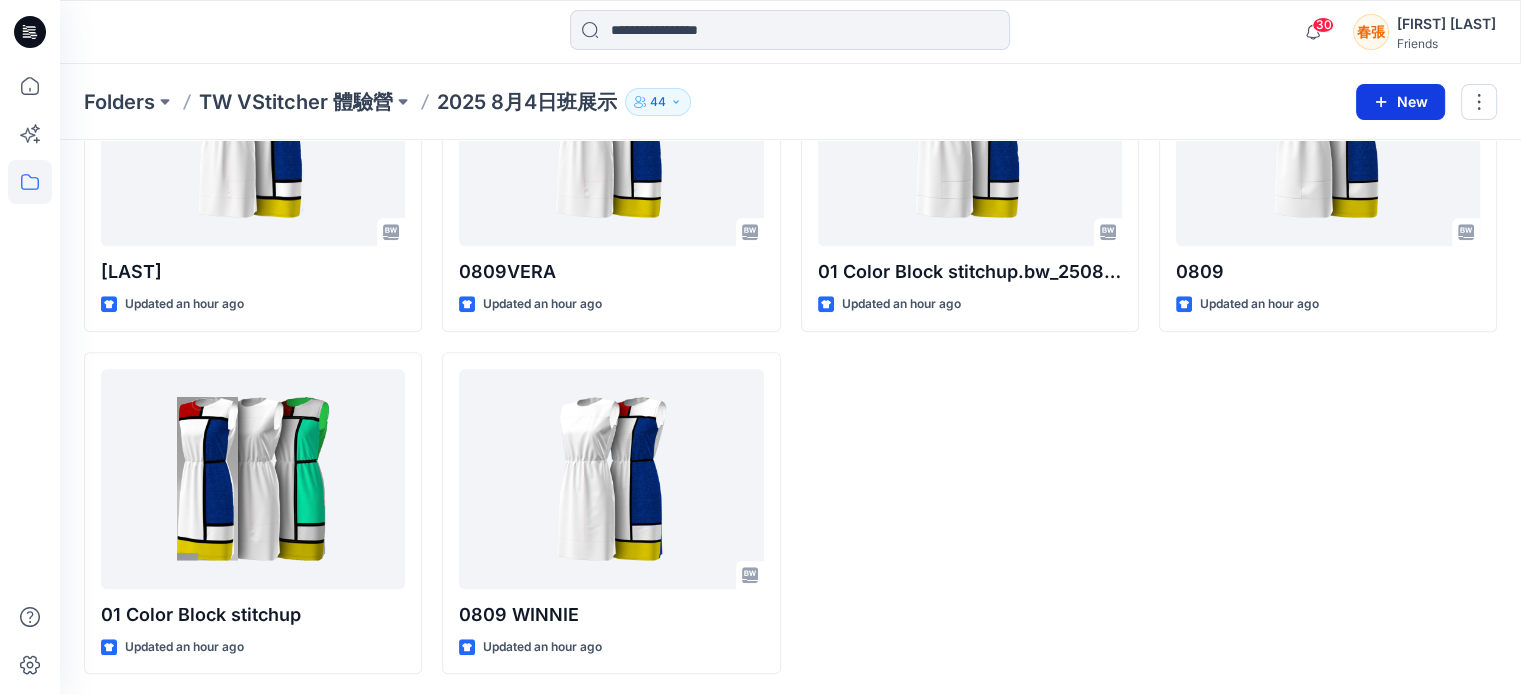click on "New" at bounding box center (1400, 102) 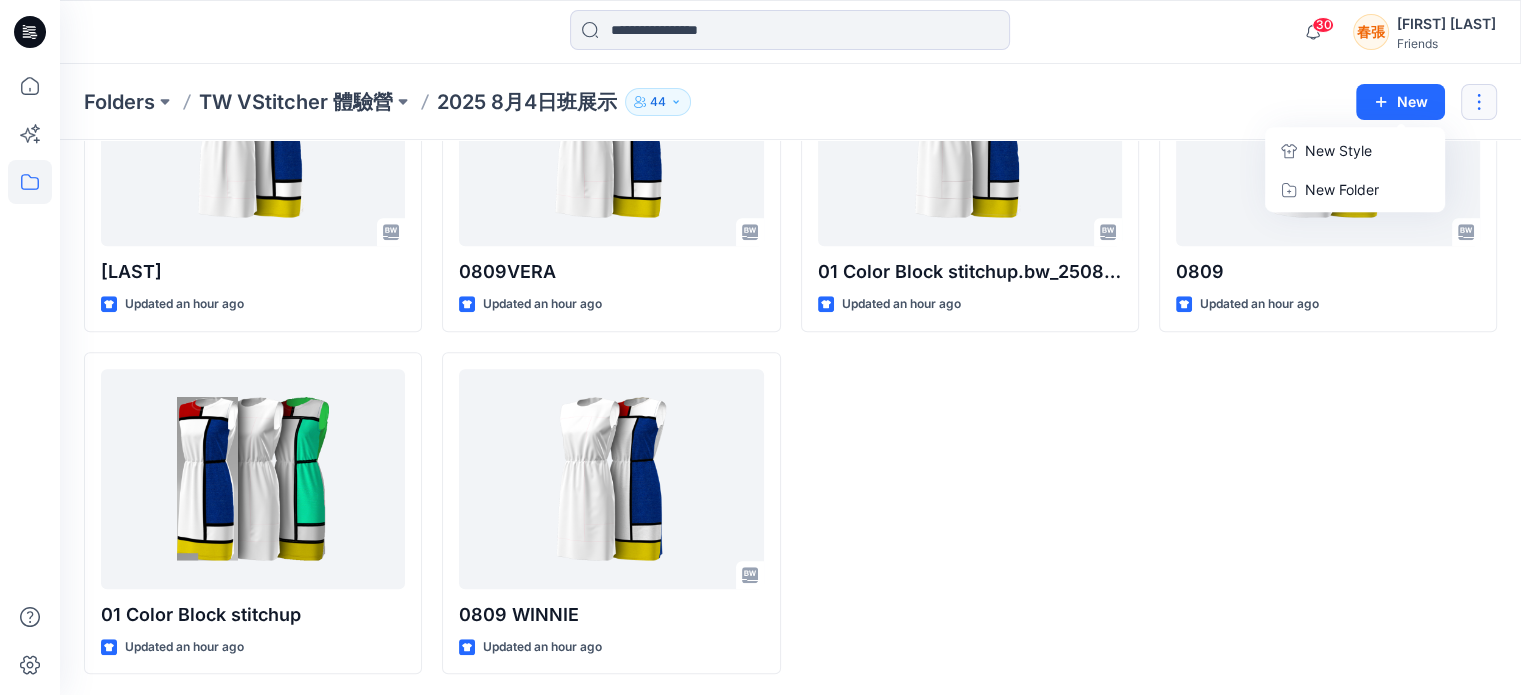 click at bounding box center [1479, 102] 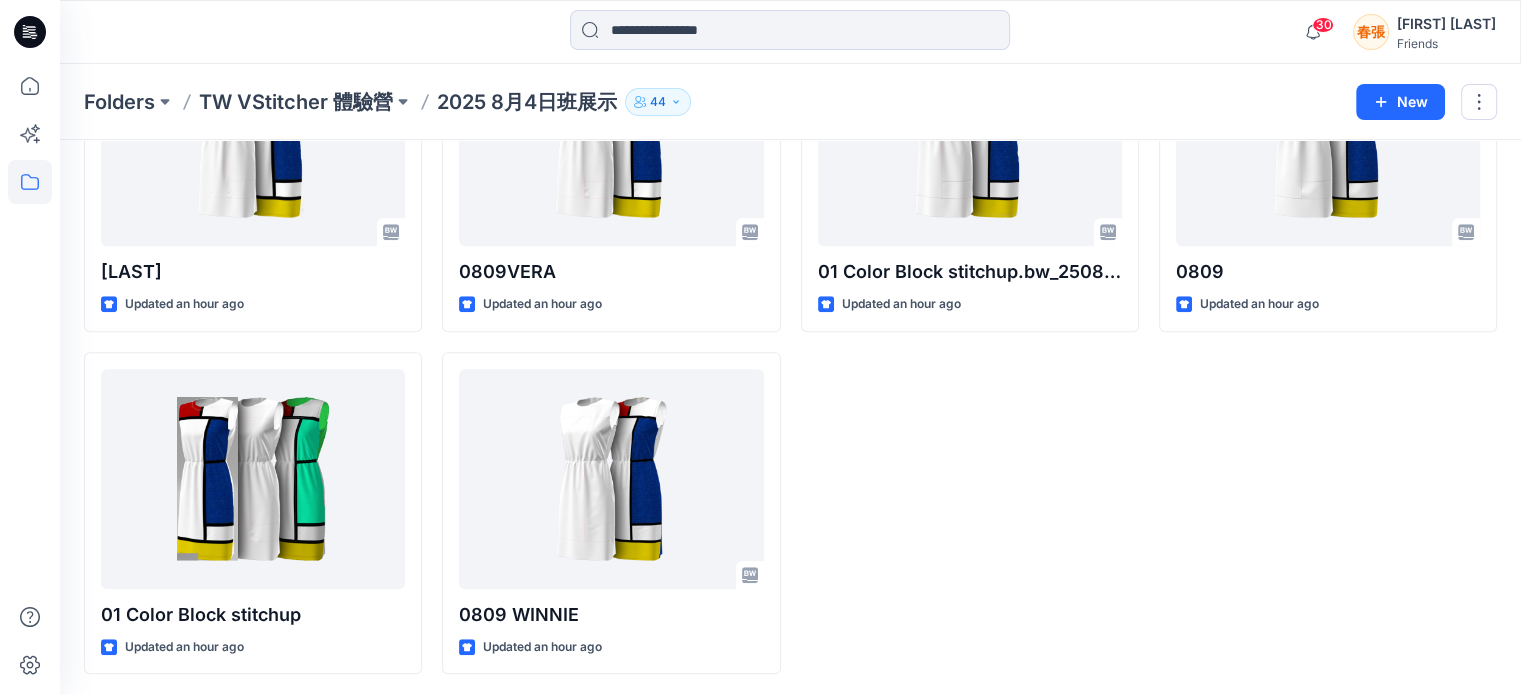 drag, startPoint x: 1081, startPoint y: 482, endPoint x: 918, endPoint y: 510, distance: 165.38742 